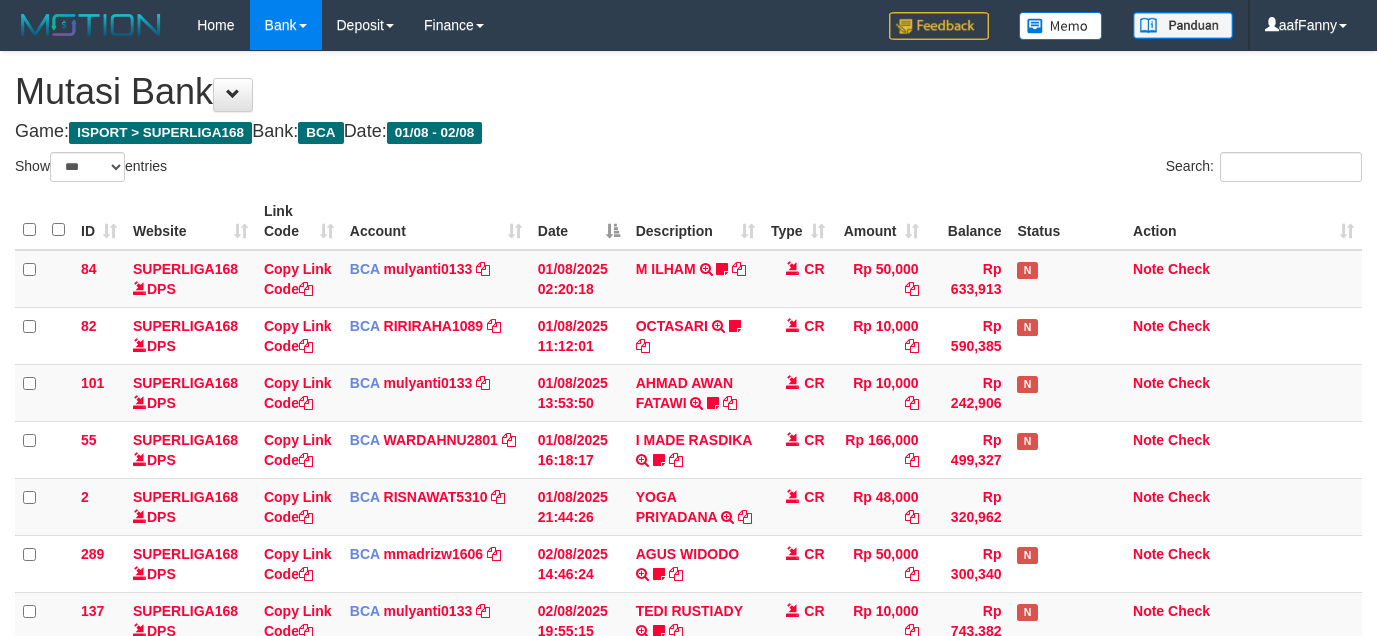 select on "***" 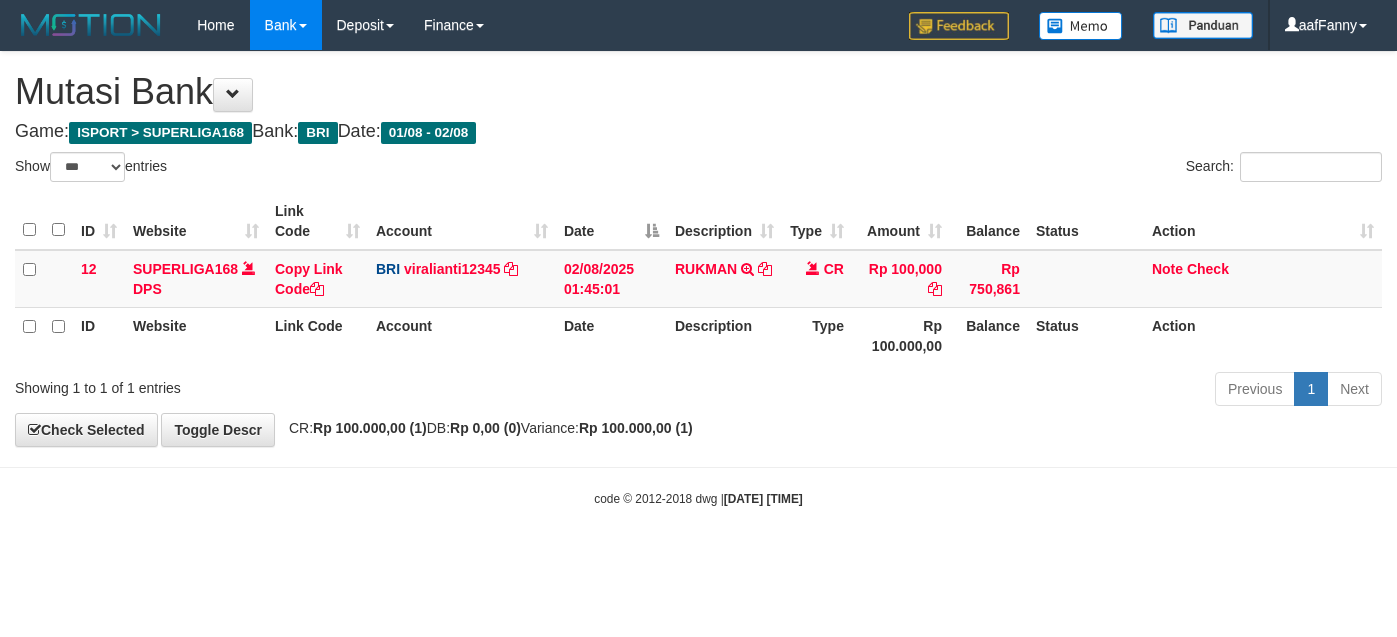 select on "***" 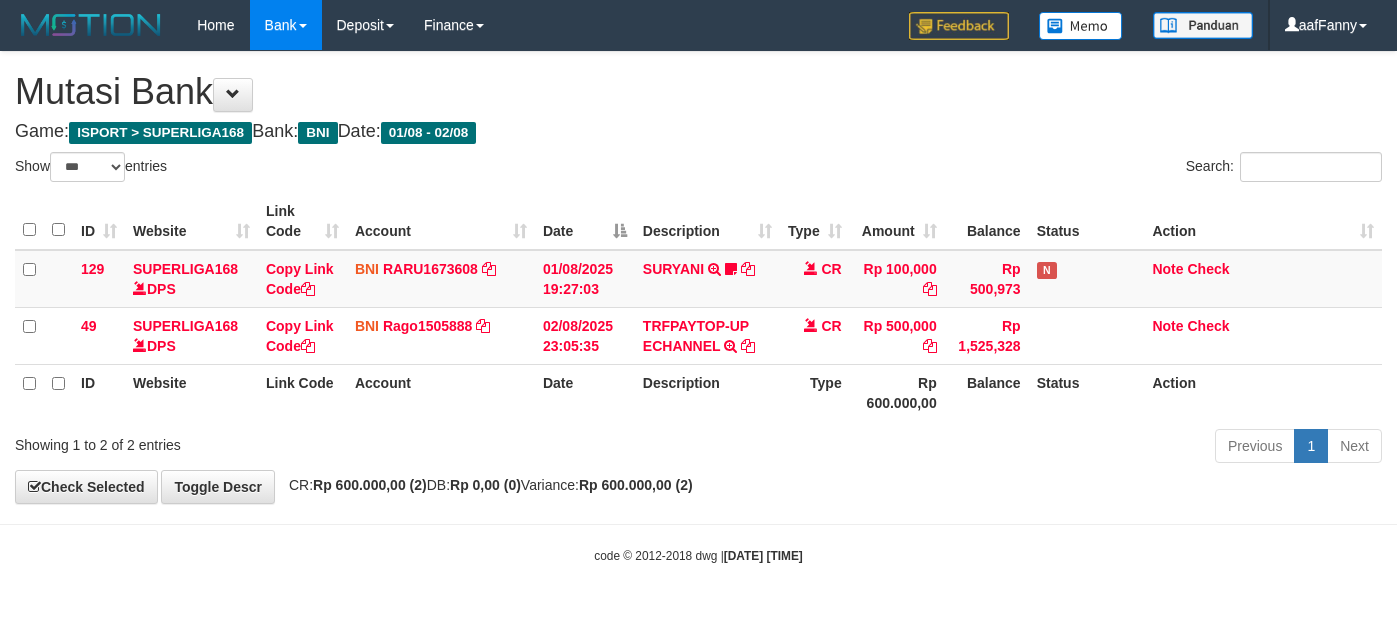 select on "***" 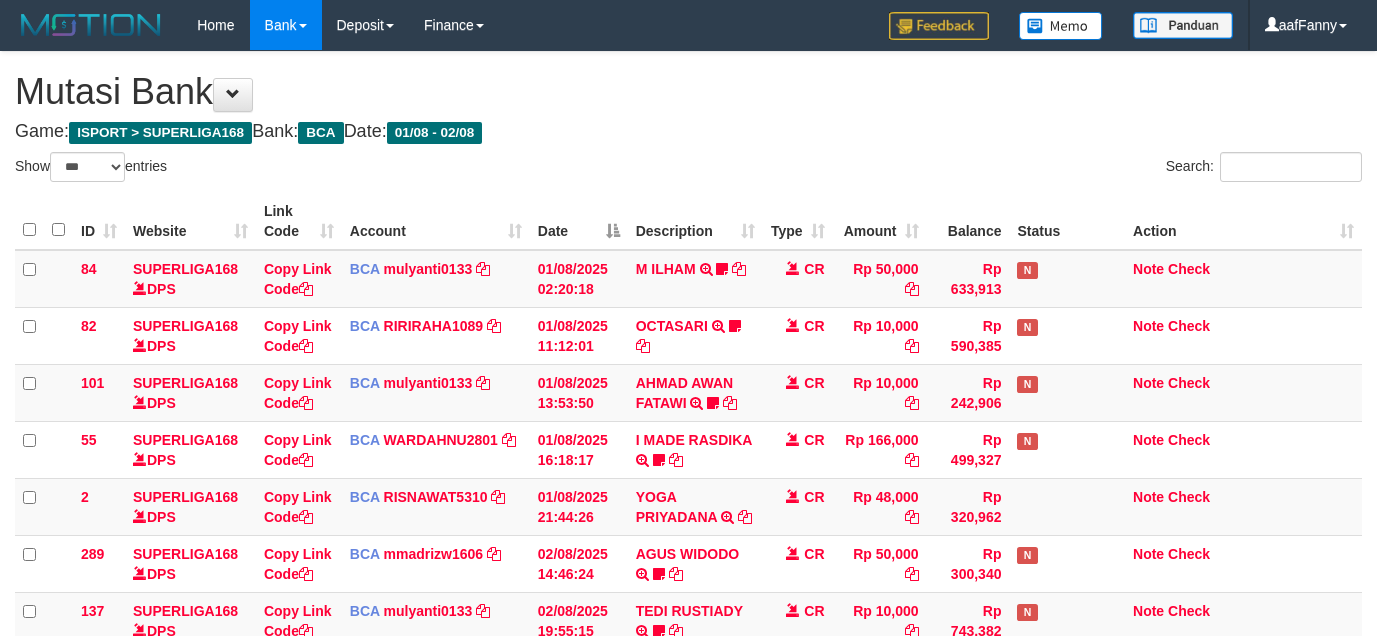 select on "***" 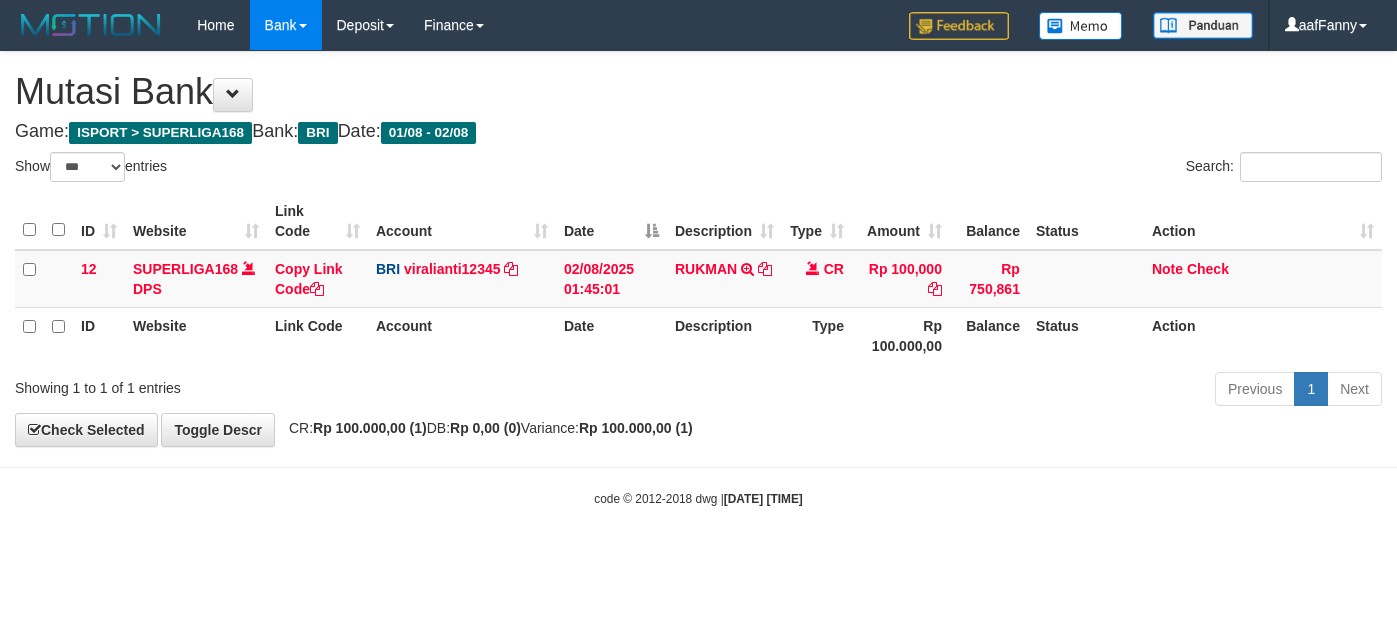 select on "***" 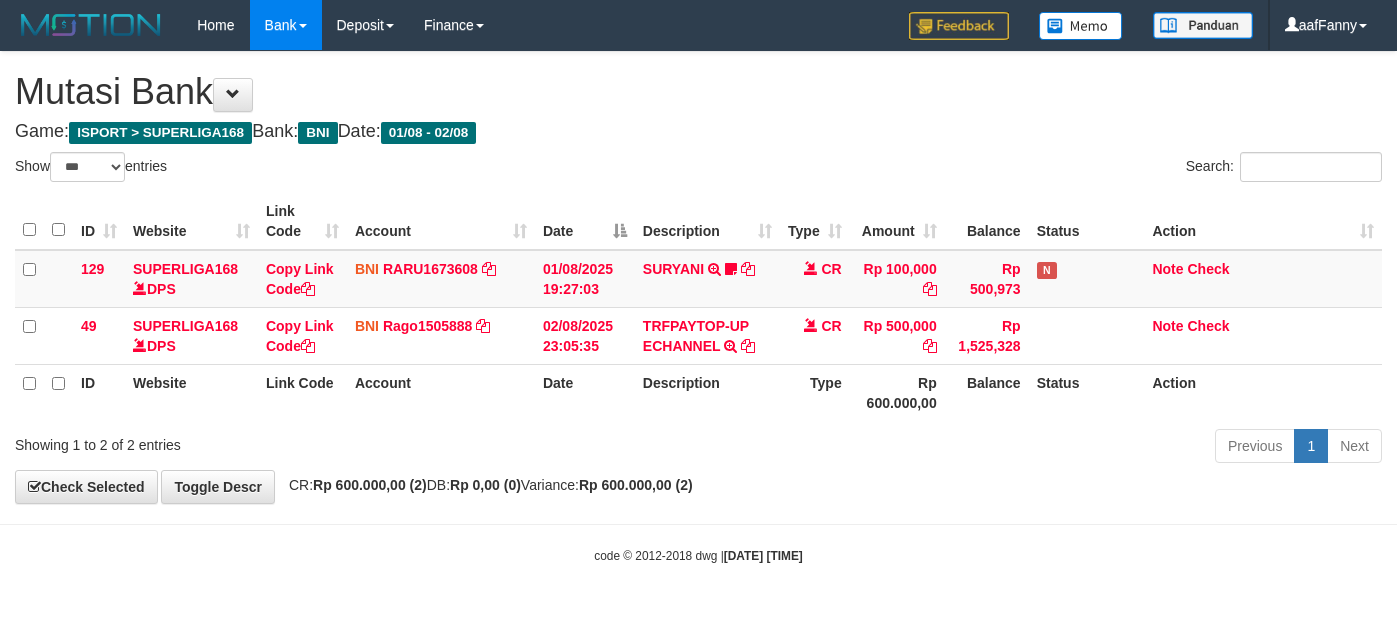 select on "***" 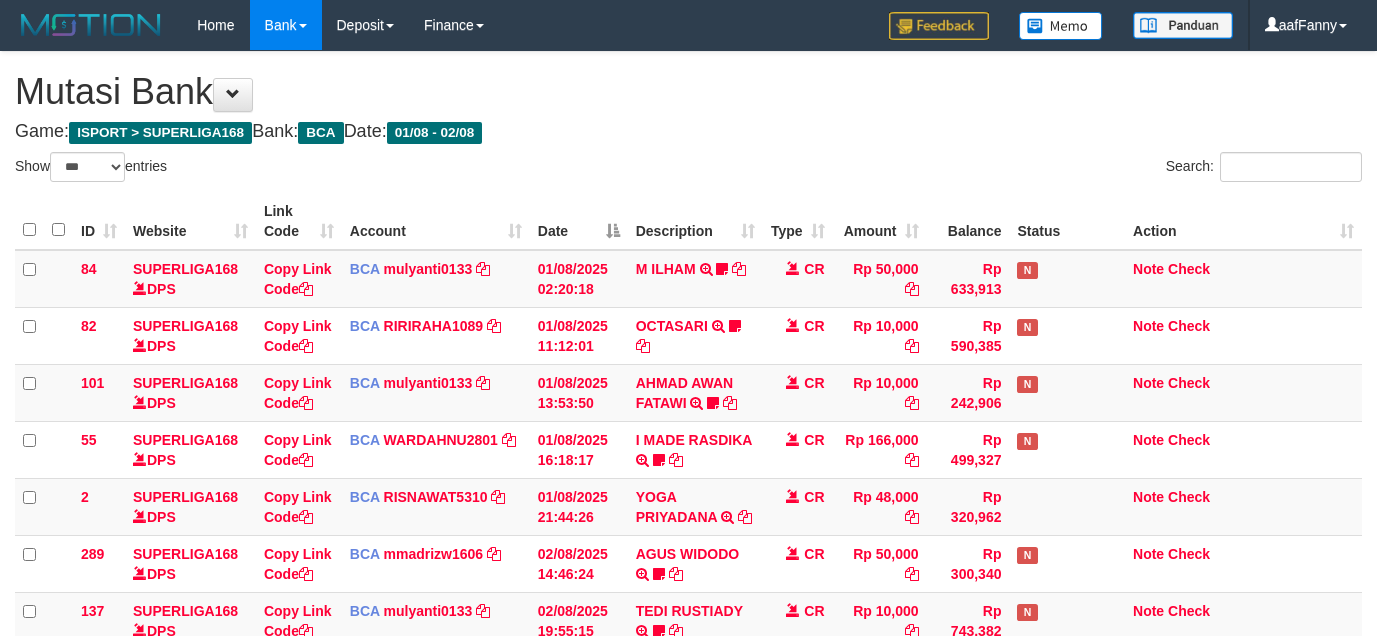 select on "***" 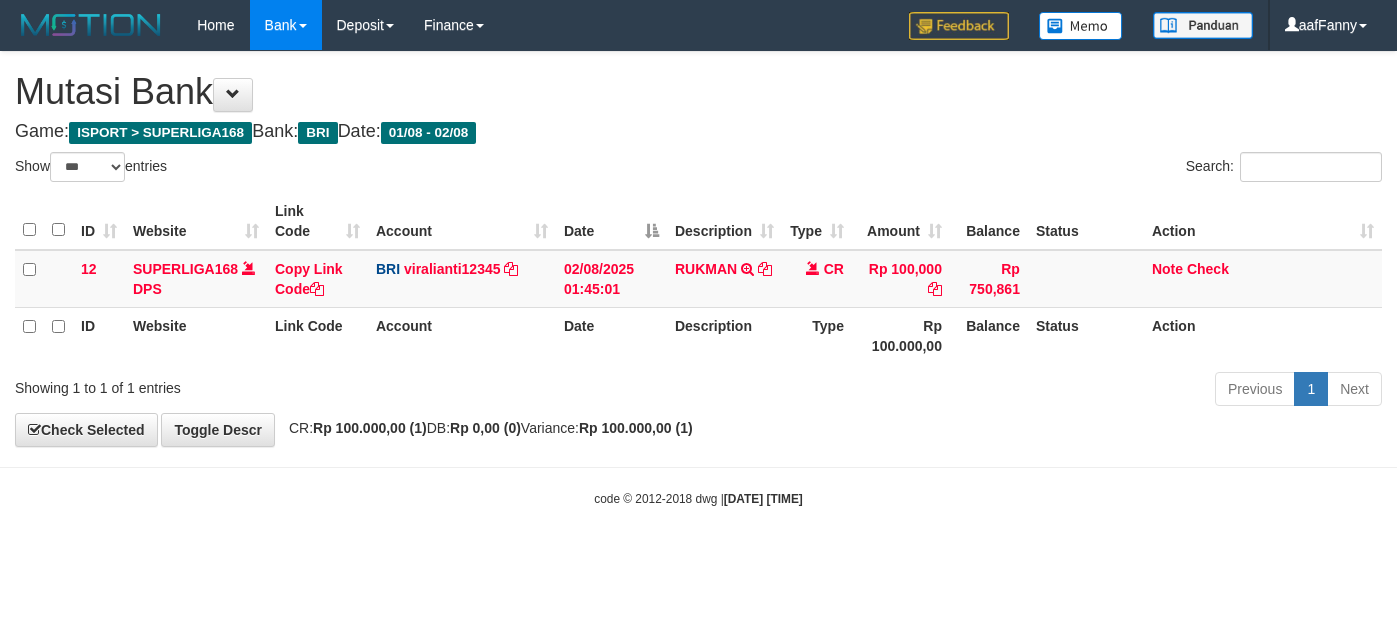 select on "***" 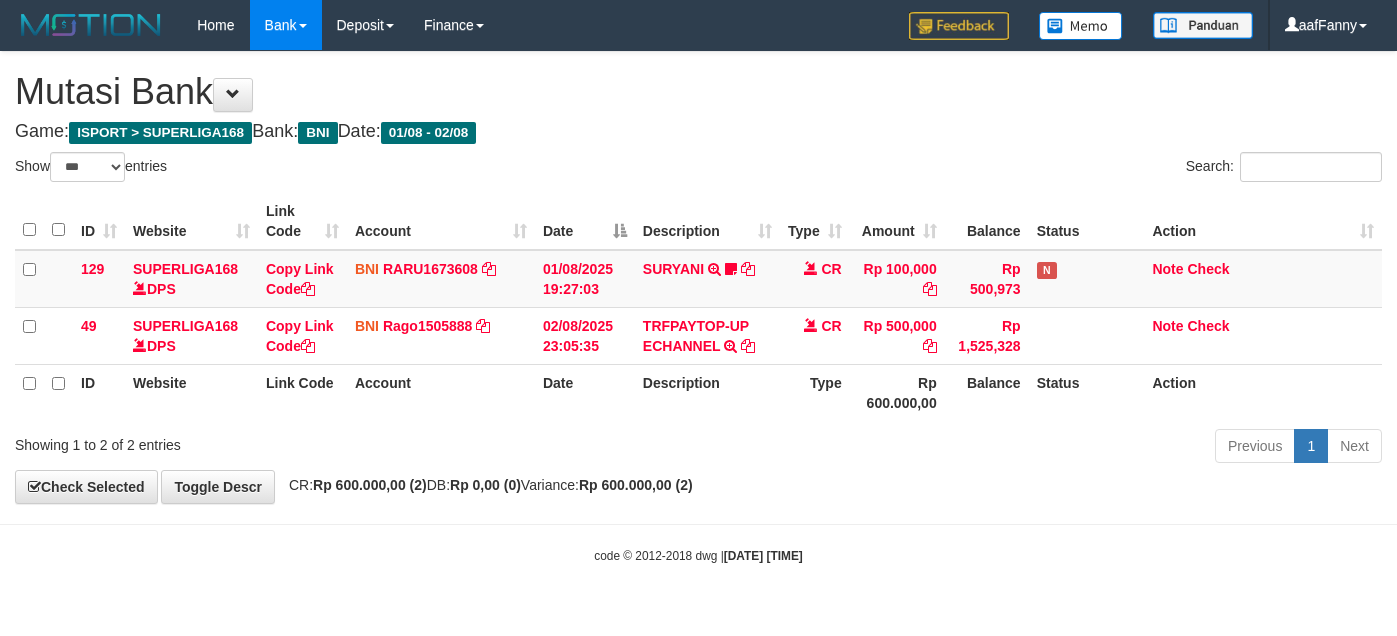 select on "***" 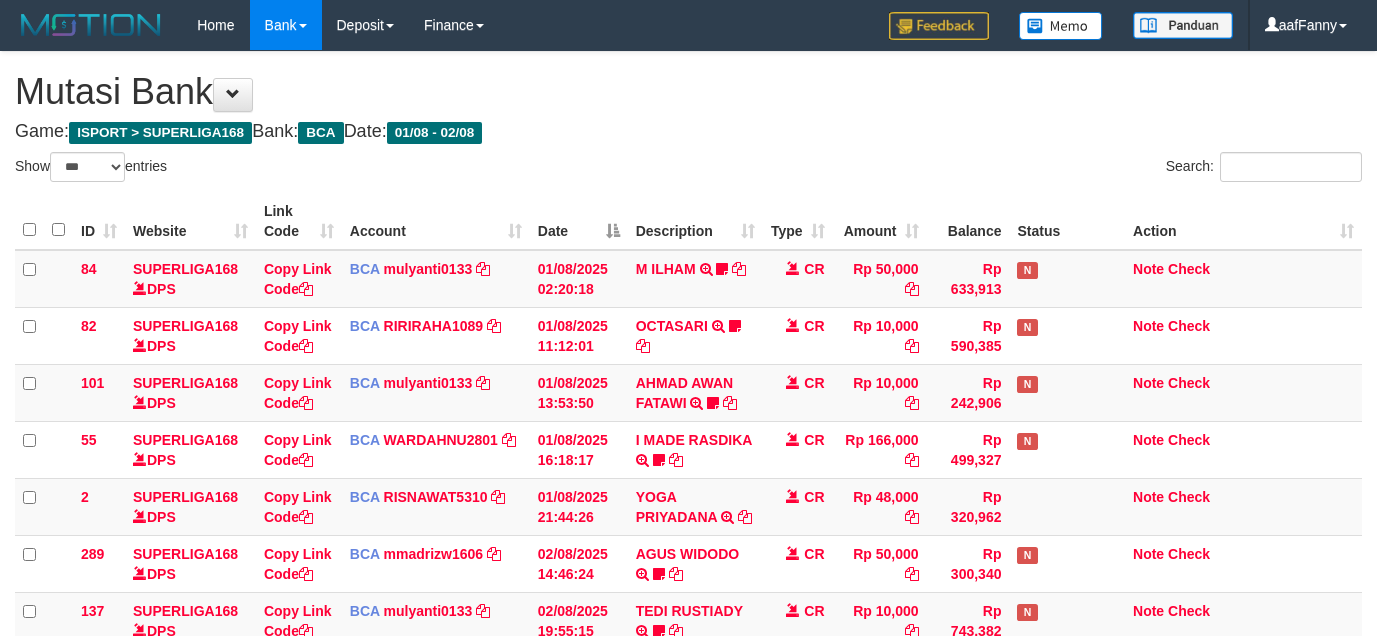 select on "***" 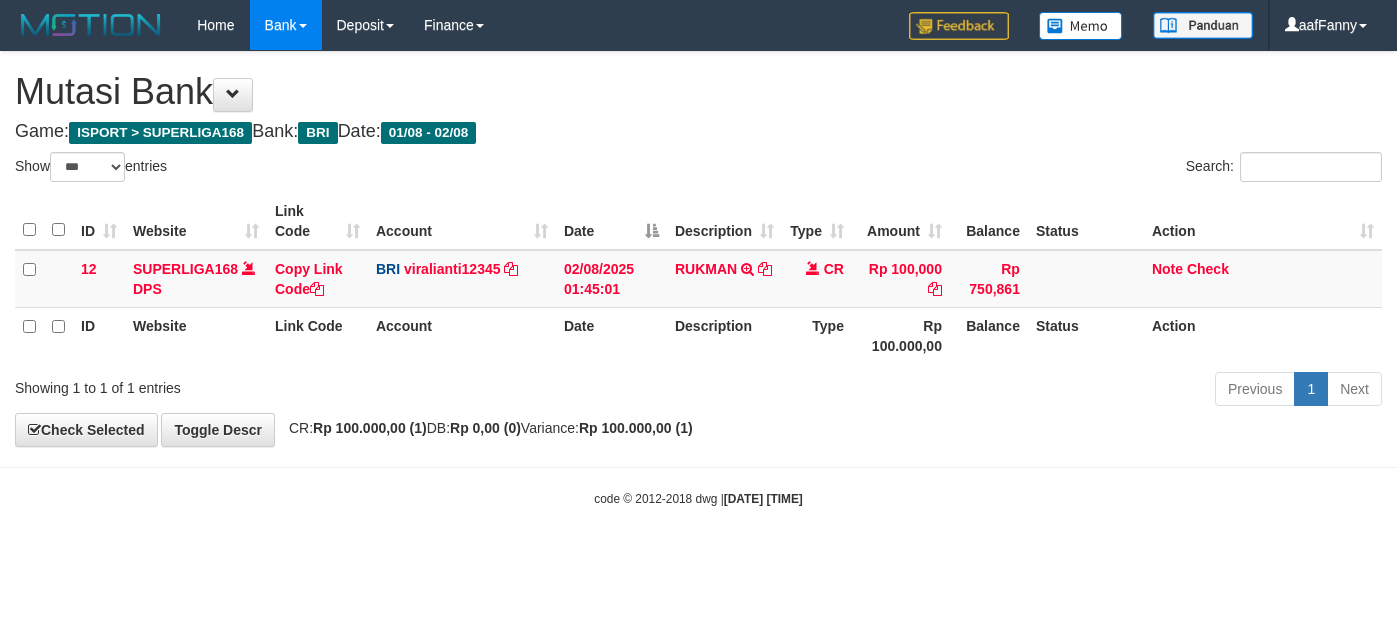 select on "***" 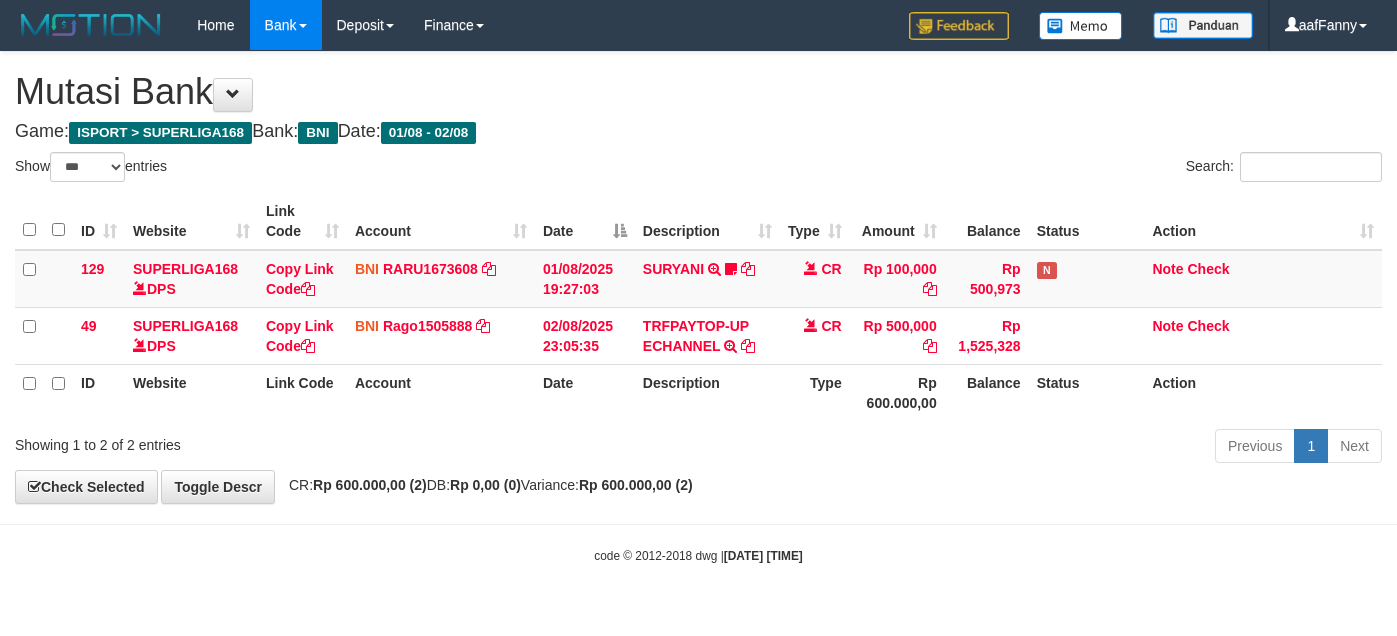select on "***" 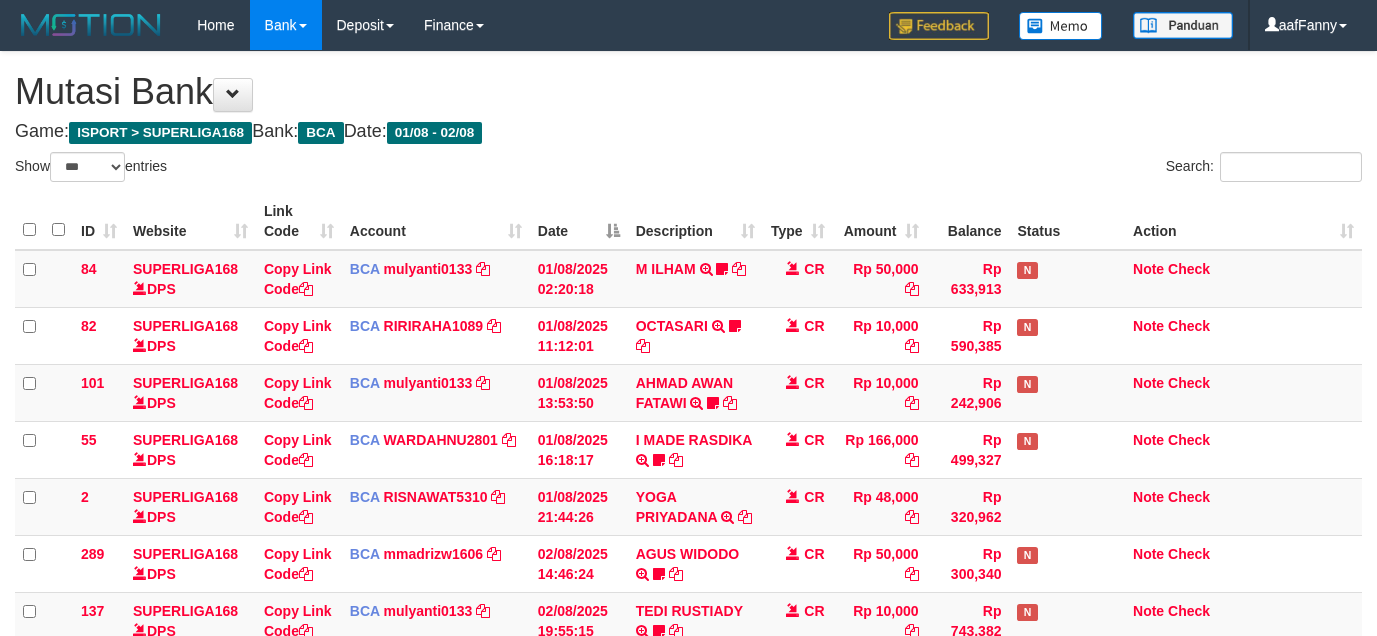 select on "***" 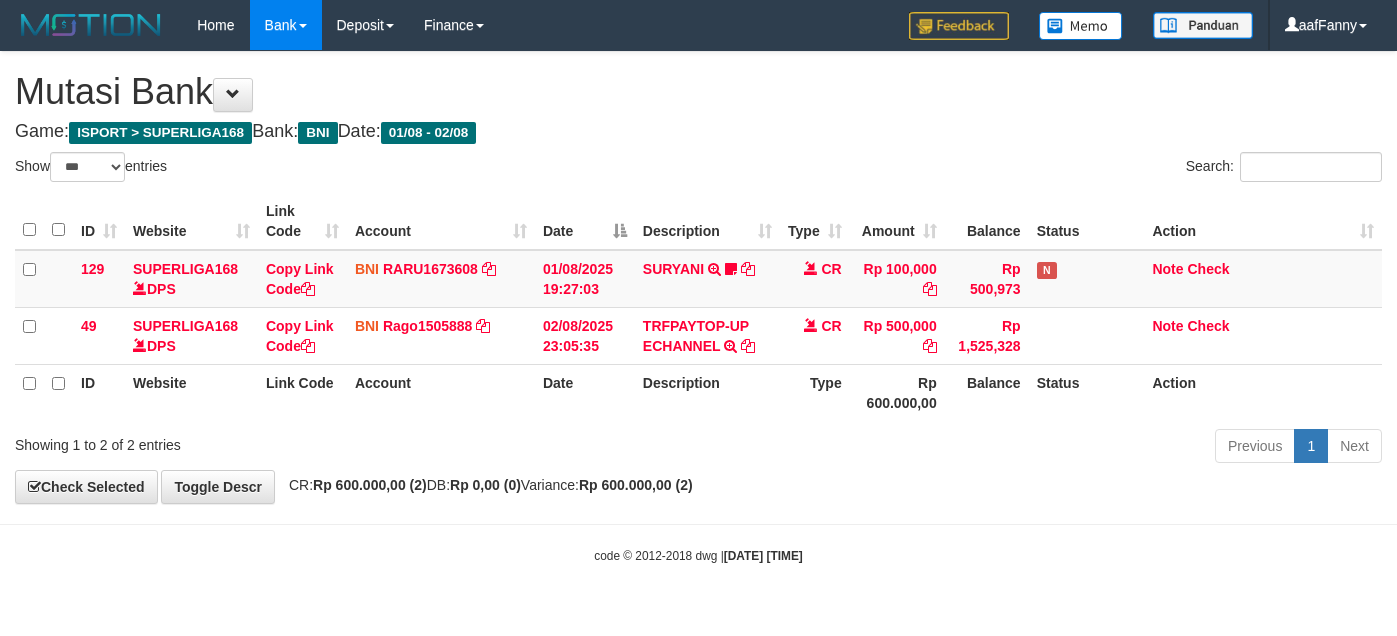 select on "***" 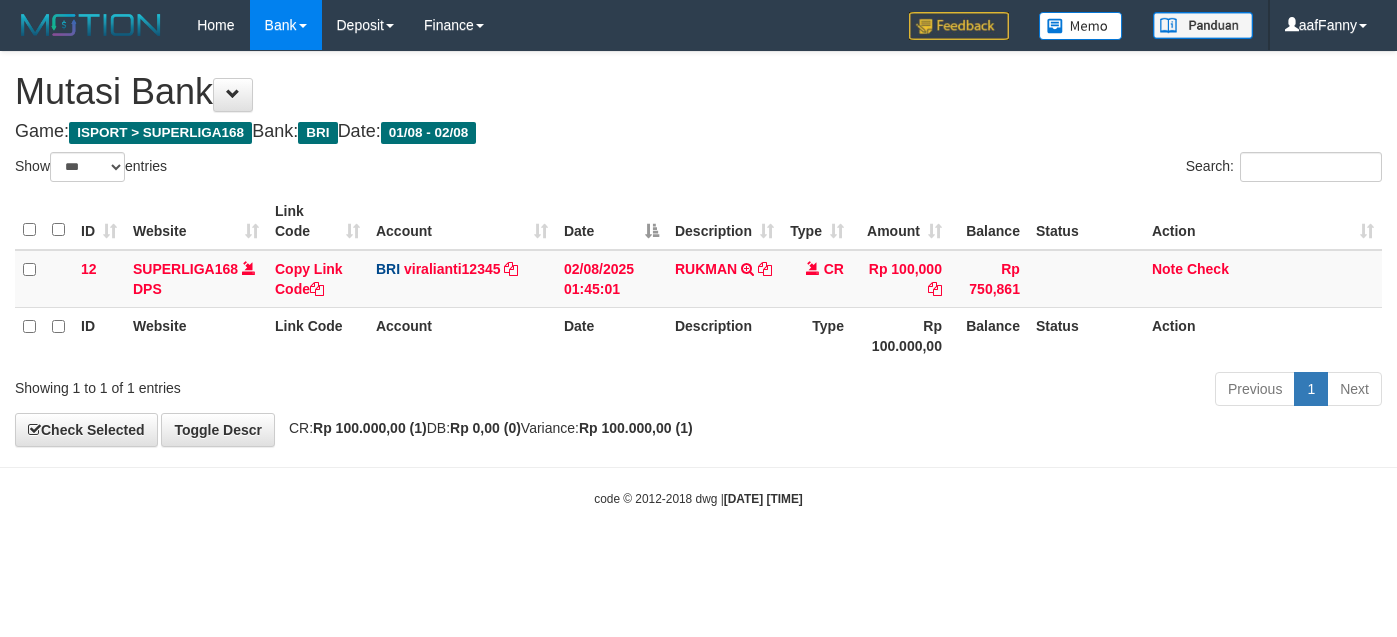 select on "***" 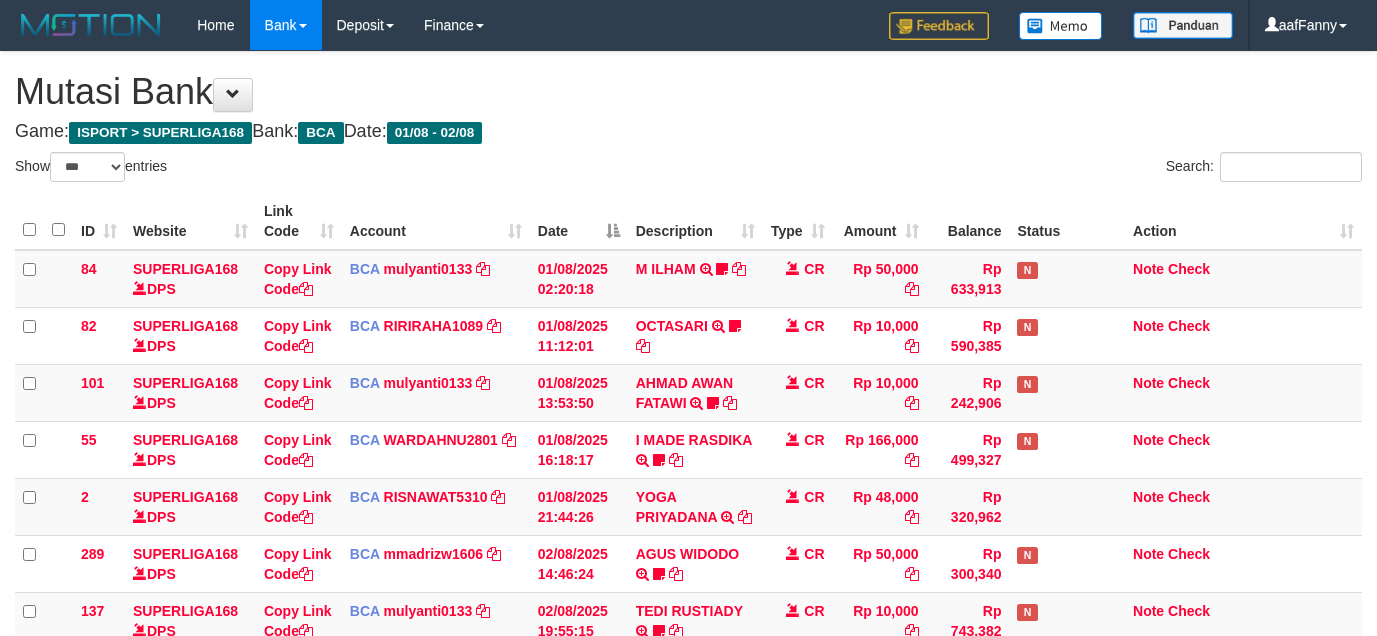 select on "***" 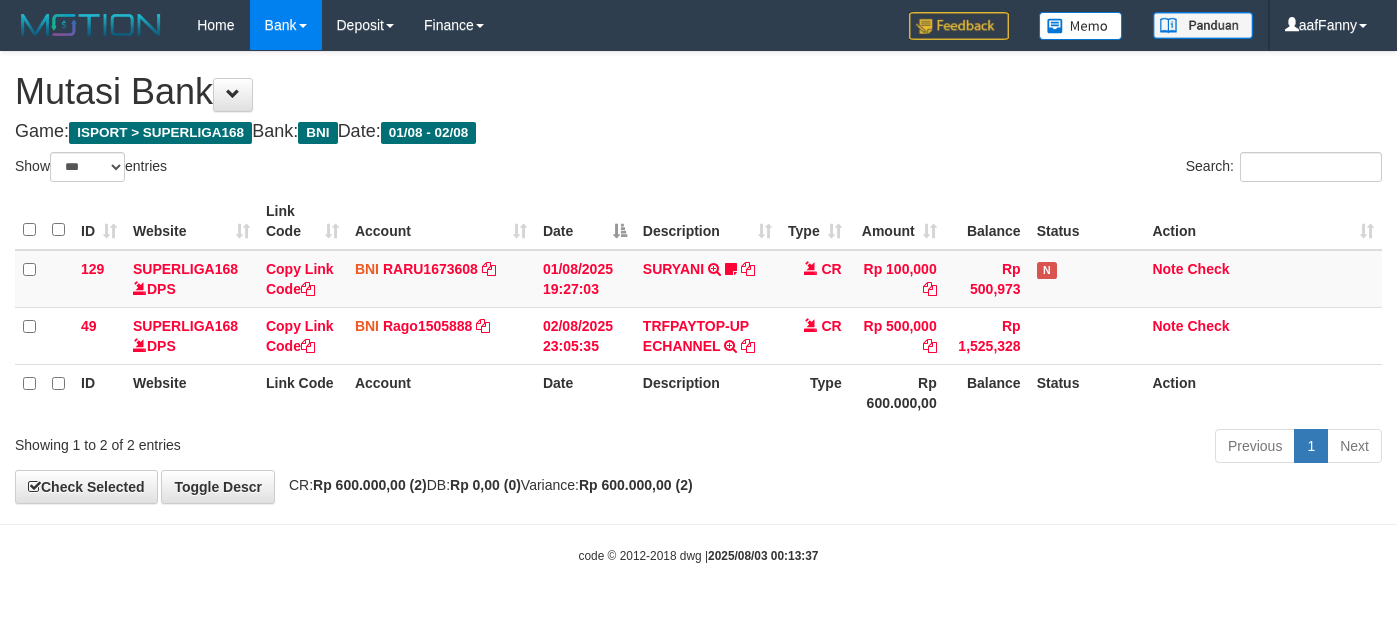 select on "***" 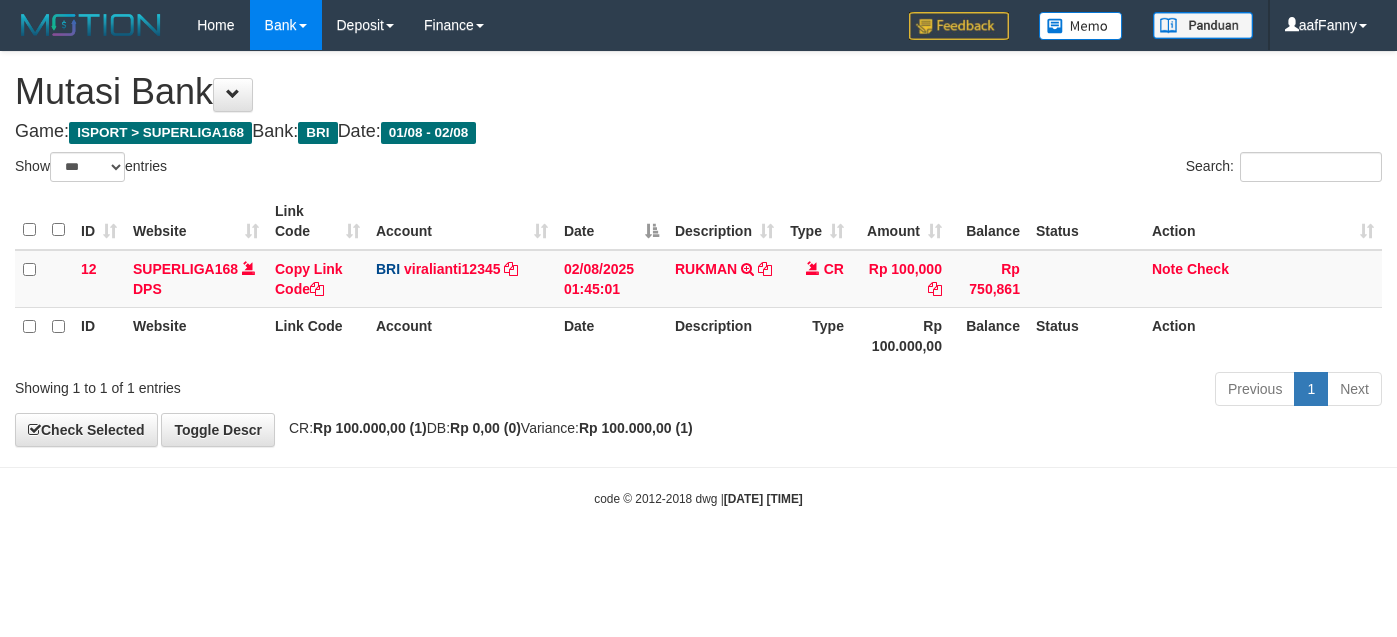 select on "***" 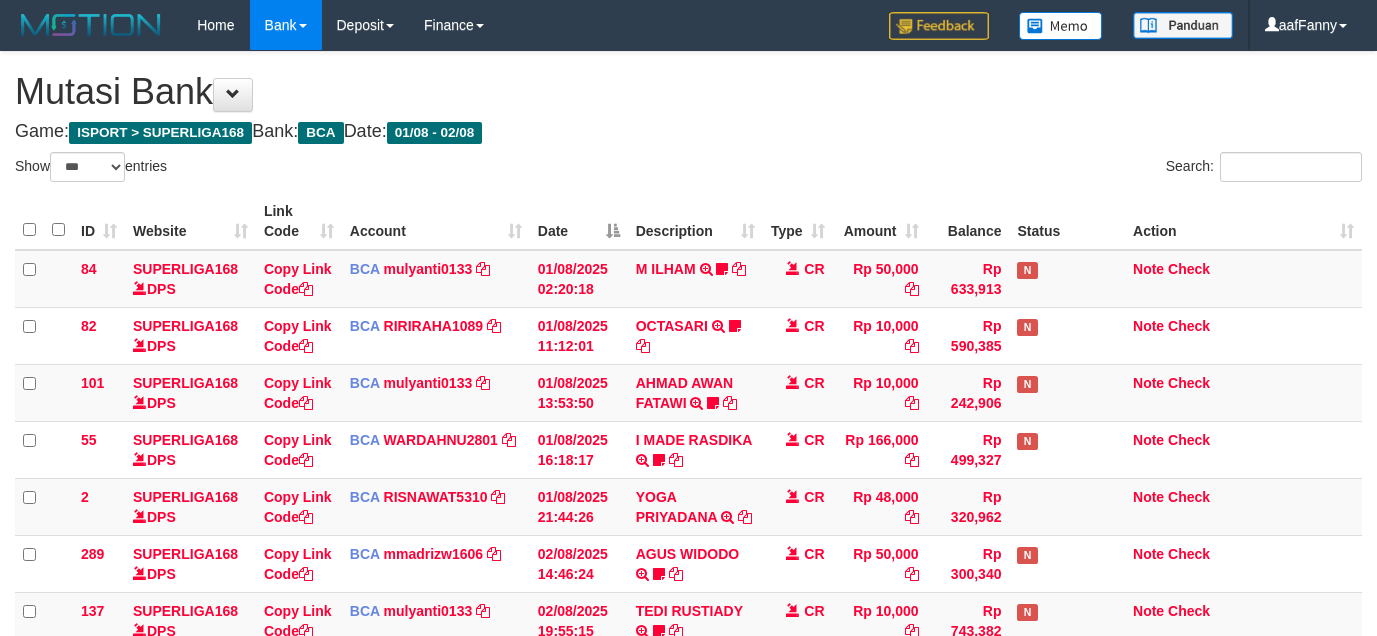 select on "***" 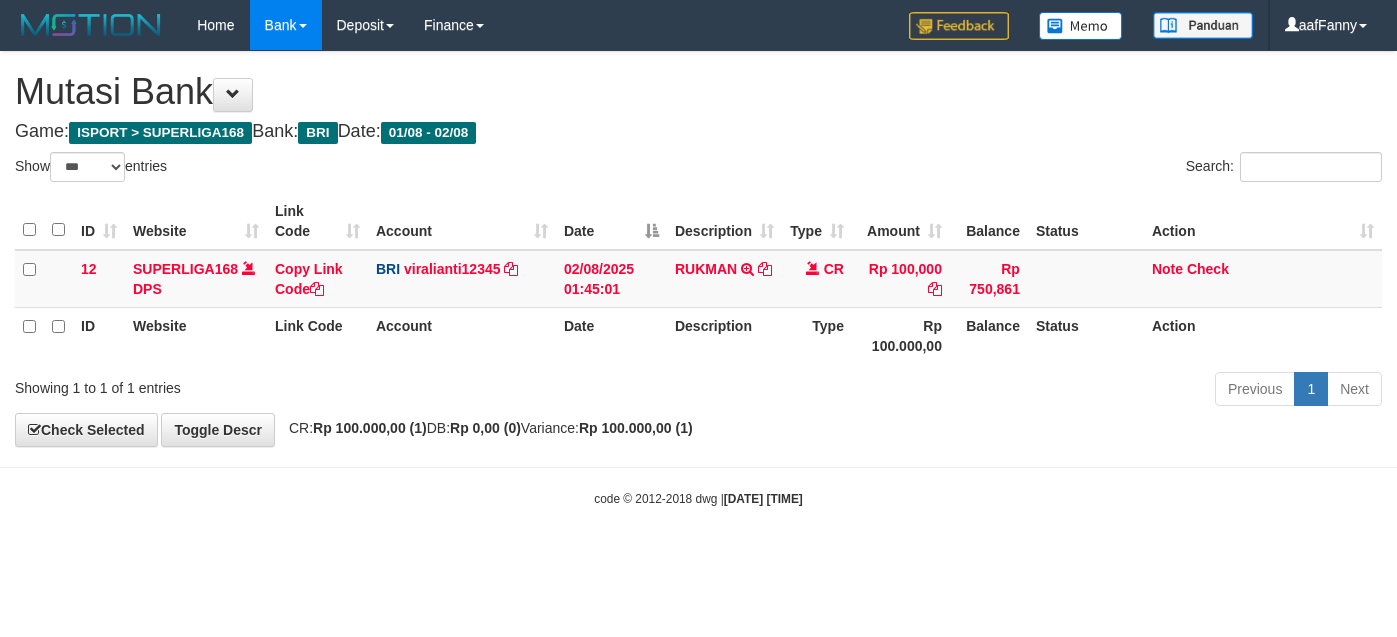 select on "***" 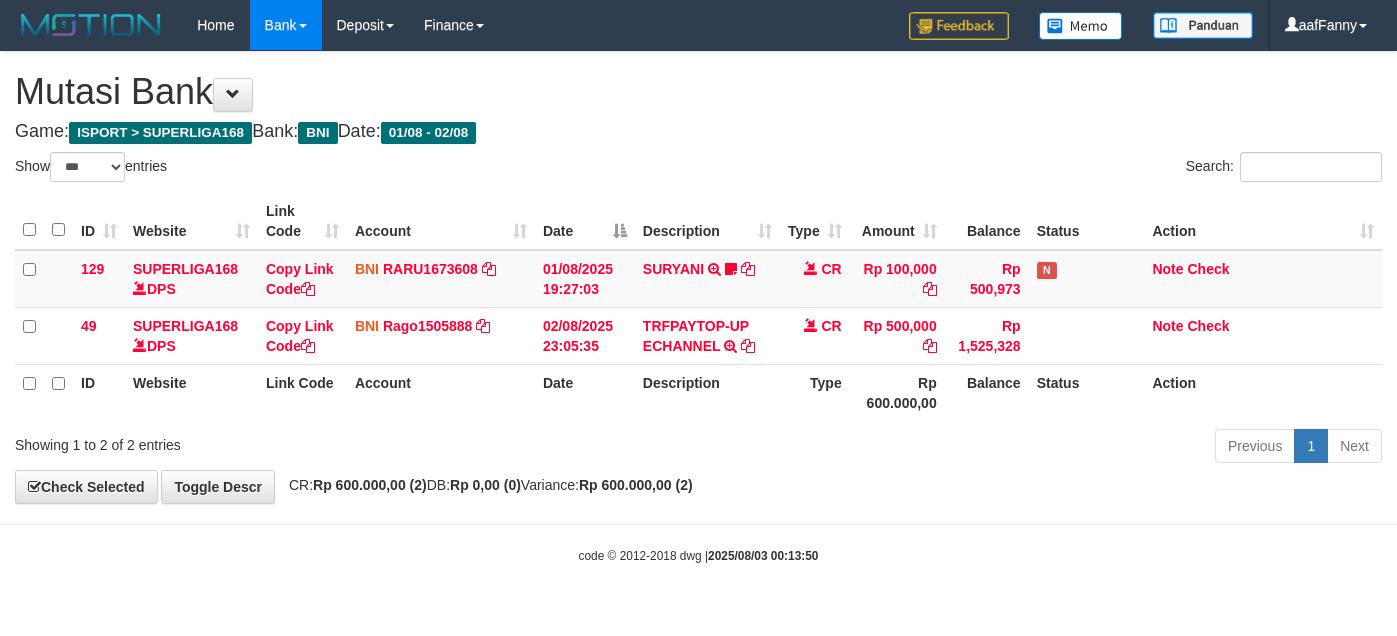 select on "***" 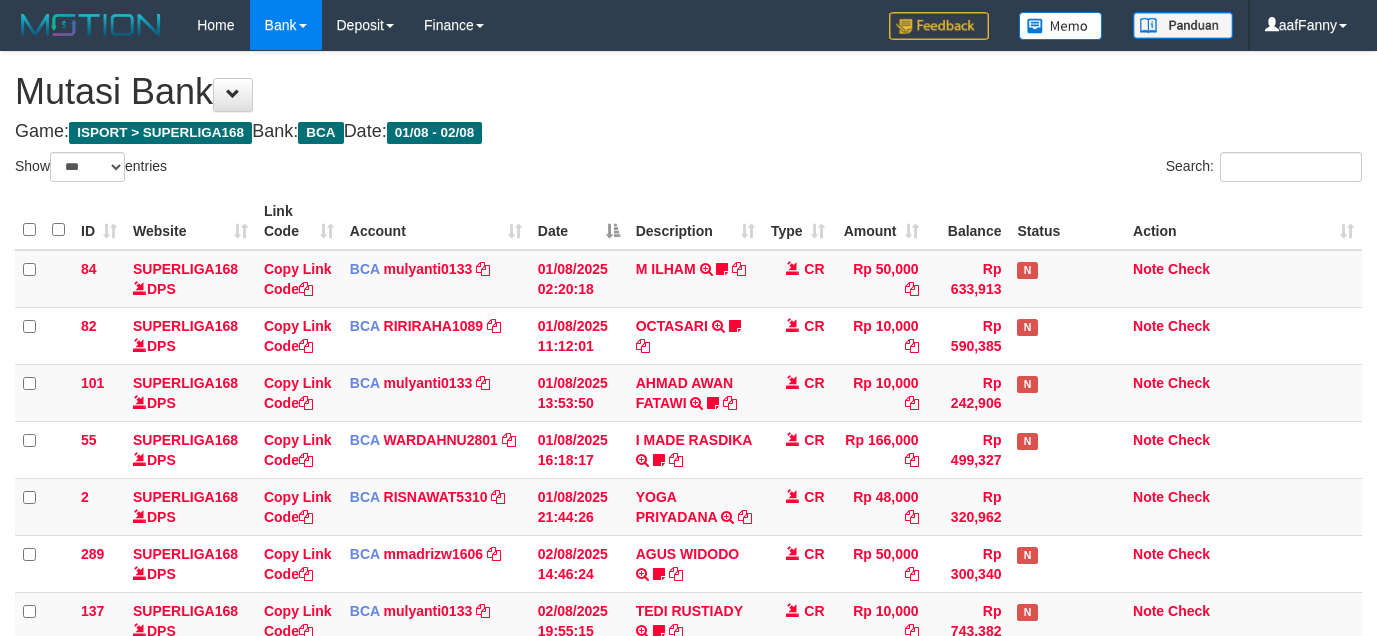 select on "***" 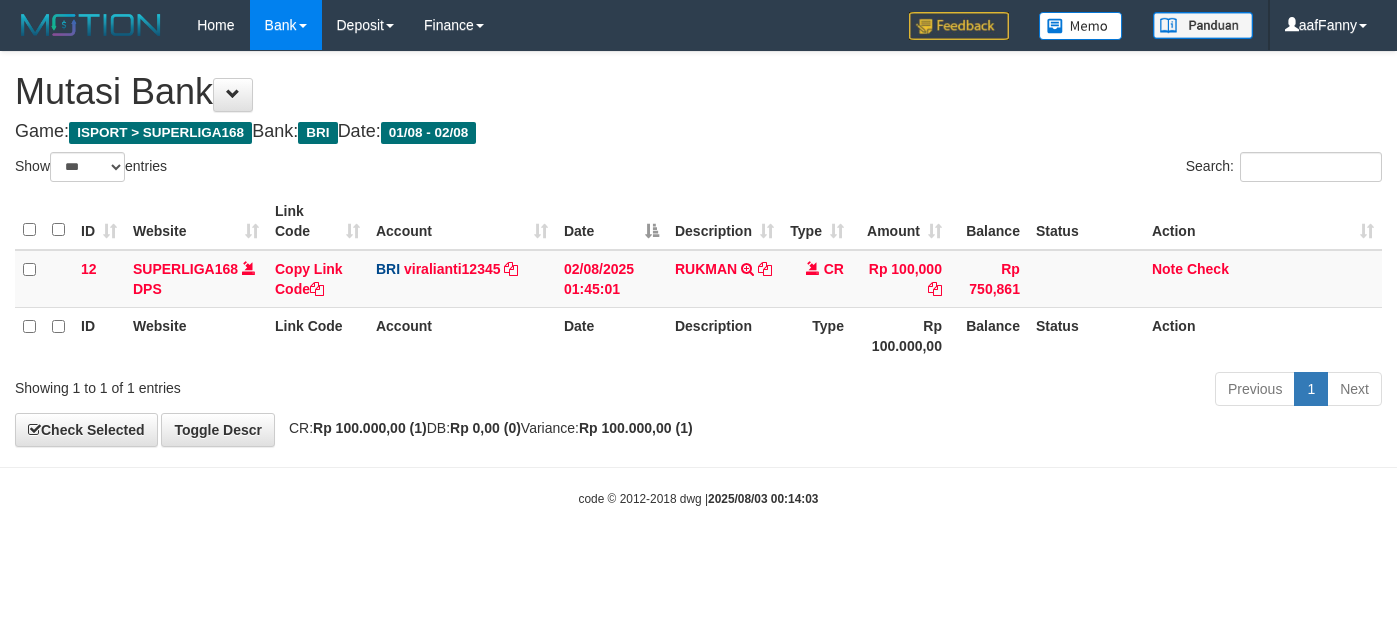 select on "***" 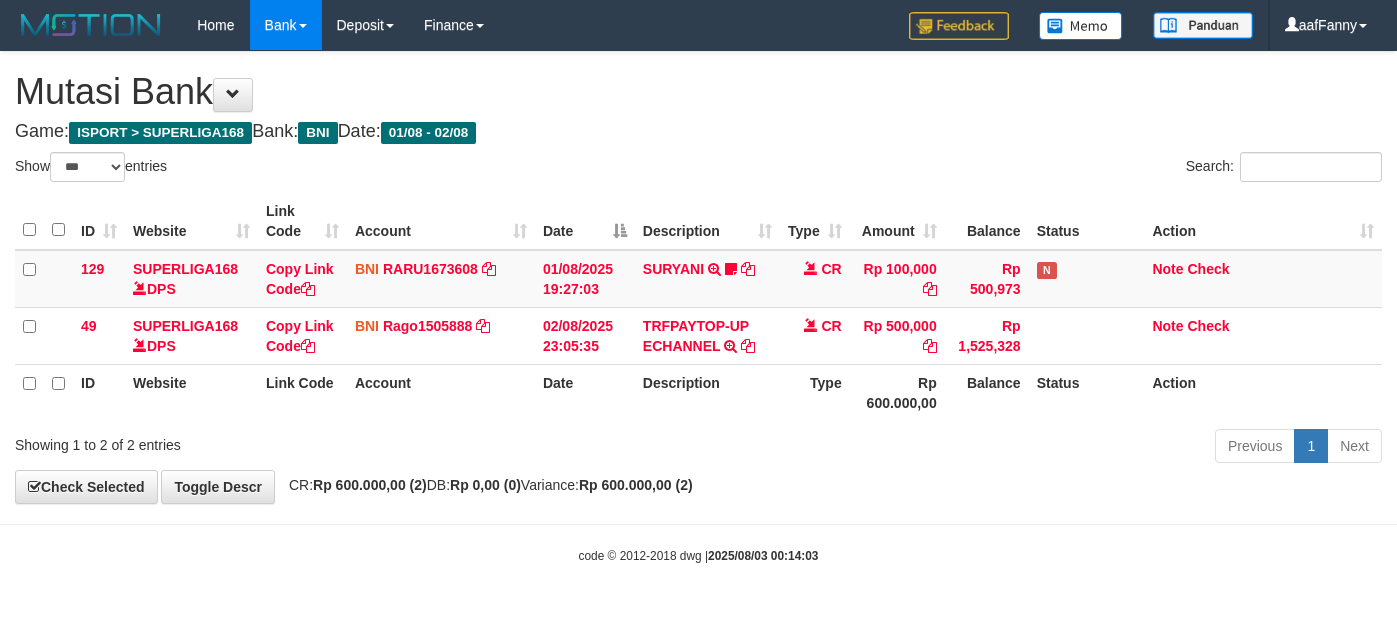 select on "***" 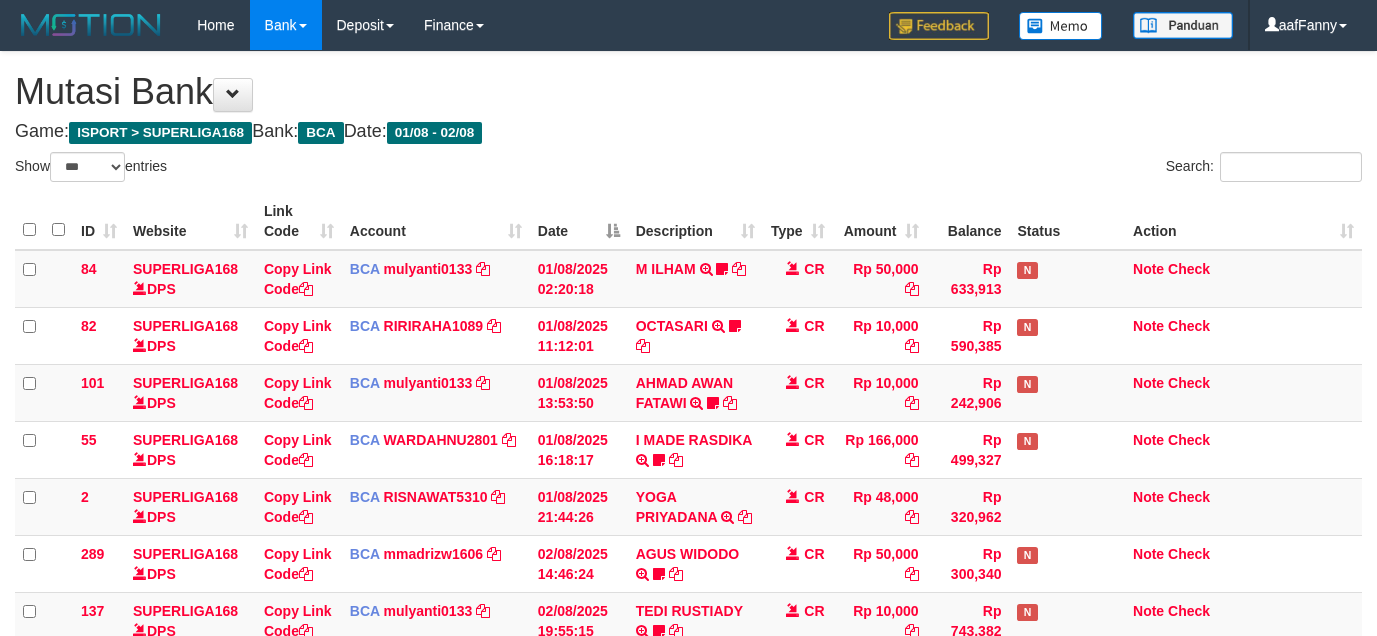 select on "***" 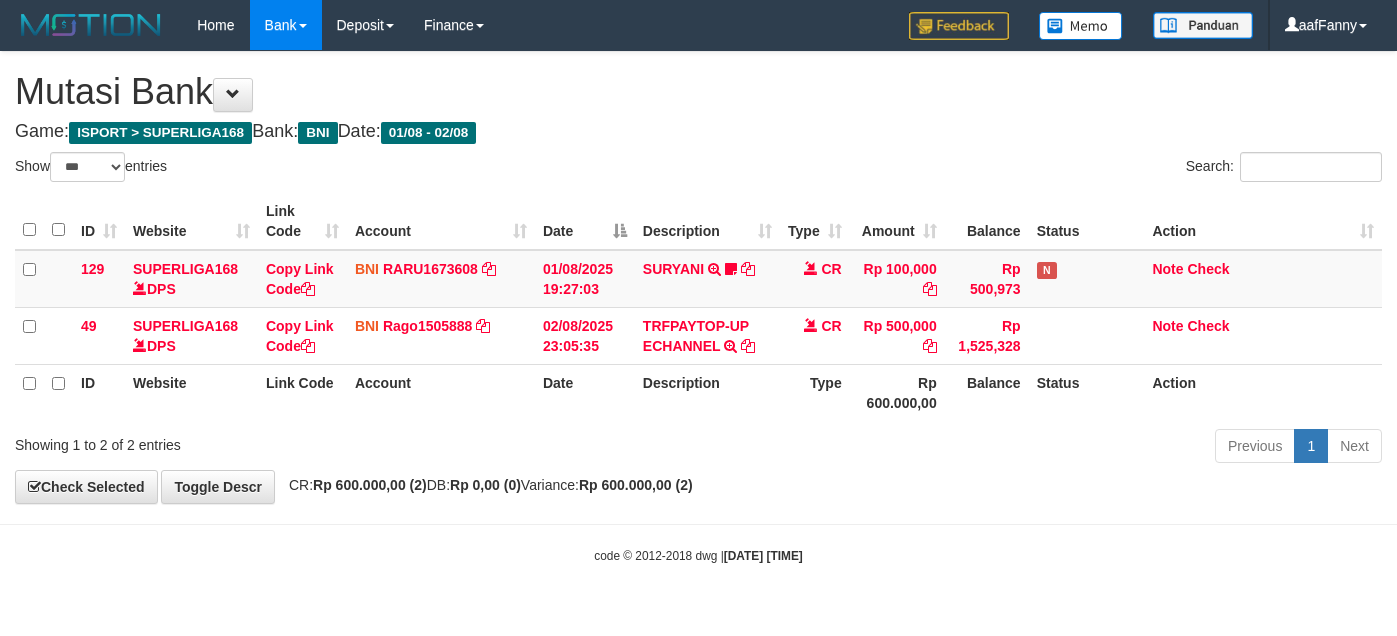 select on "***" 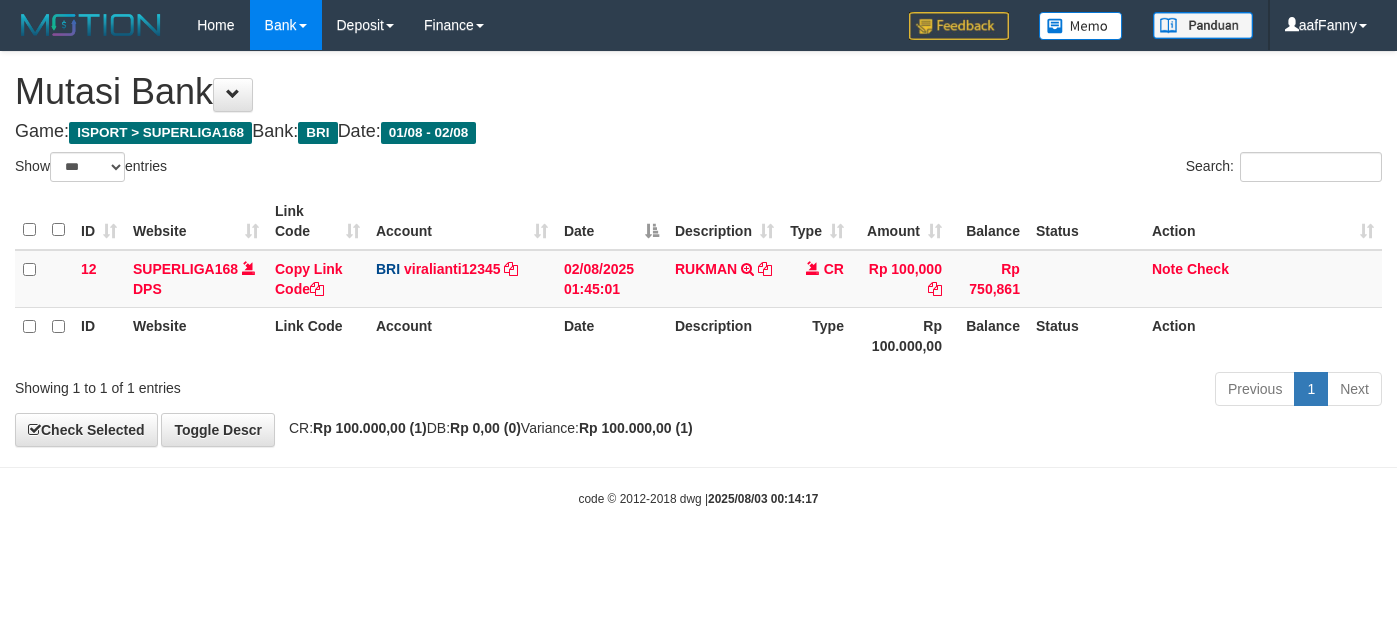 select on "***" 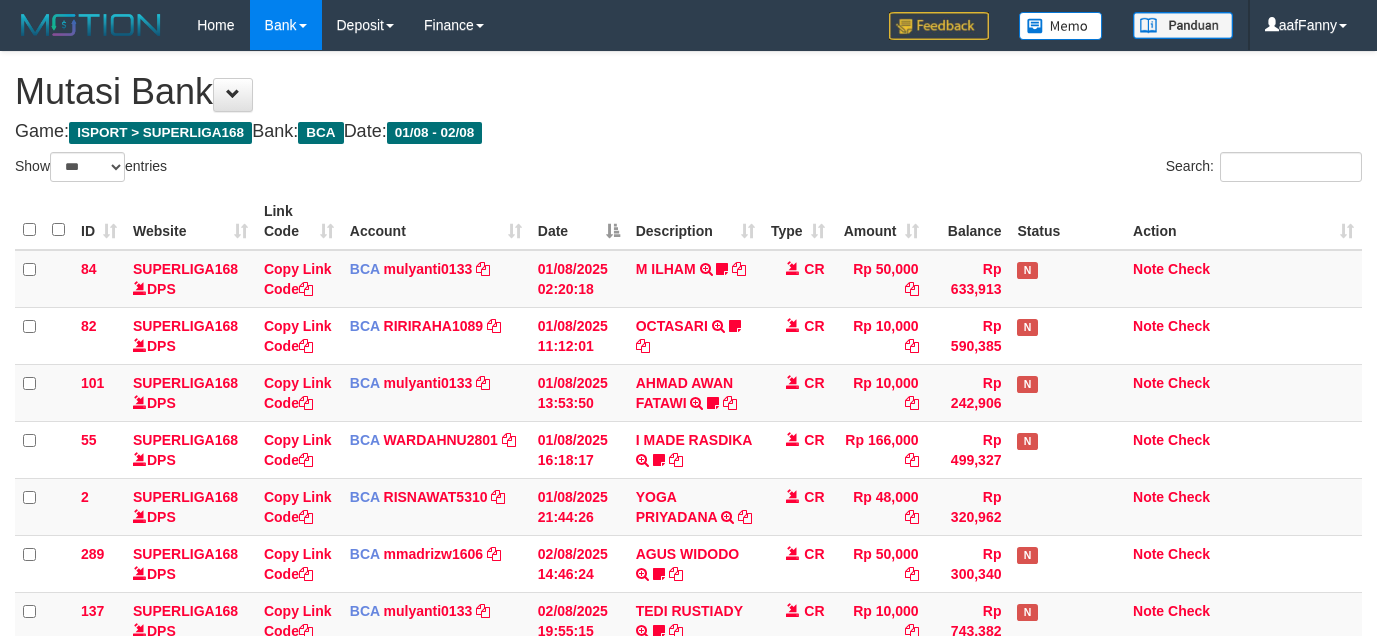 select on "***" 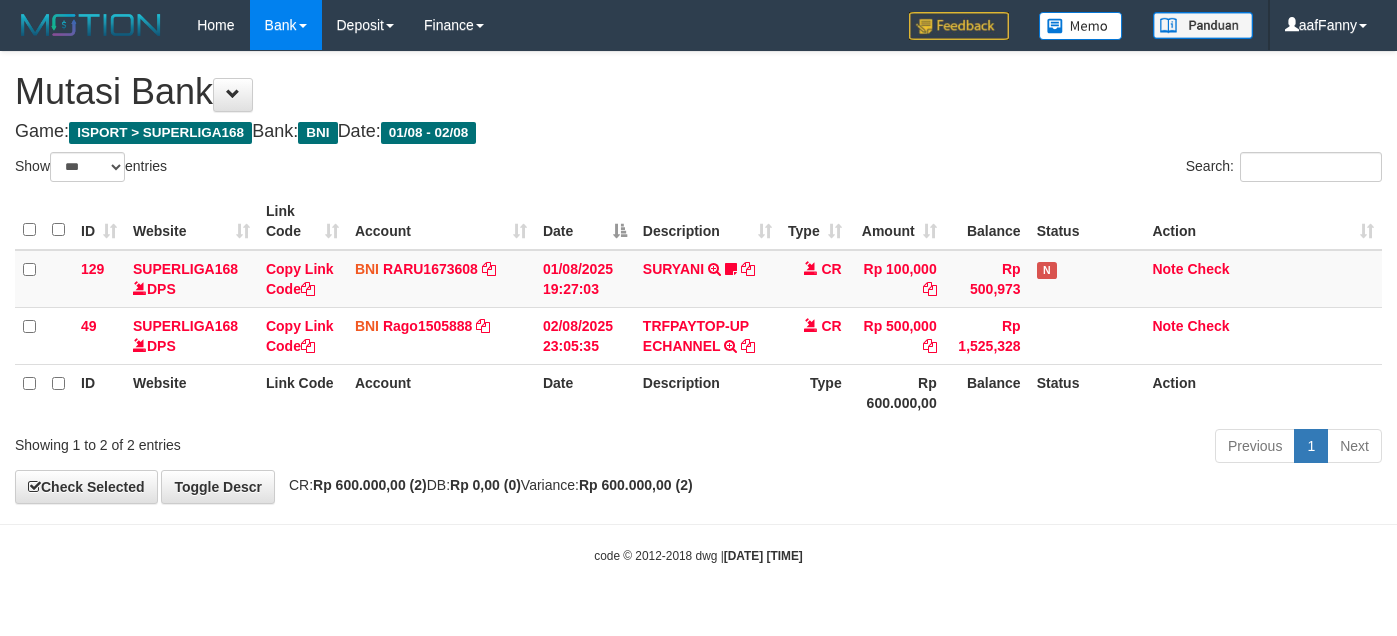 select on "***" 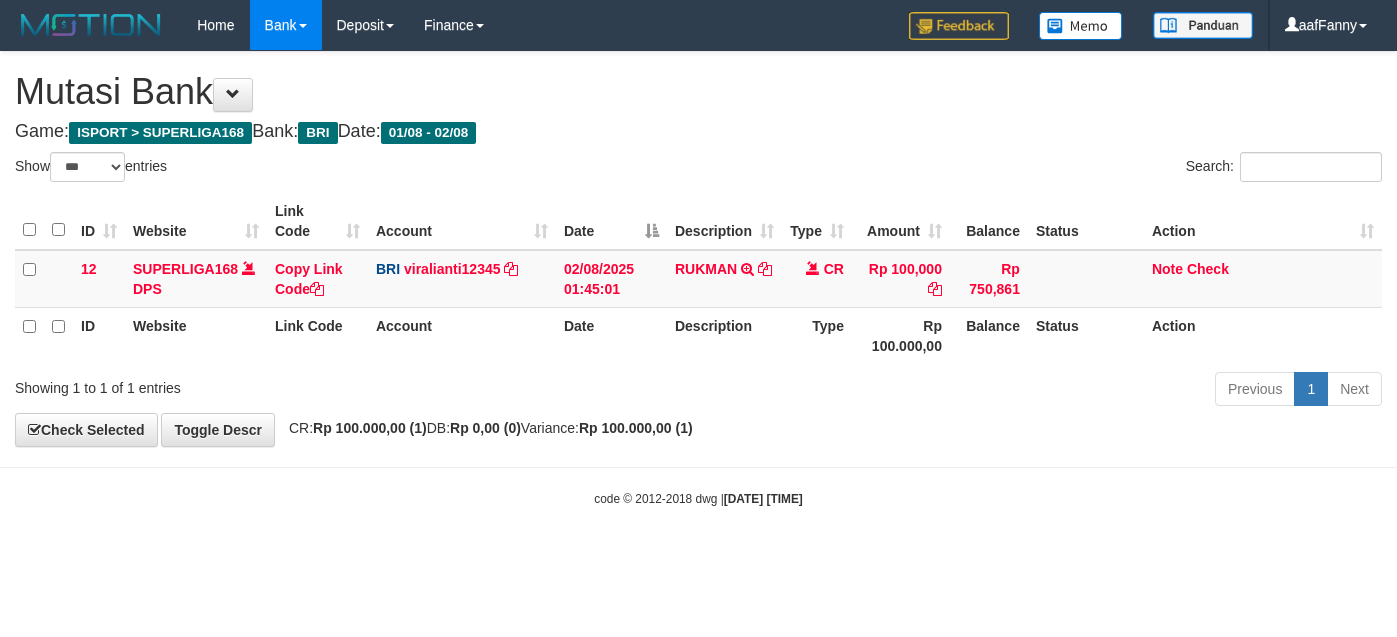 select on "***" 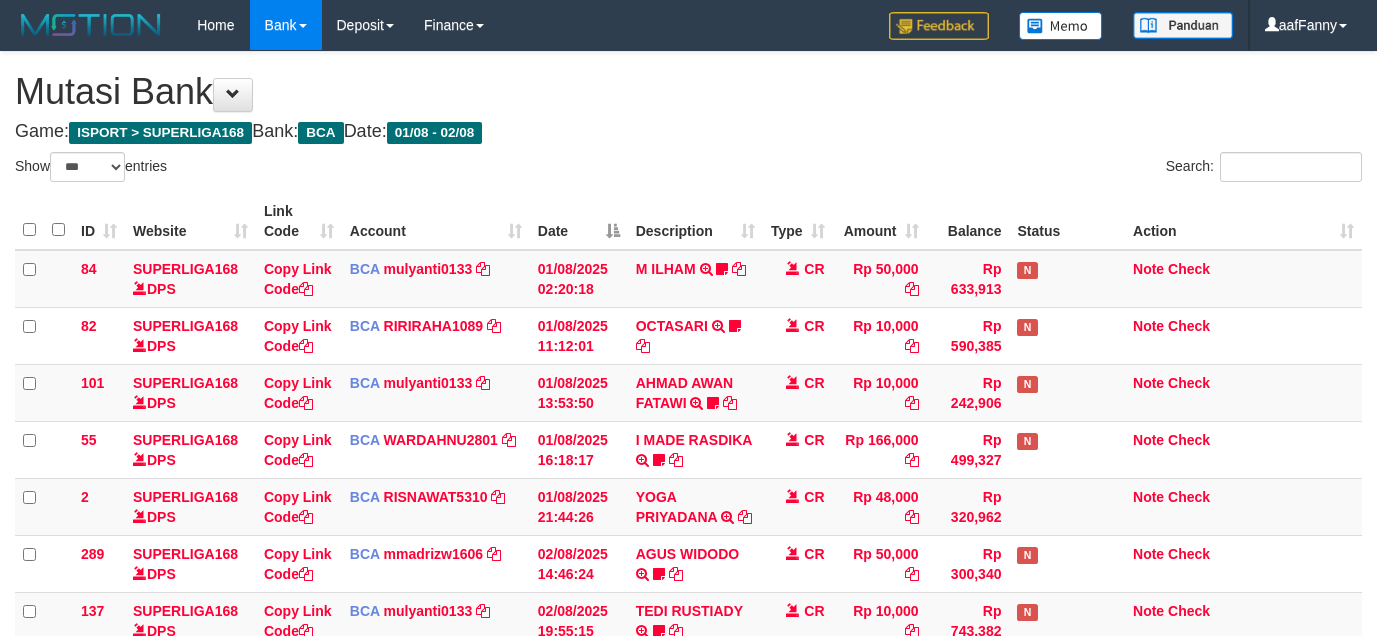 select on "***" 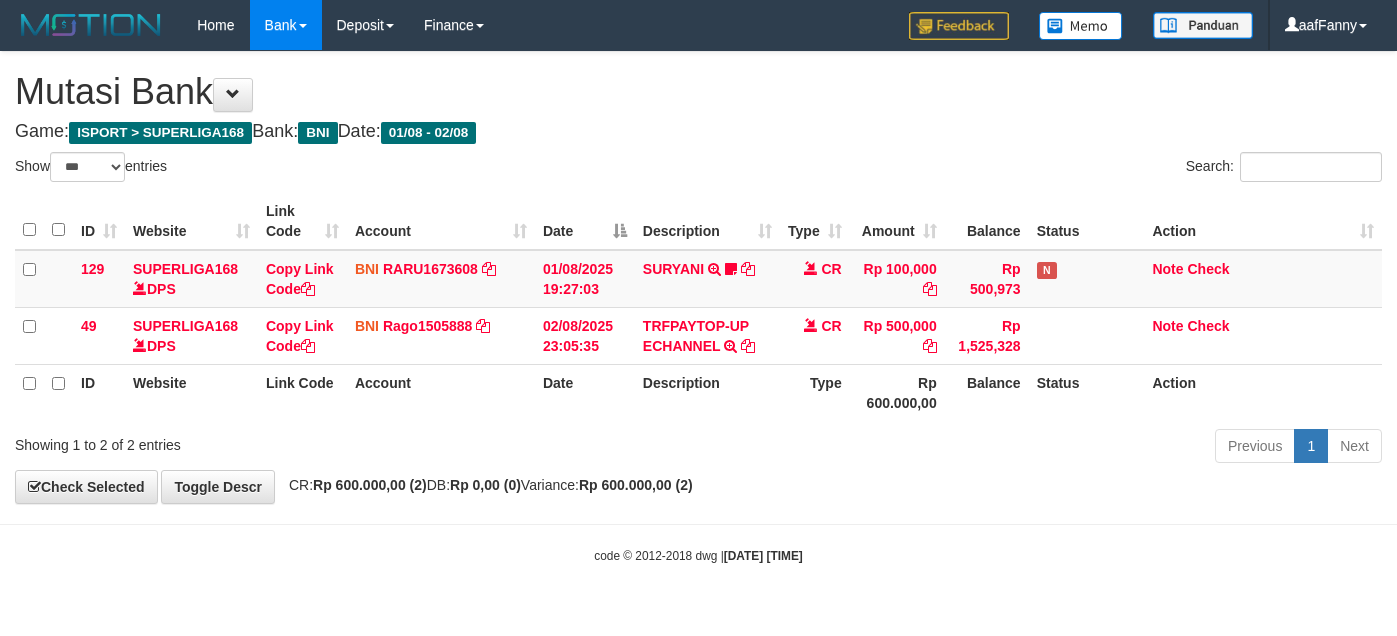 select on "***" 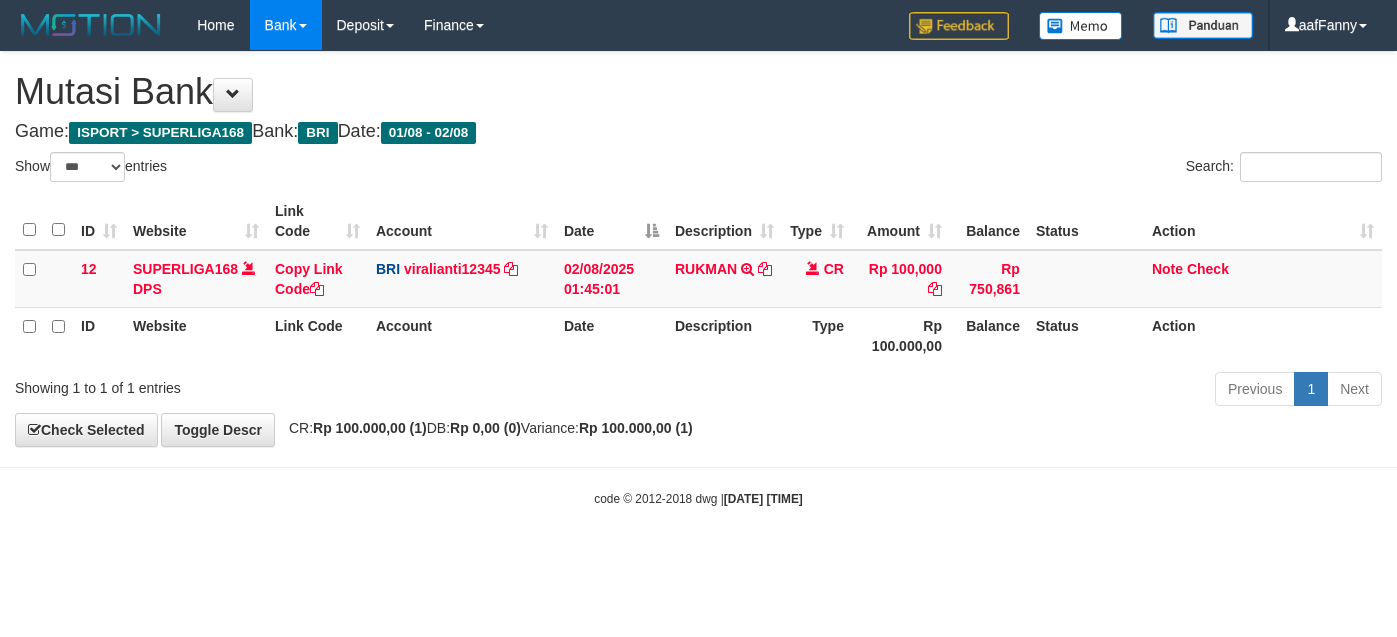 select on "***" 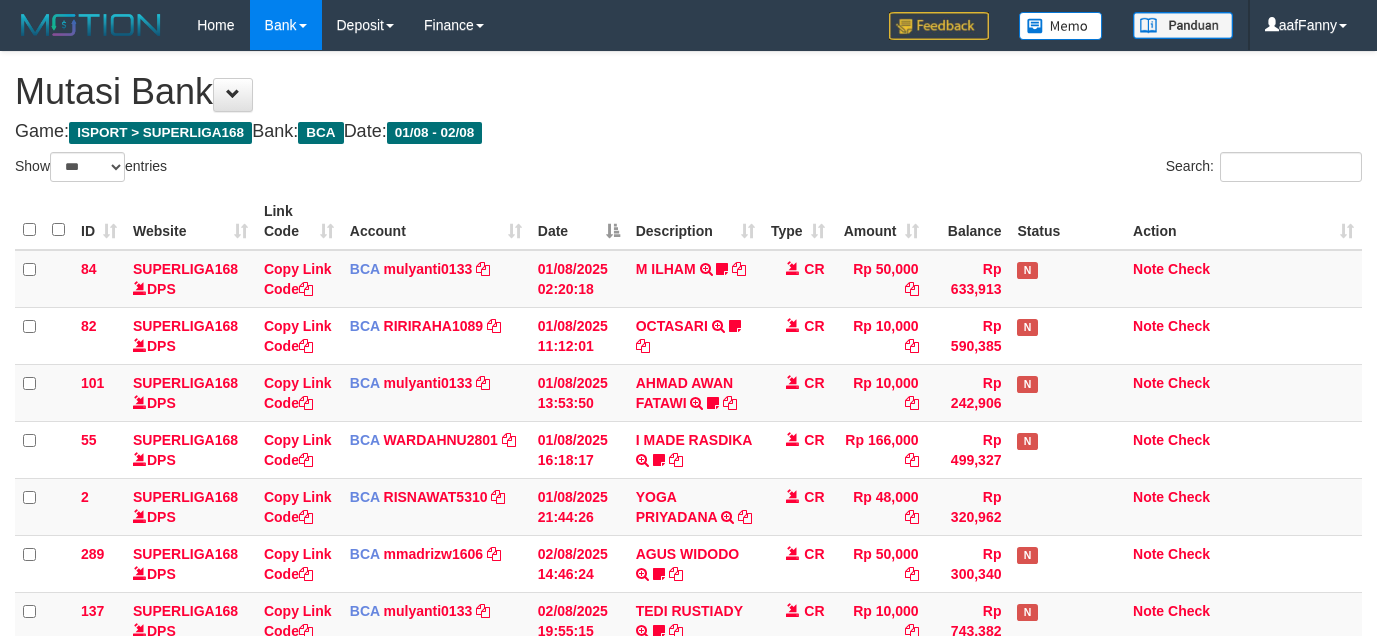 select on "***" 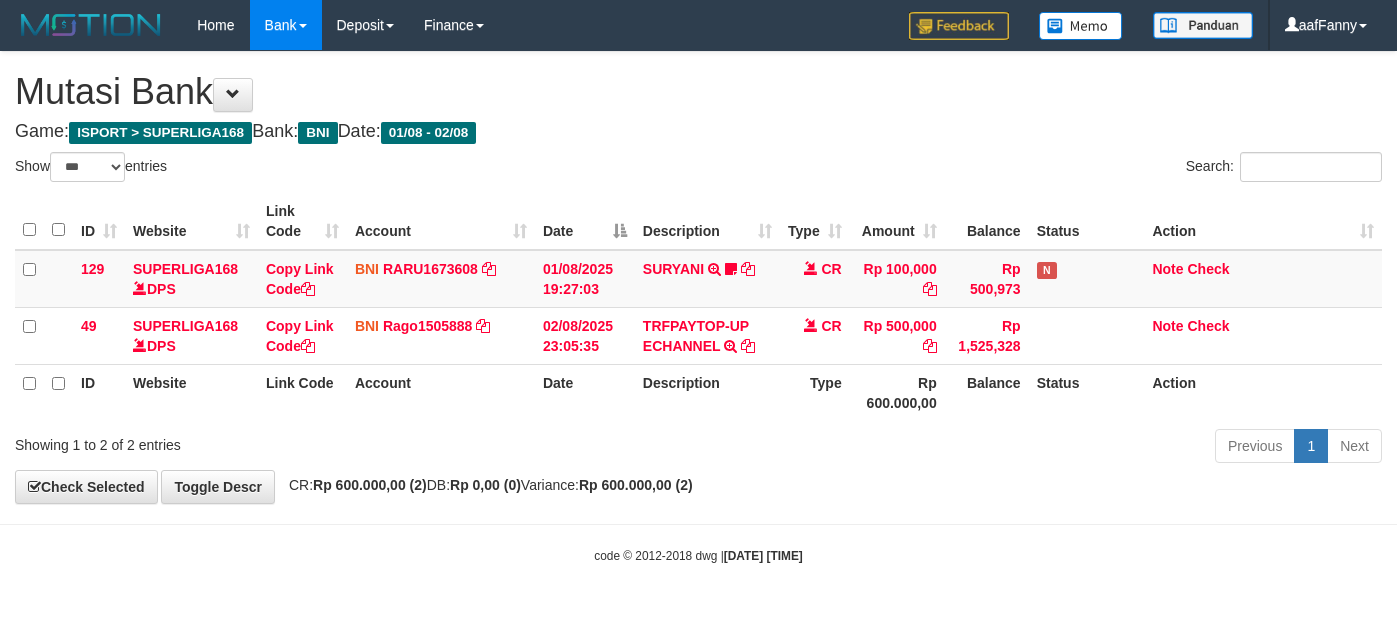 select on "***" 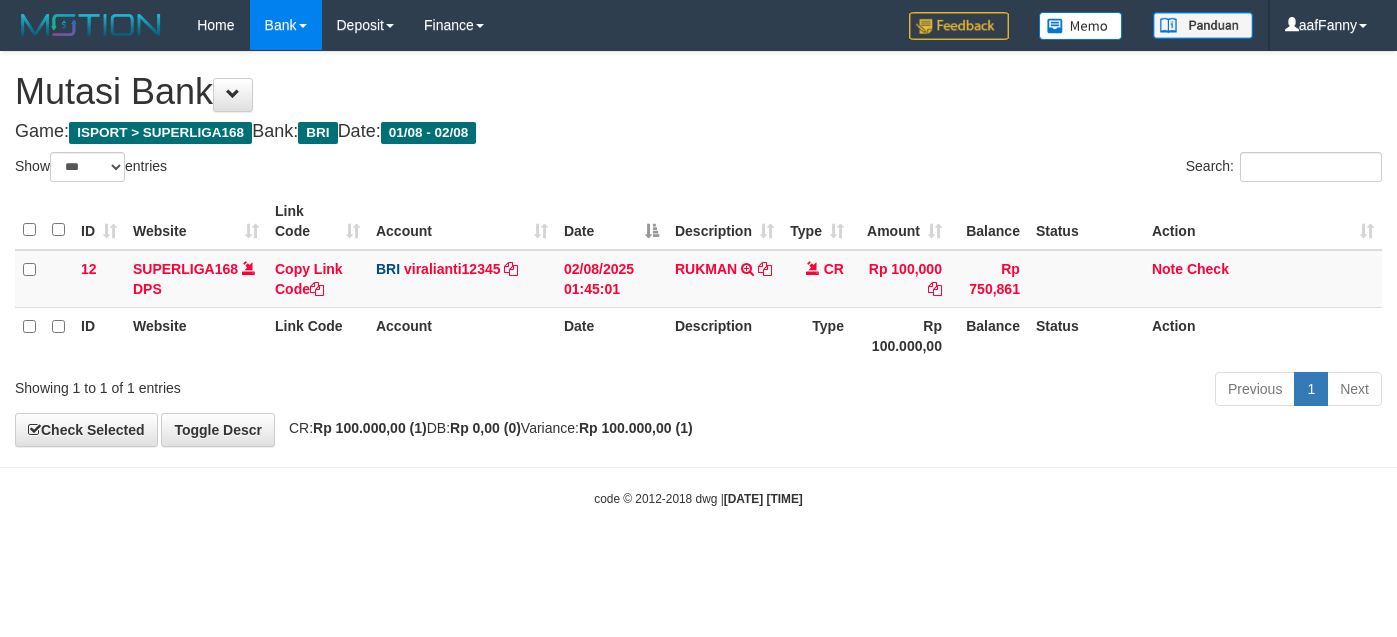 select on "***" 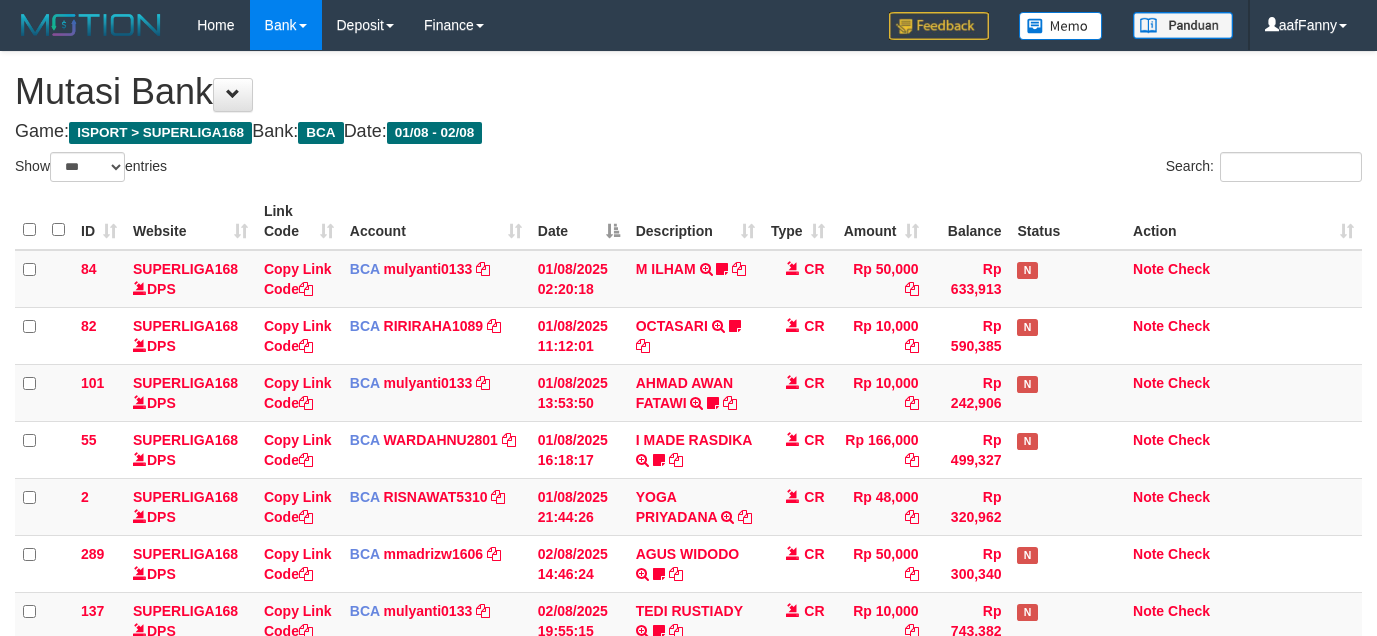 select on "***" 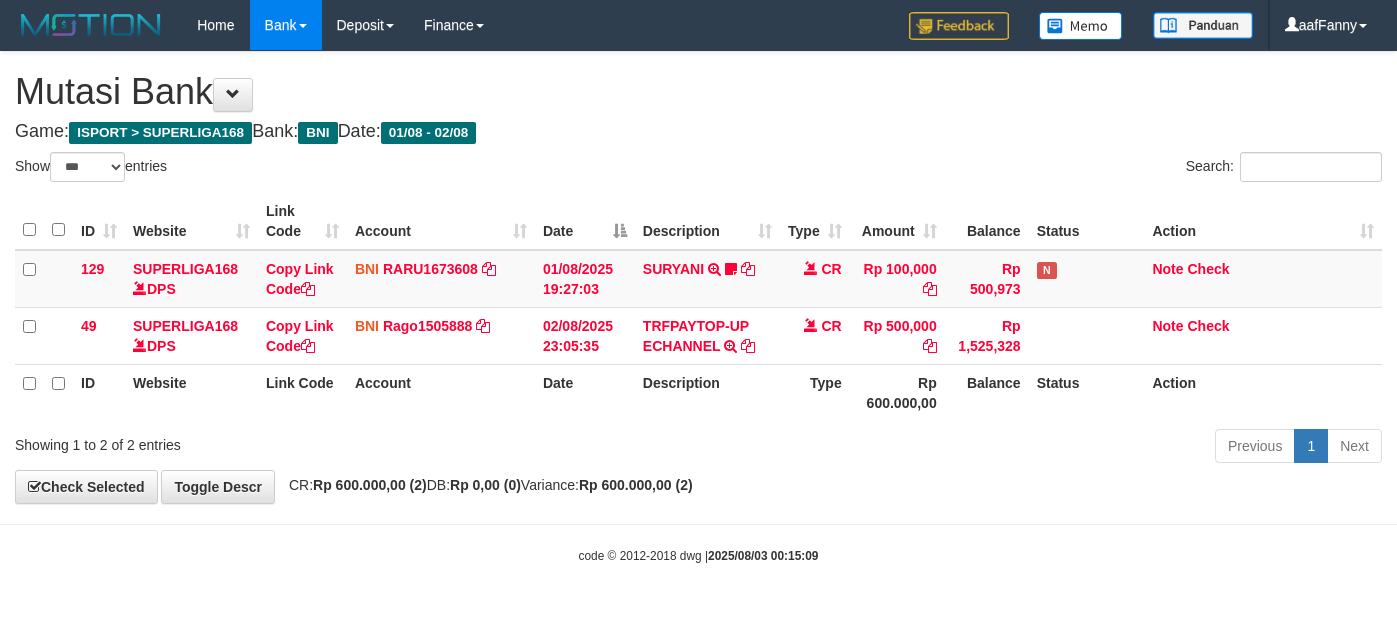 select on "***" 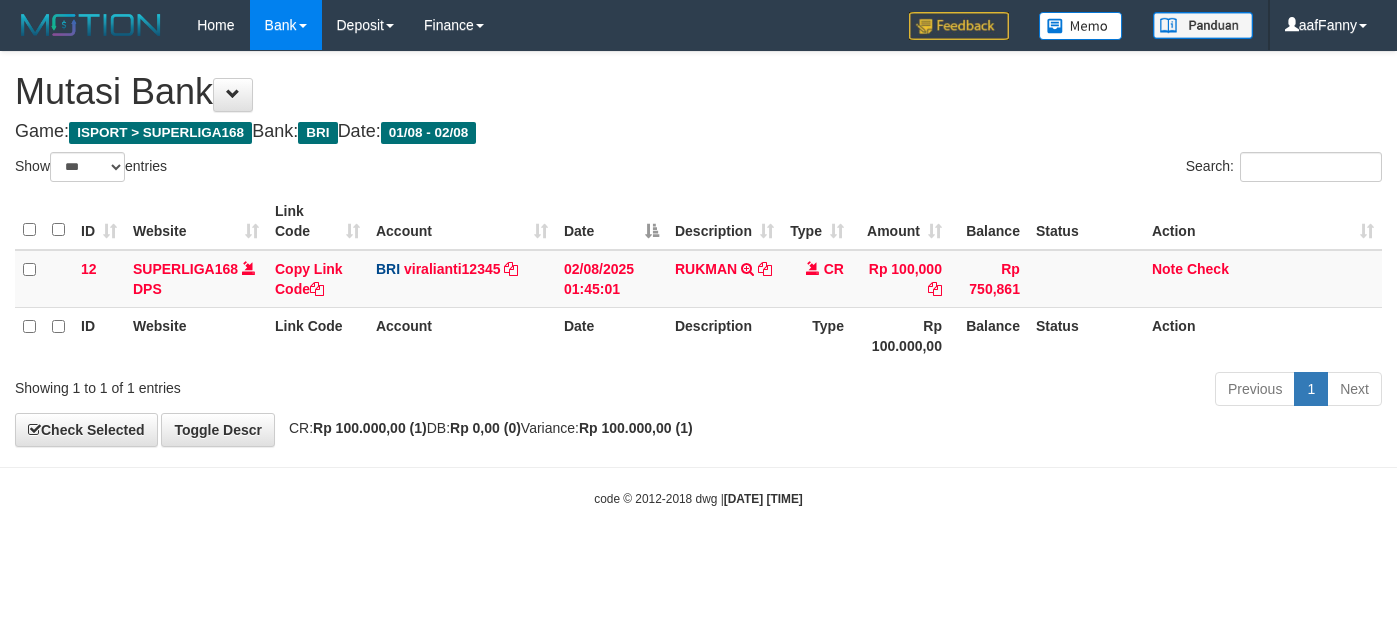 select on "***" 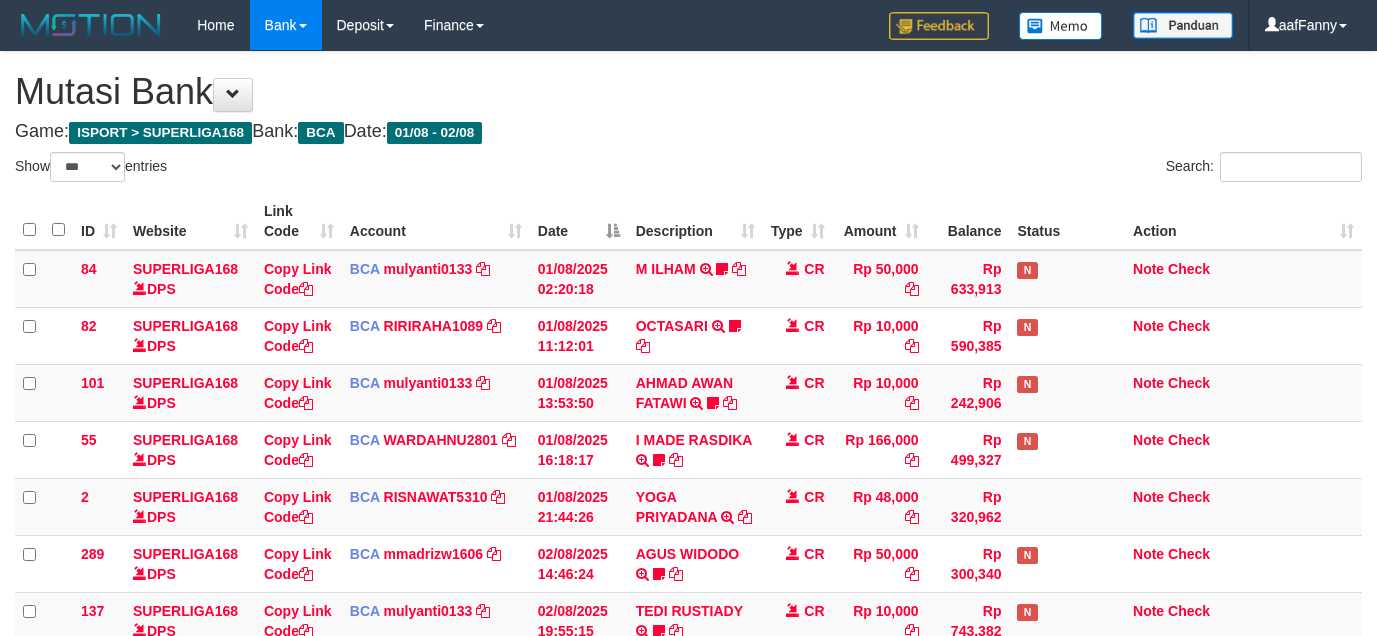 select on "***" 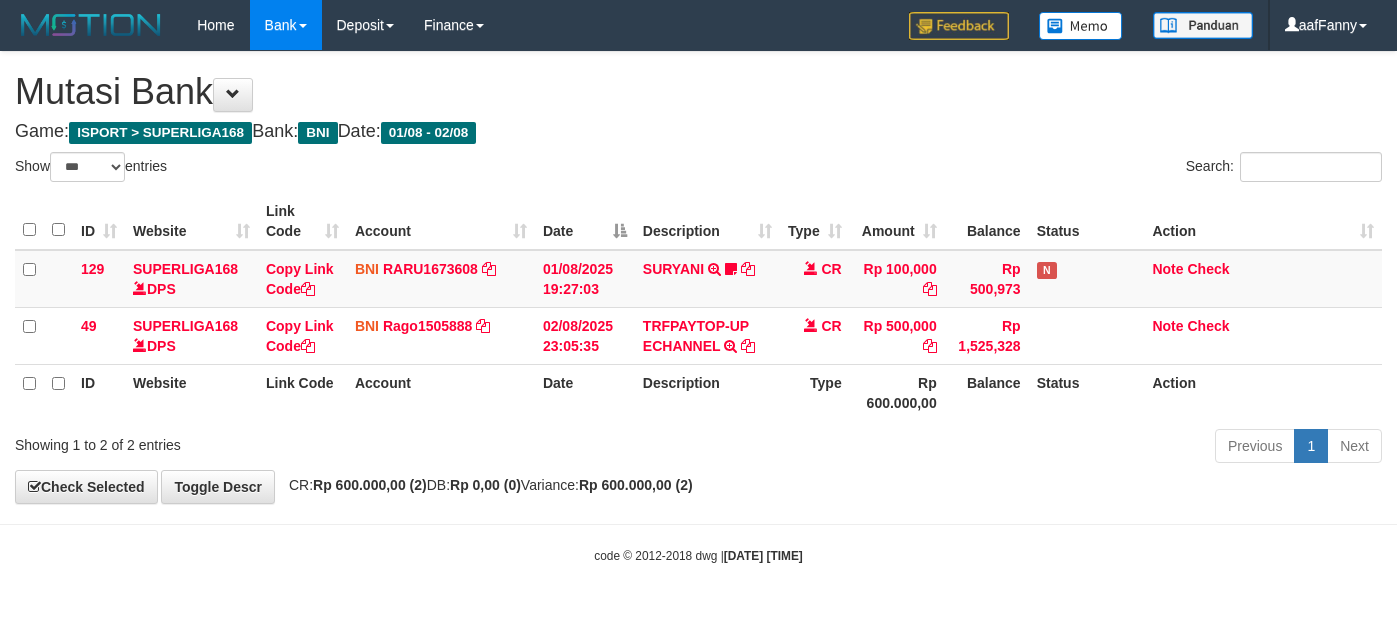 select on "***" 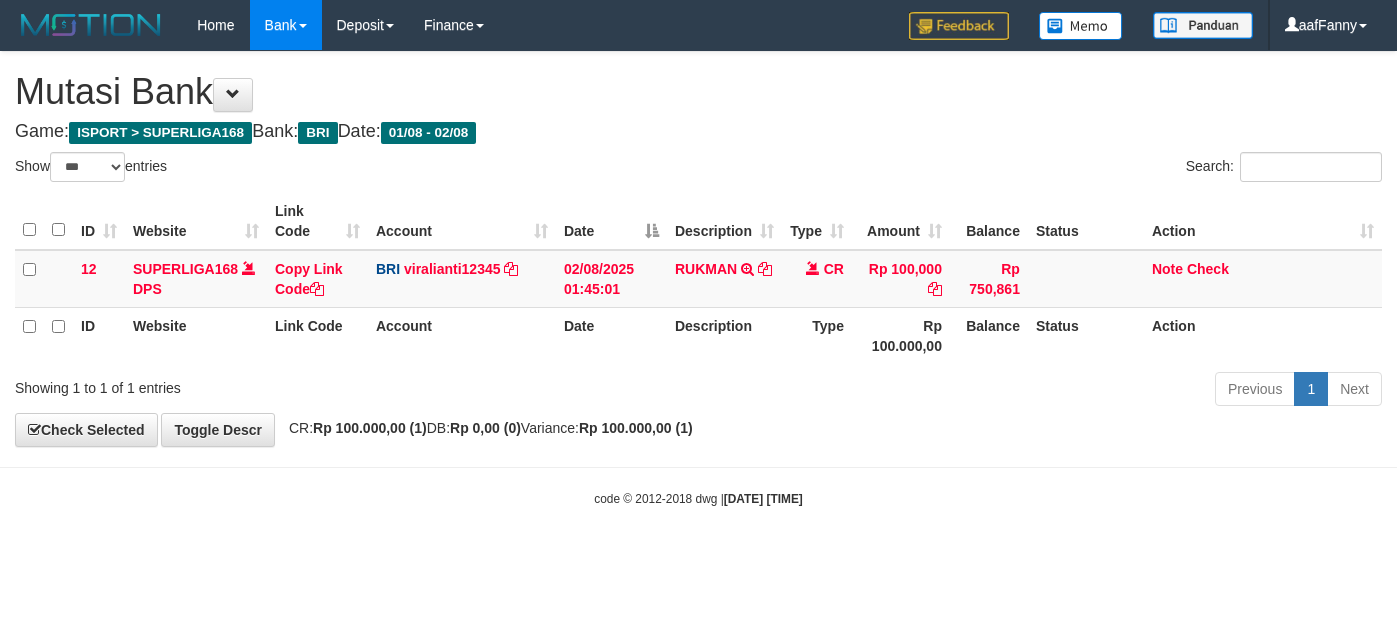 select on "***" 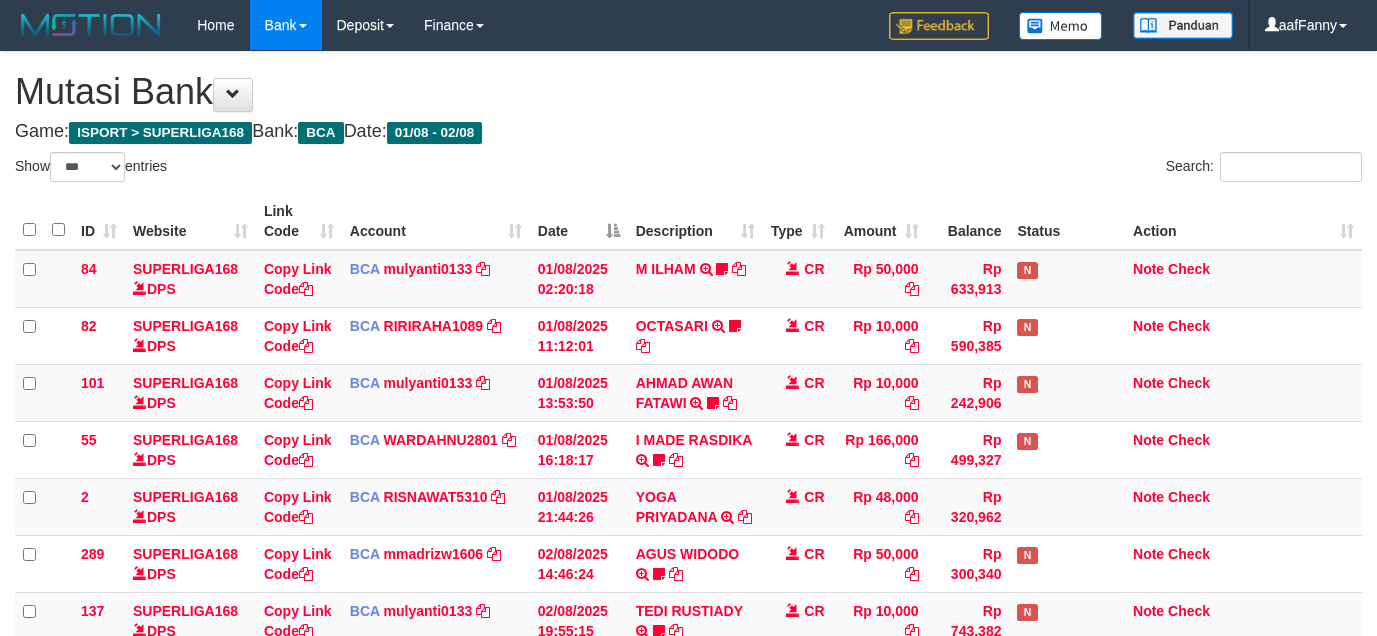select on "***" 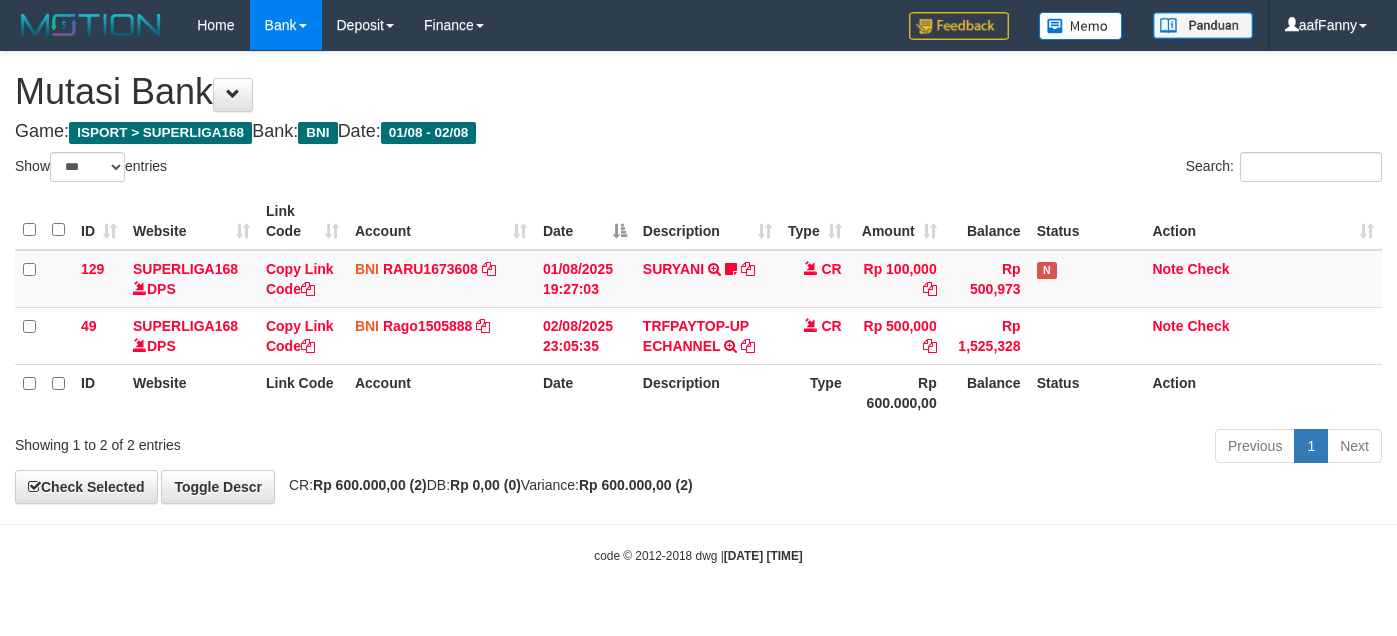 select on "***" 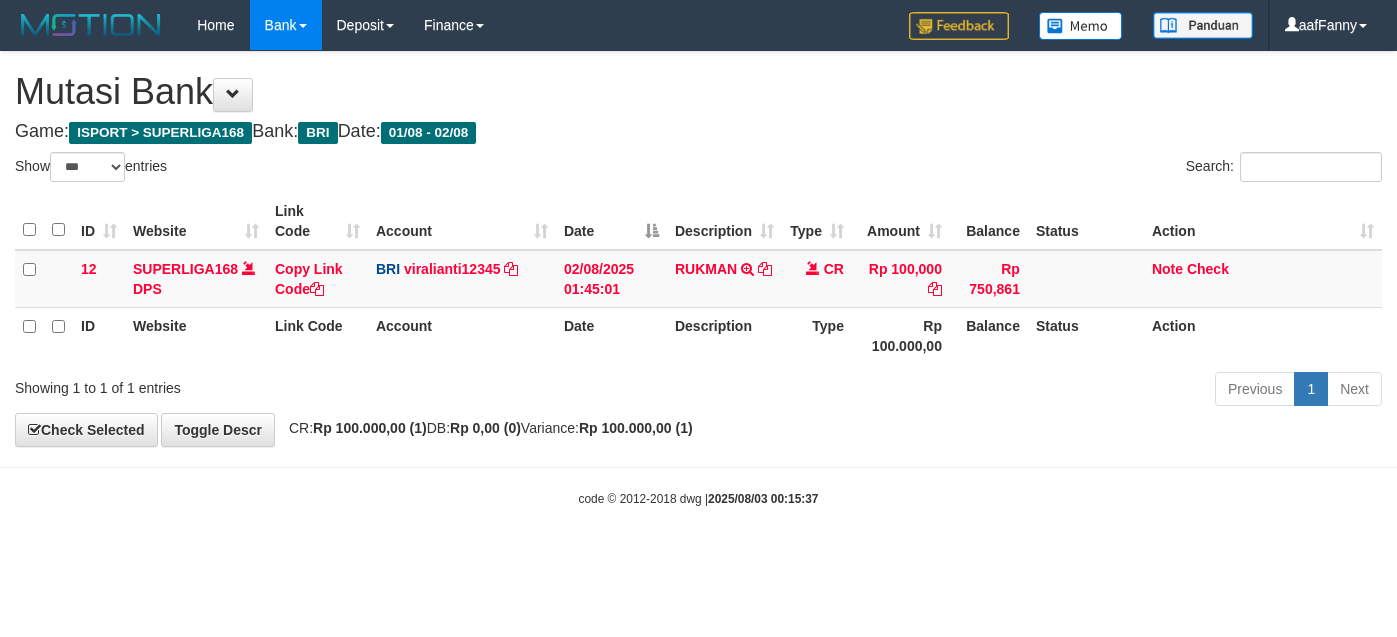 select on "***" 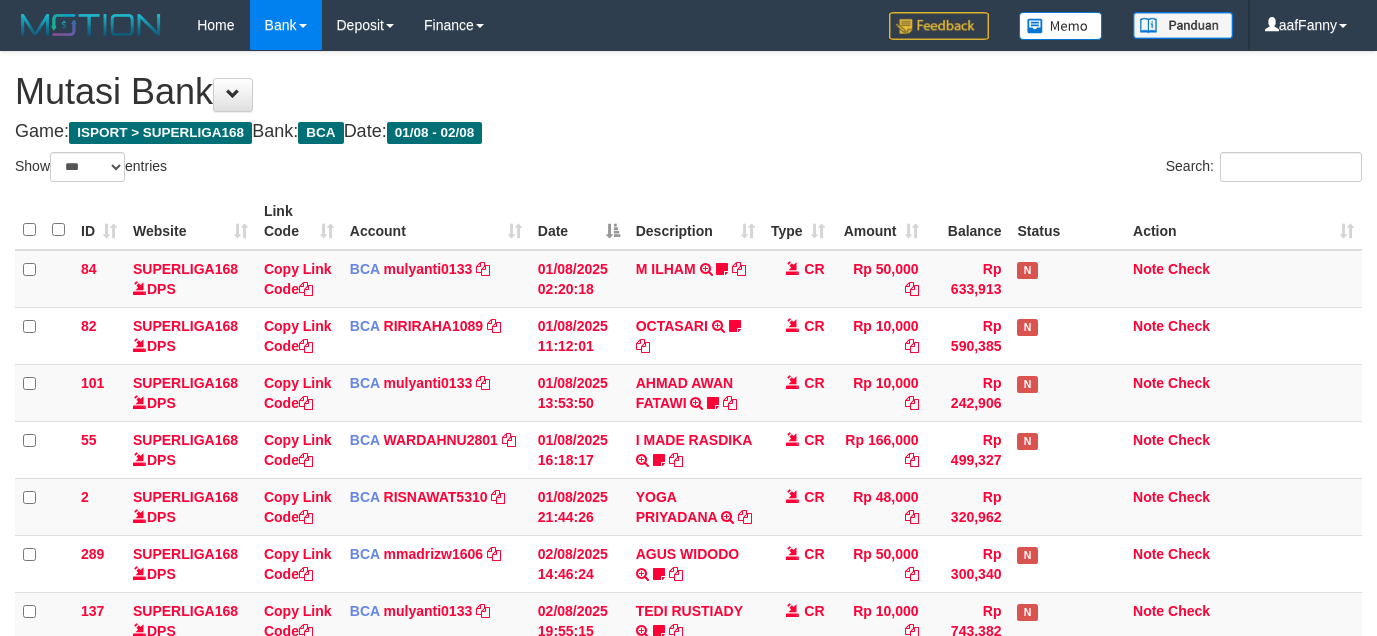 select on "***" 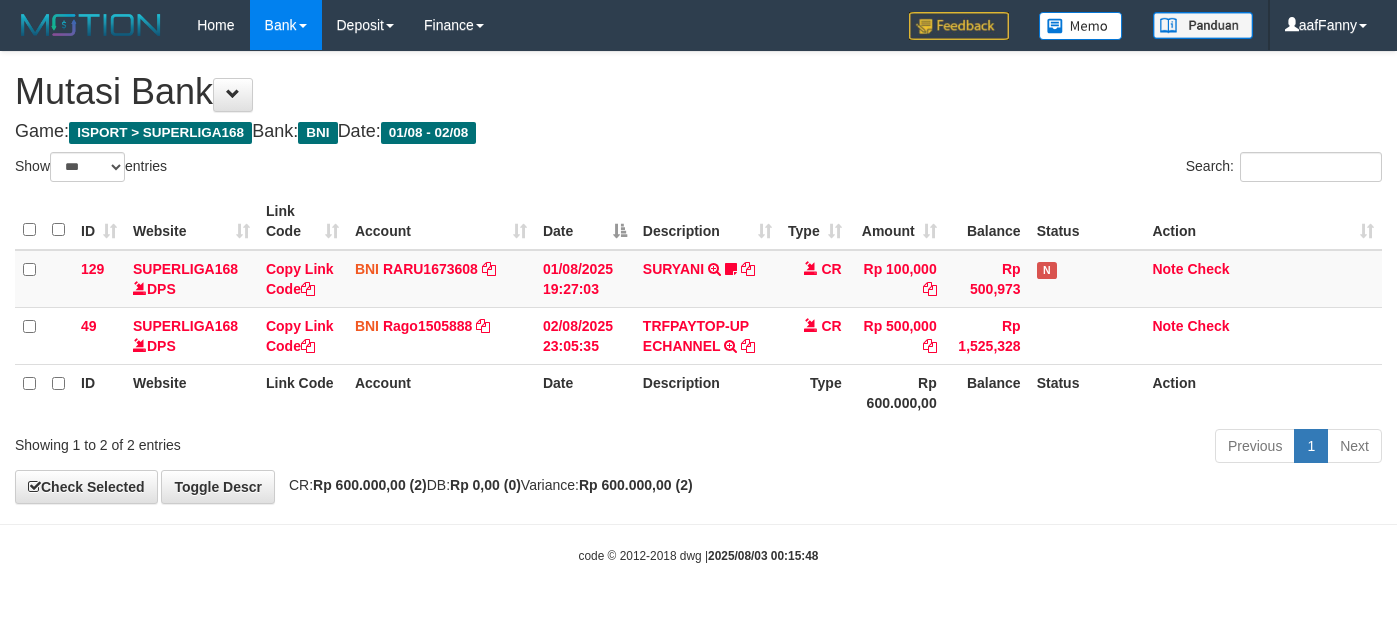 select on "***" 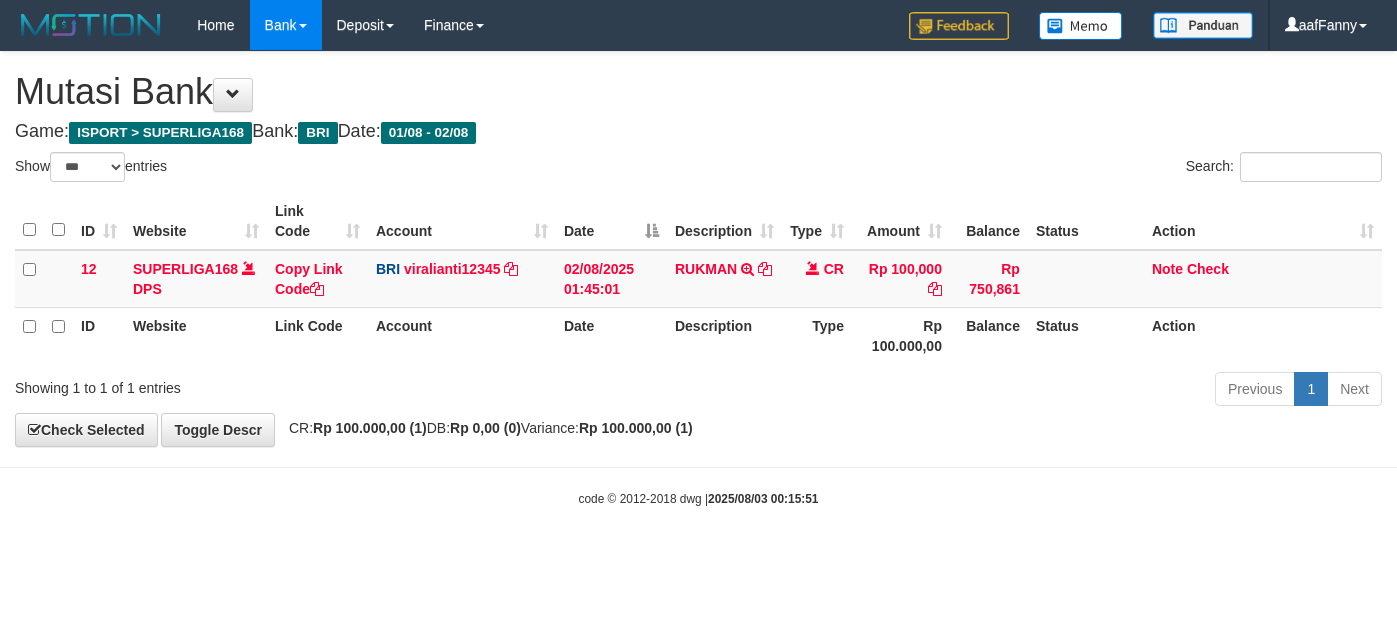 select on "***" 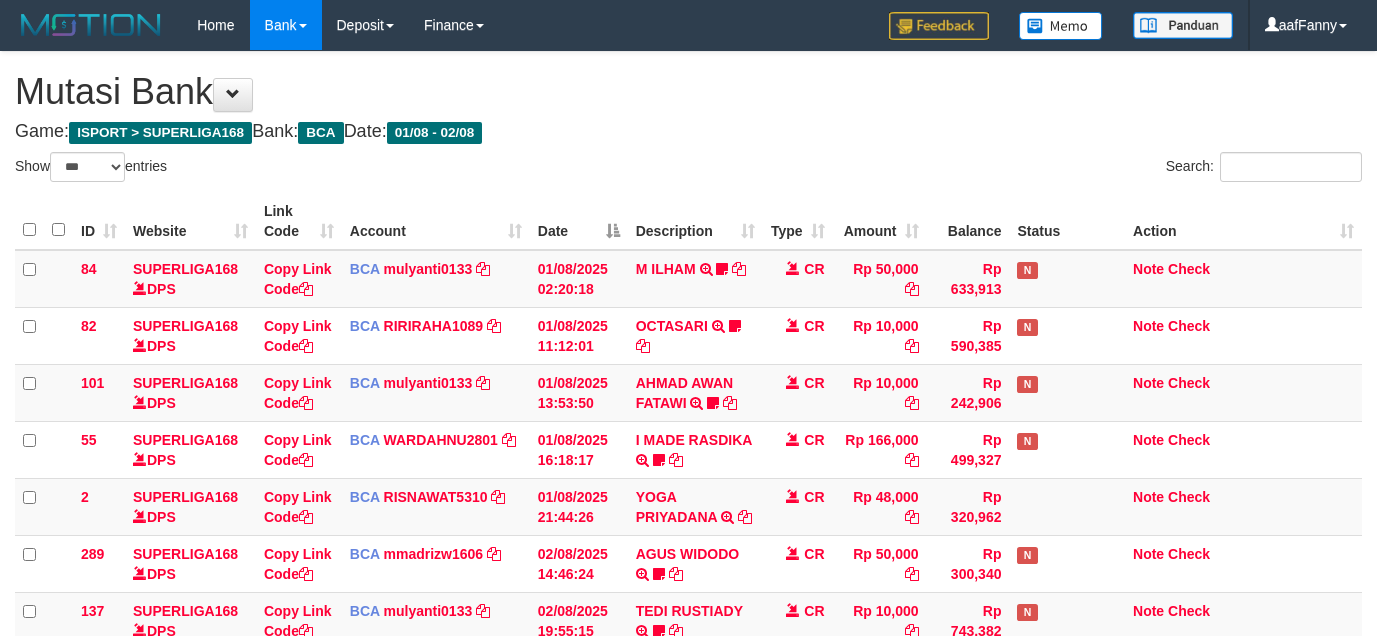 select on "***" 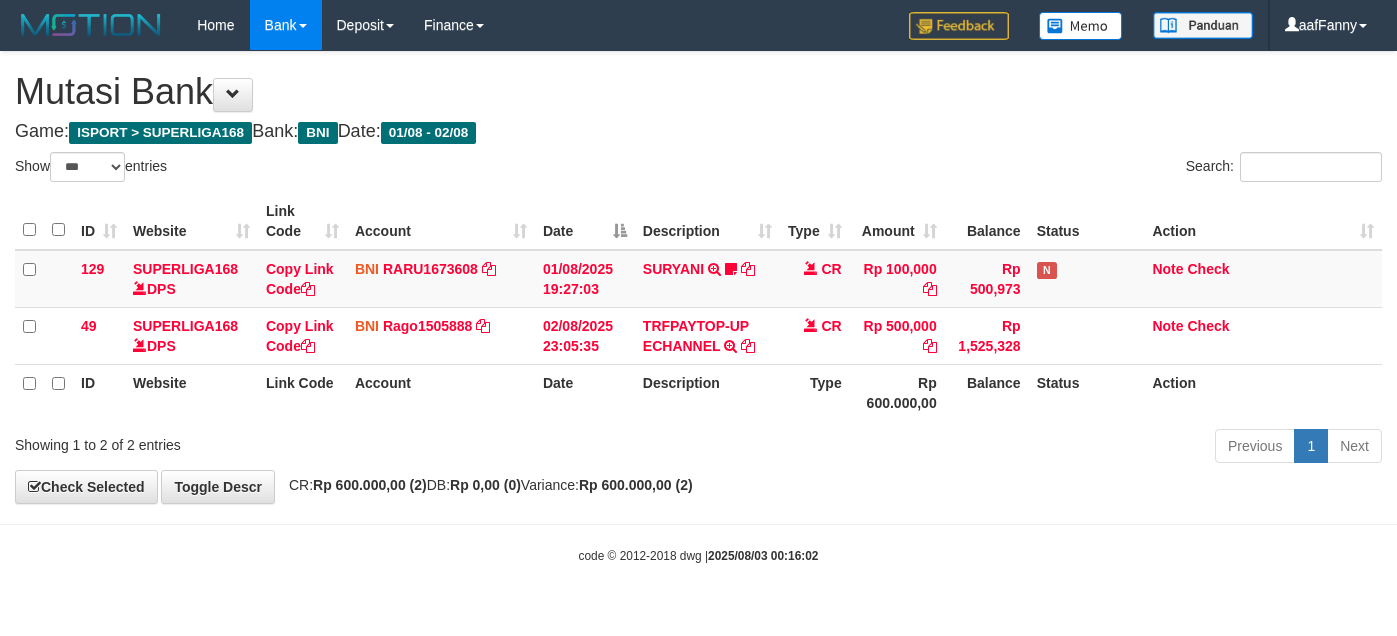 select on "***" 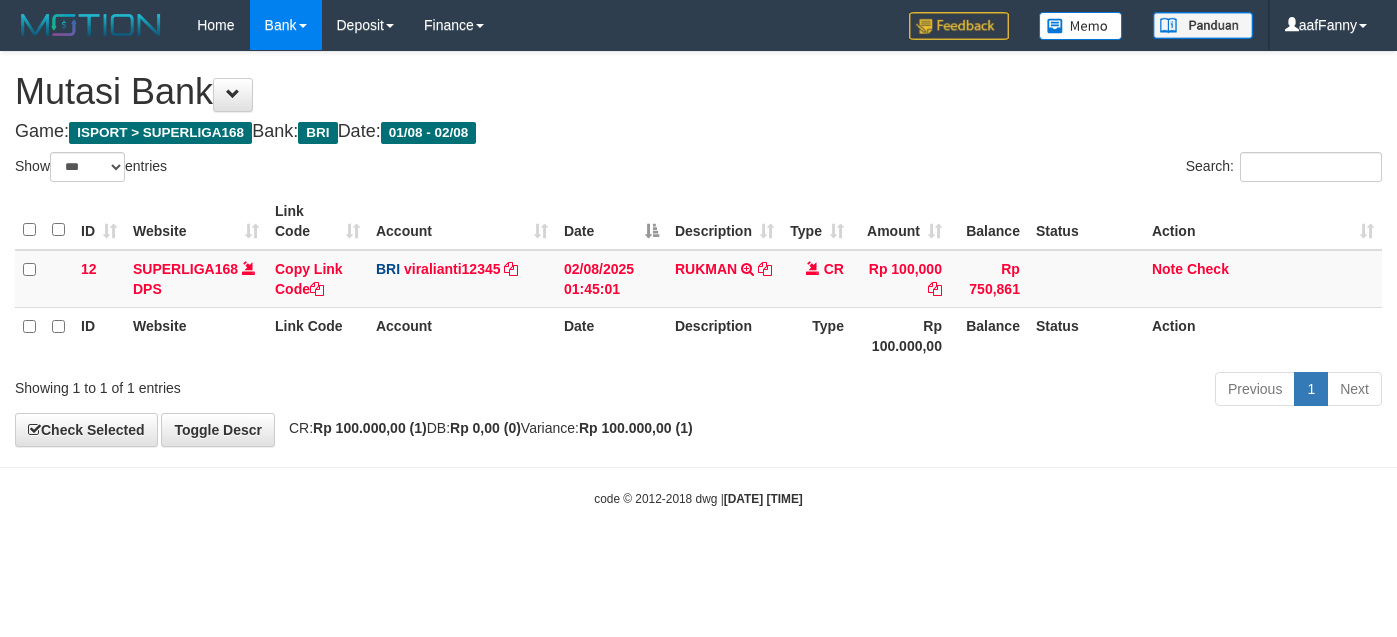 select on "***" 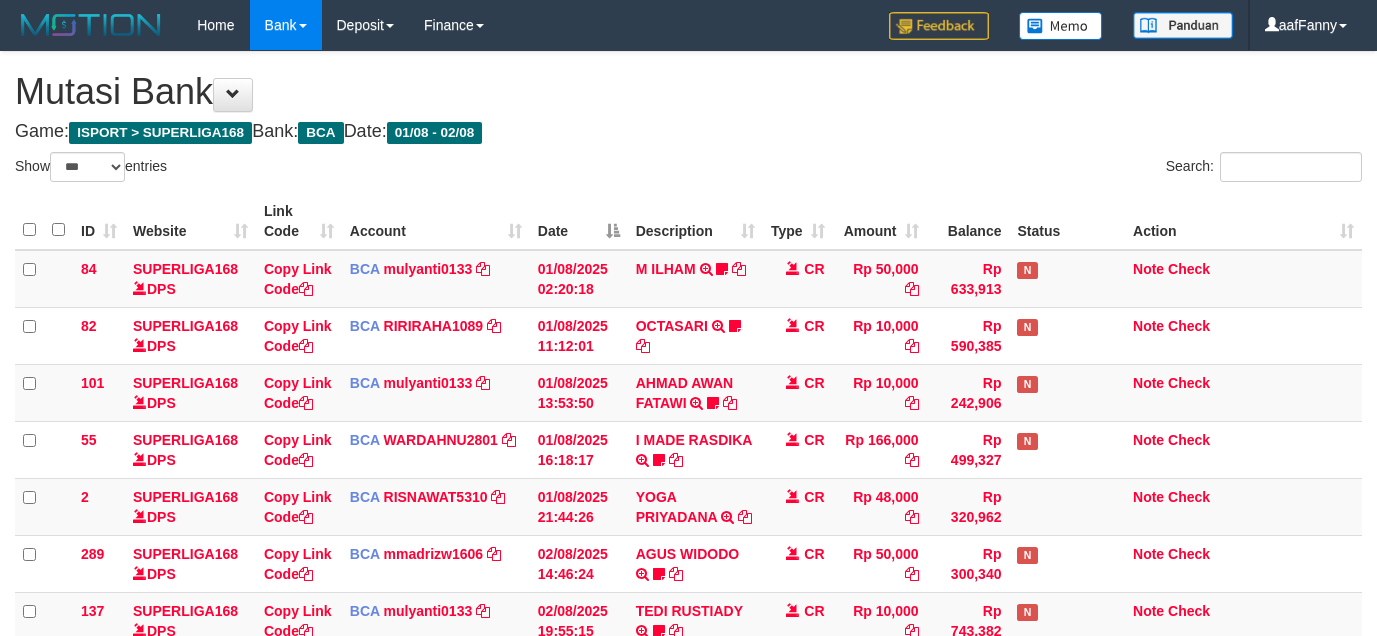 select on "***" 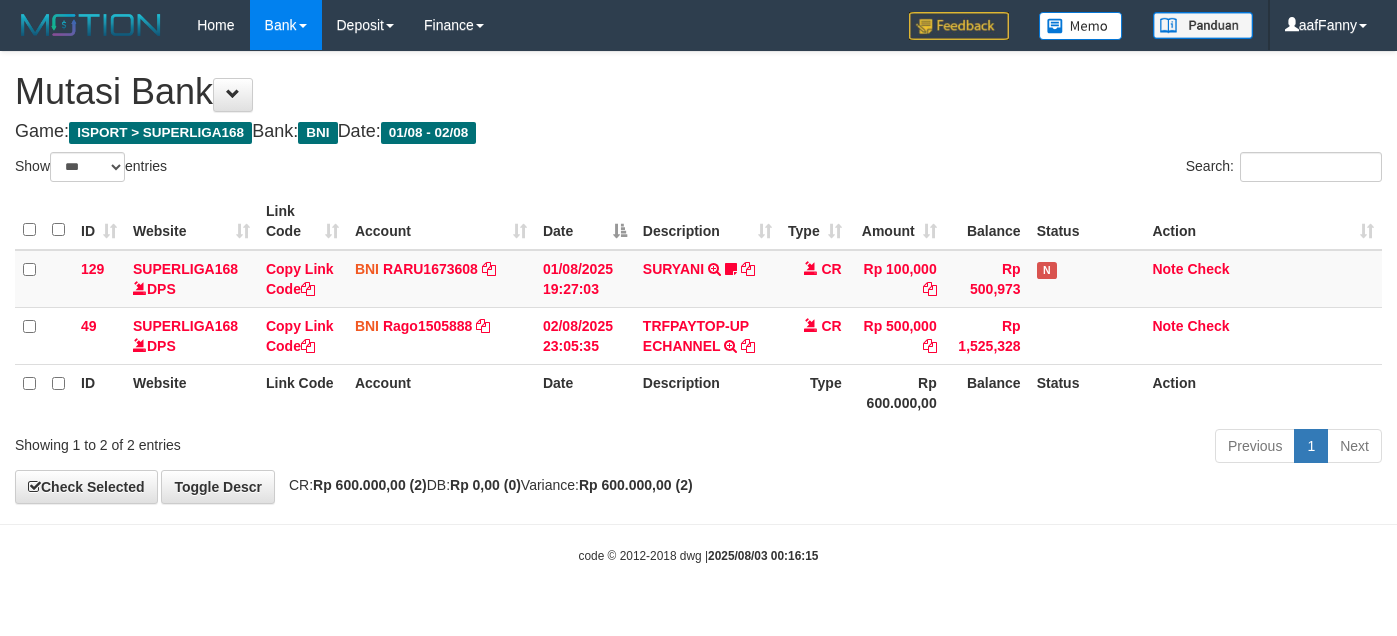 select on "***" 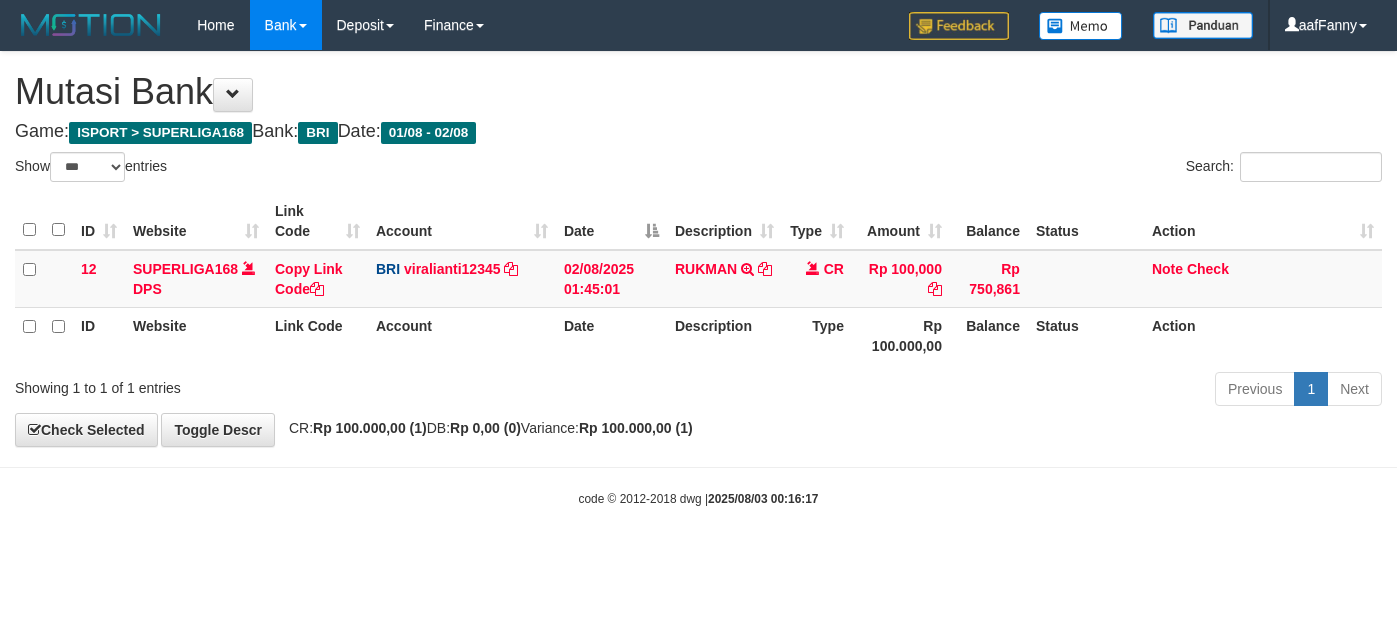 select on "***" 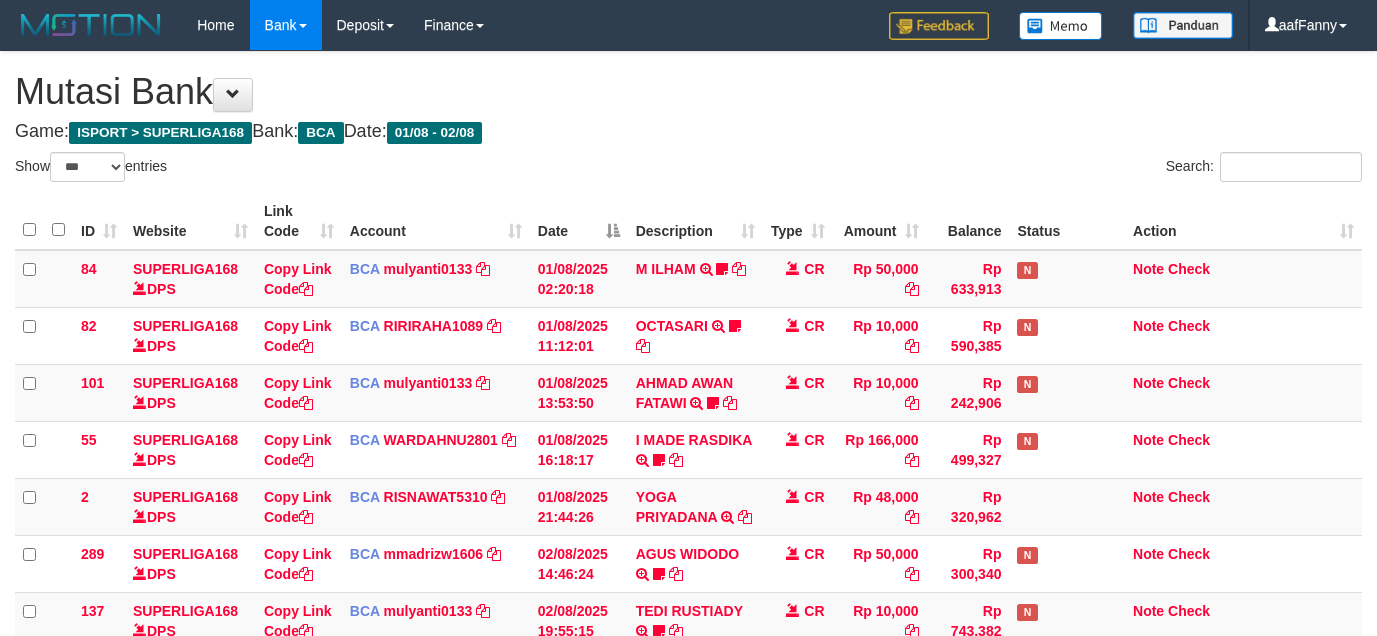 select on "***" 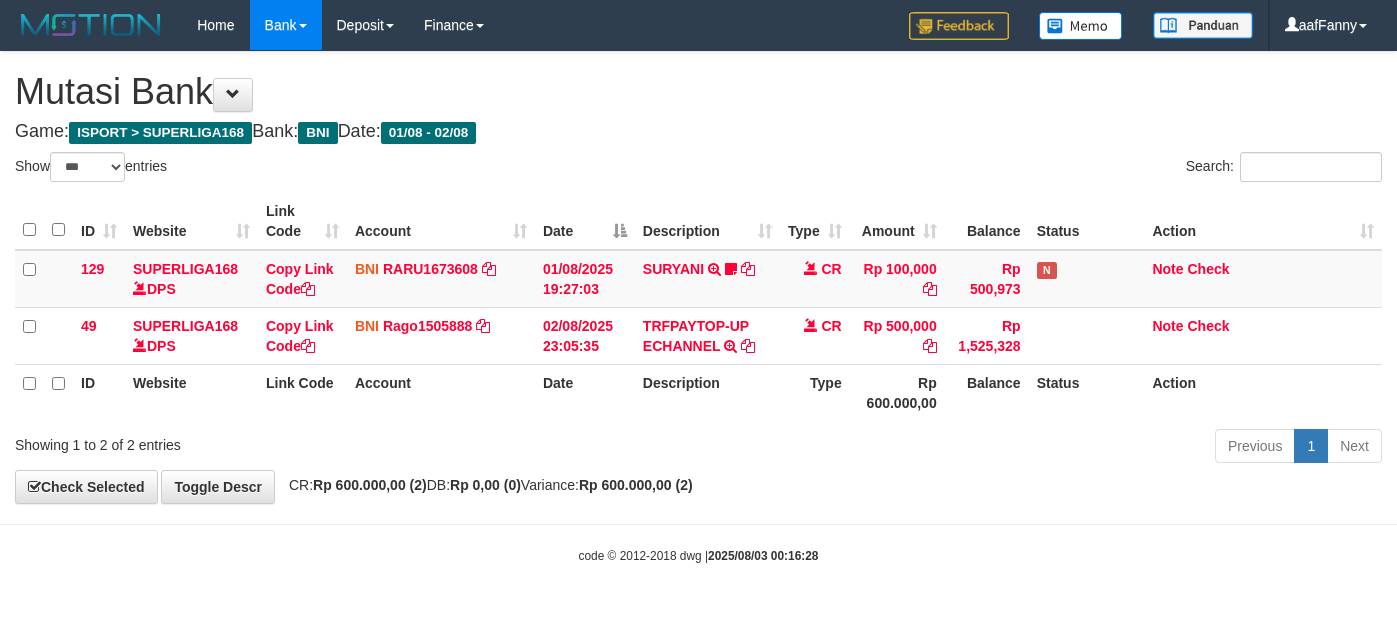 select on "***" 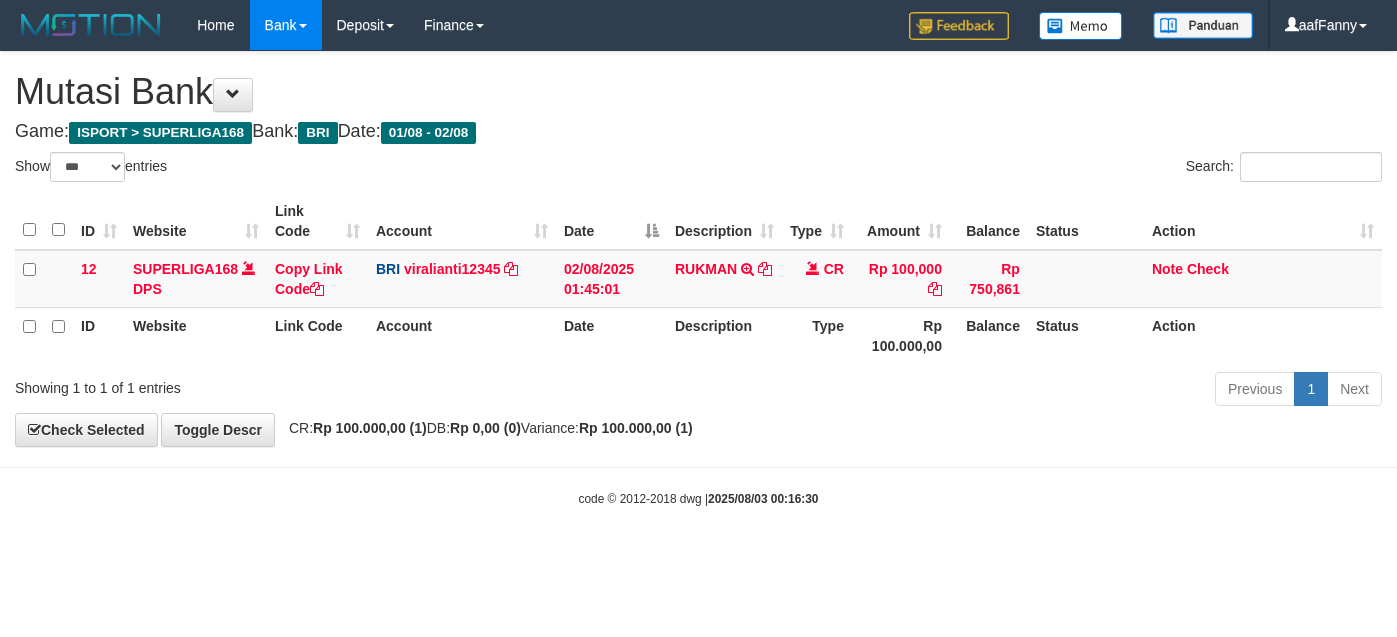 select on "***" 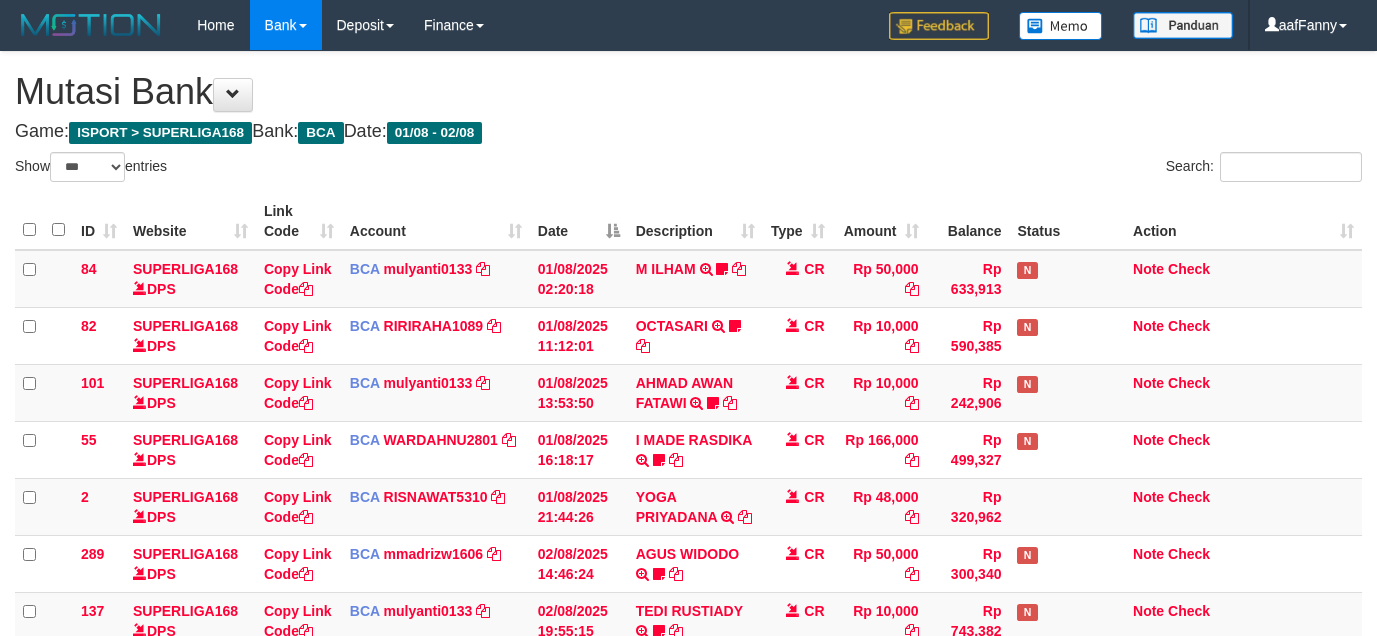 select on "***" 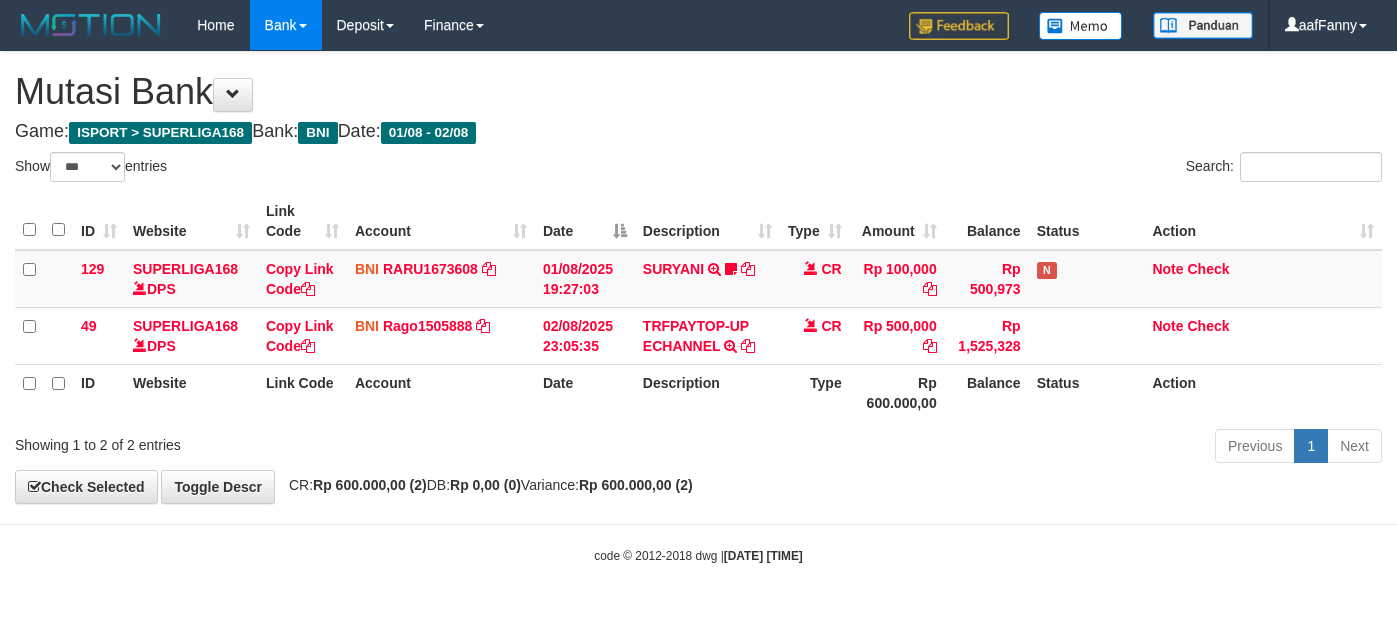 select on "***" 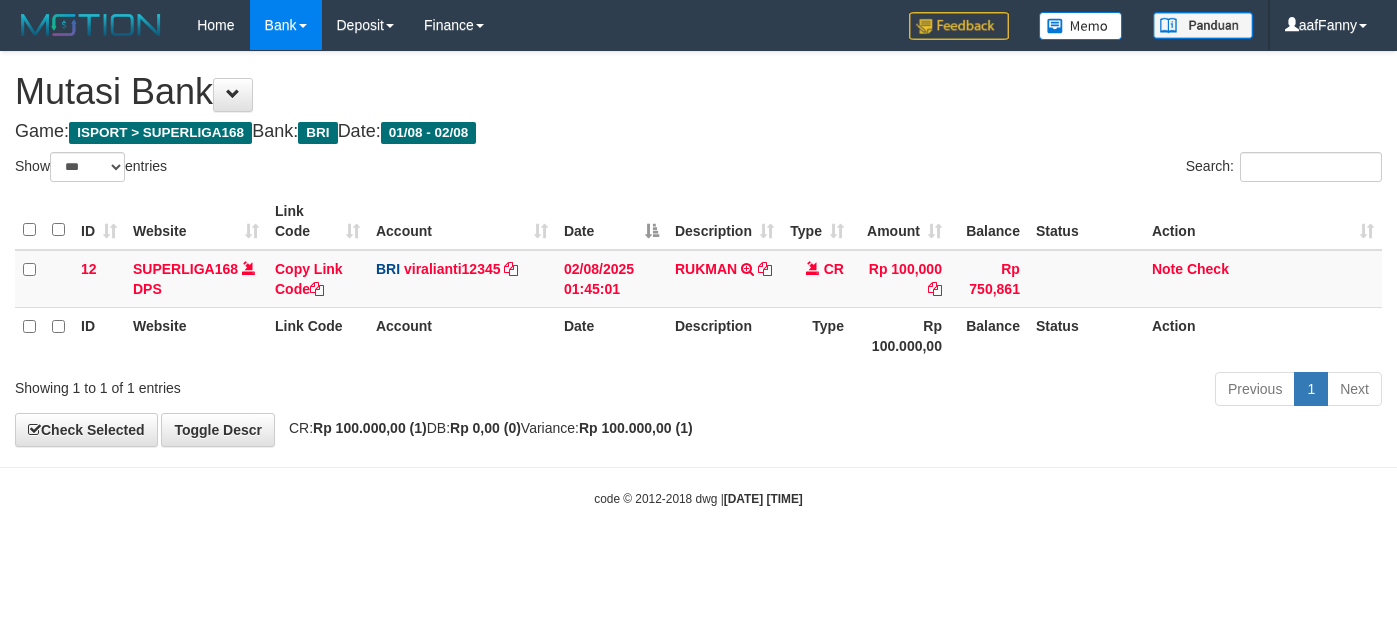select on "***" 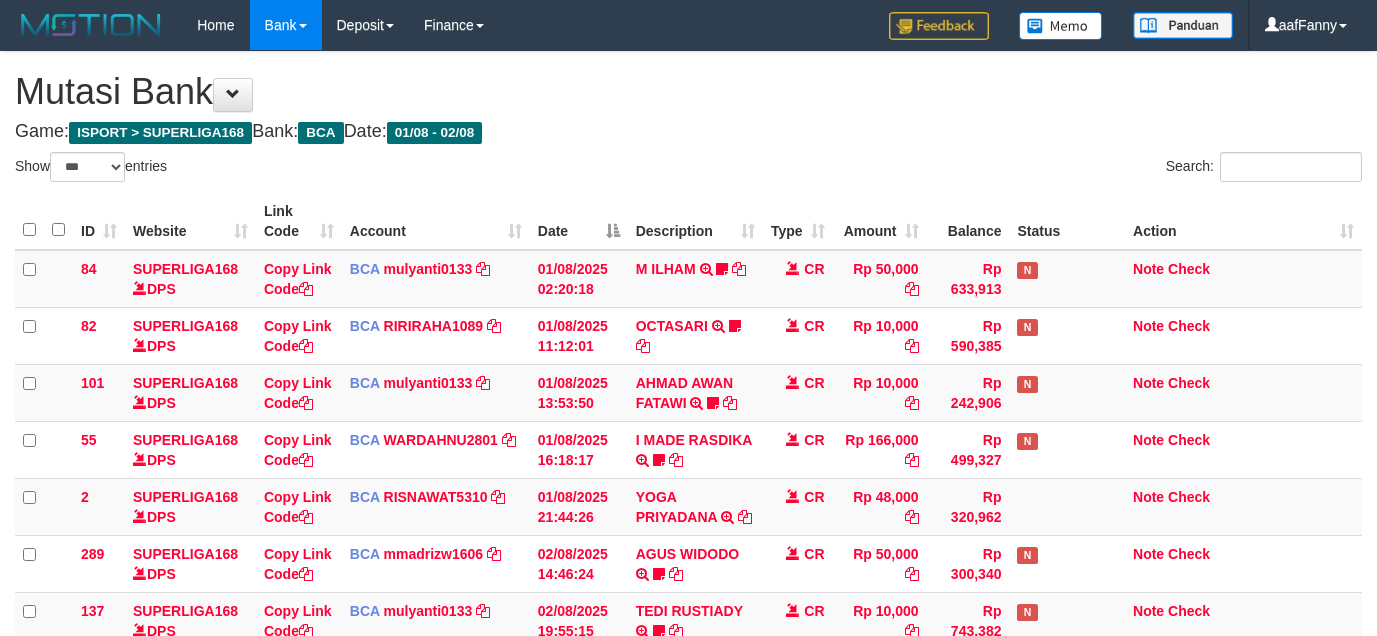 select on "***" 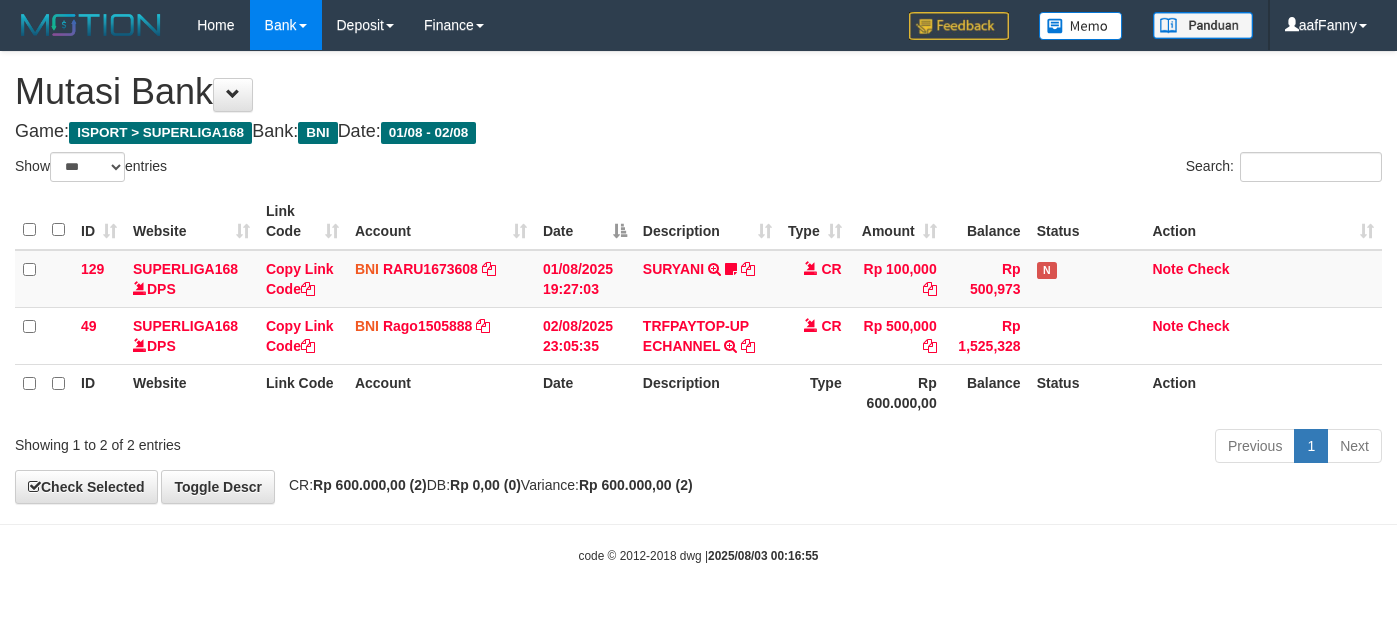 select on "***" 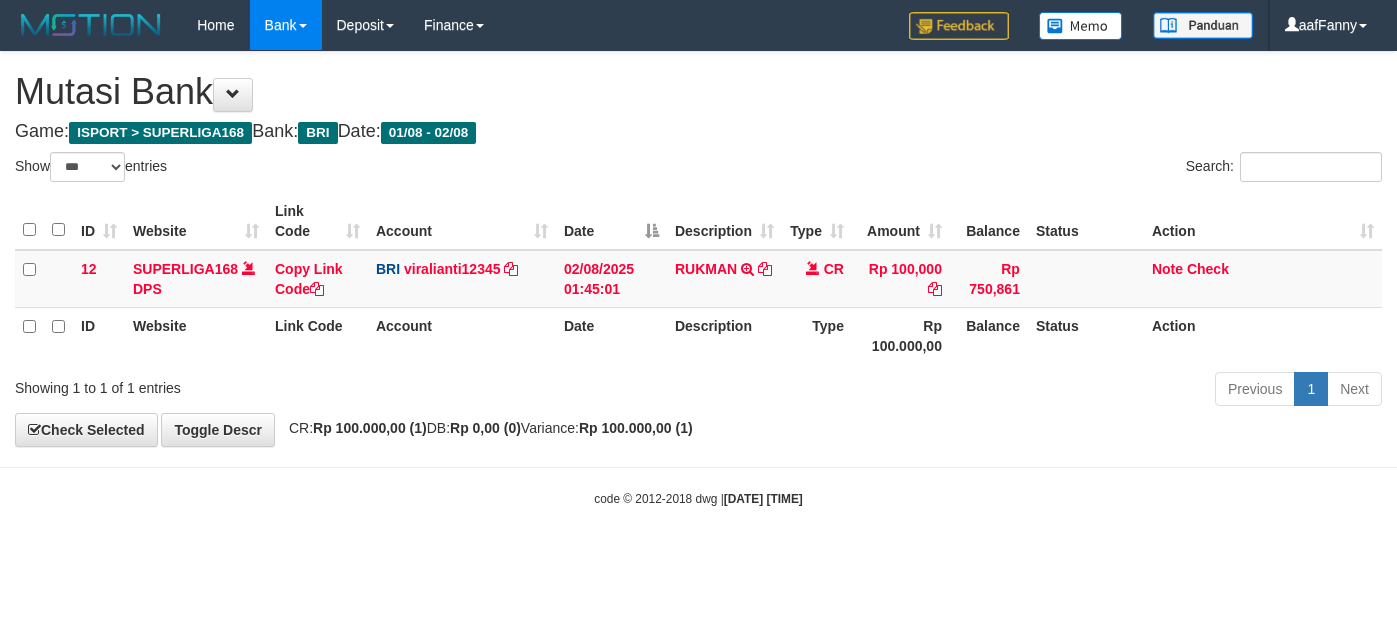 select on "***" 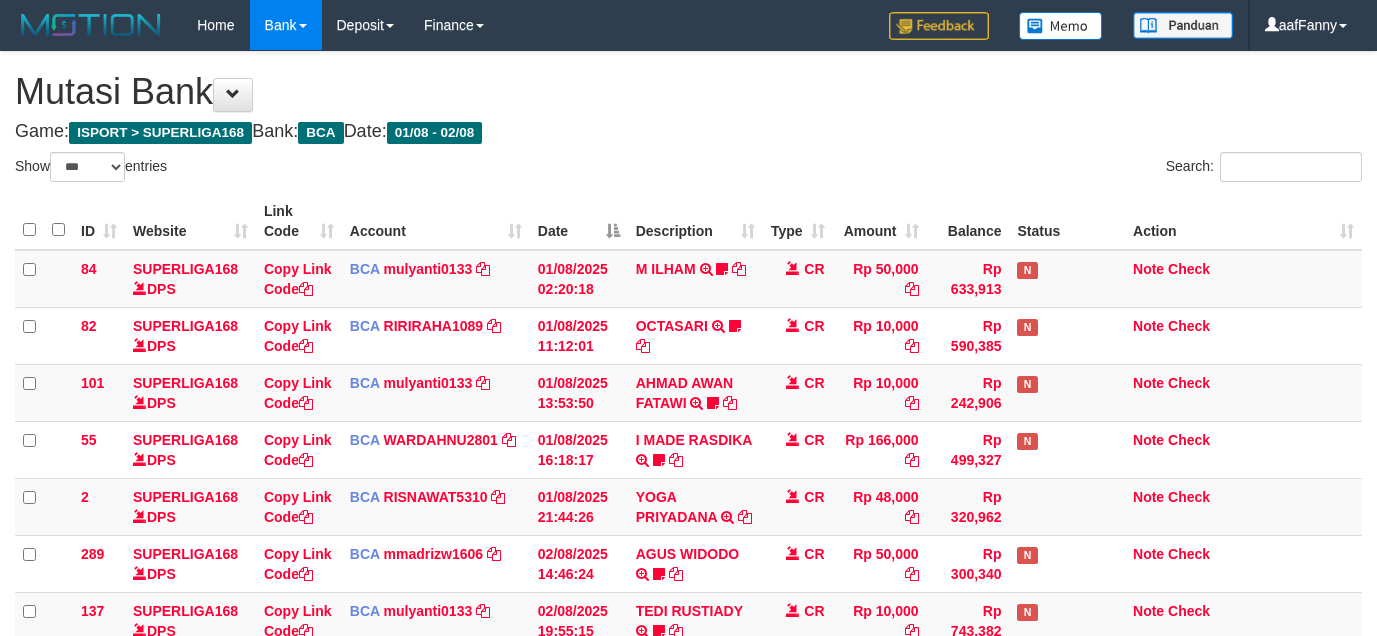 select on "***" 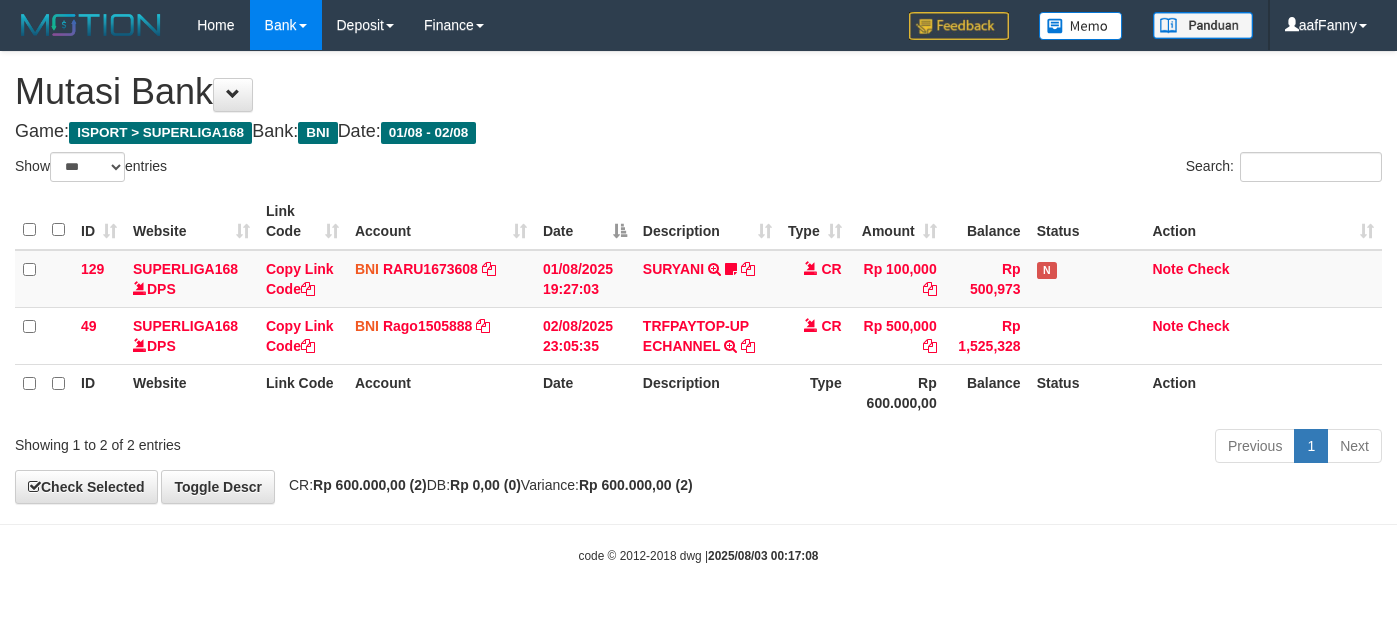 select on "***" 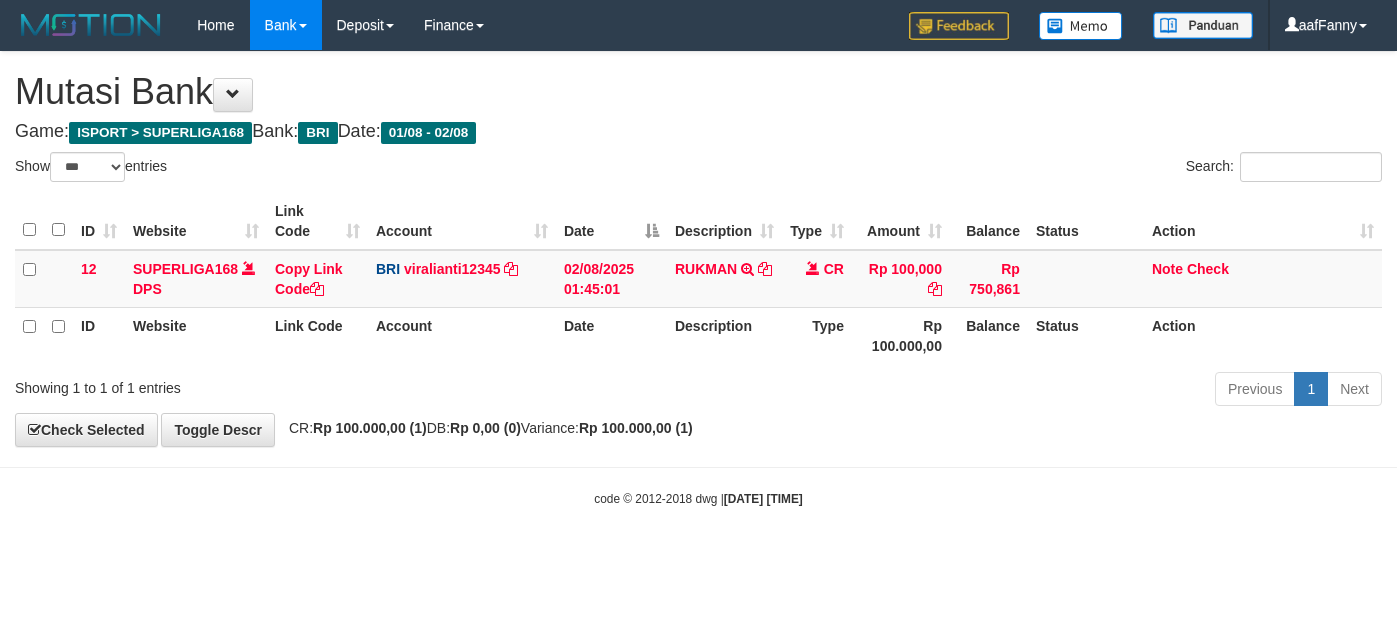 select on "***" 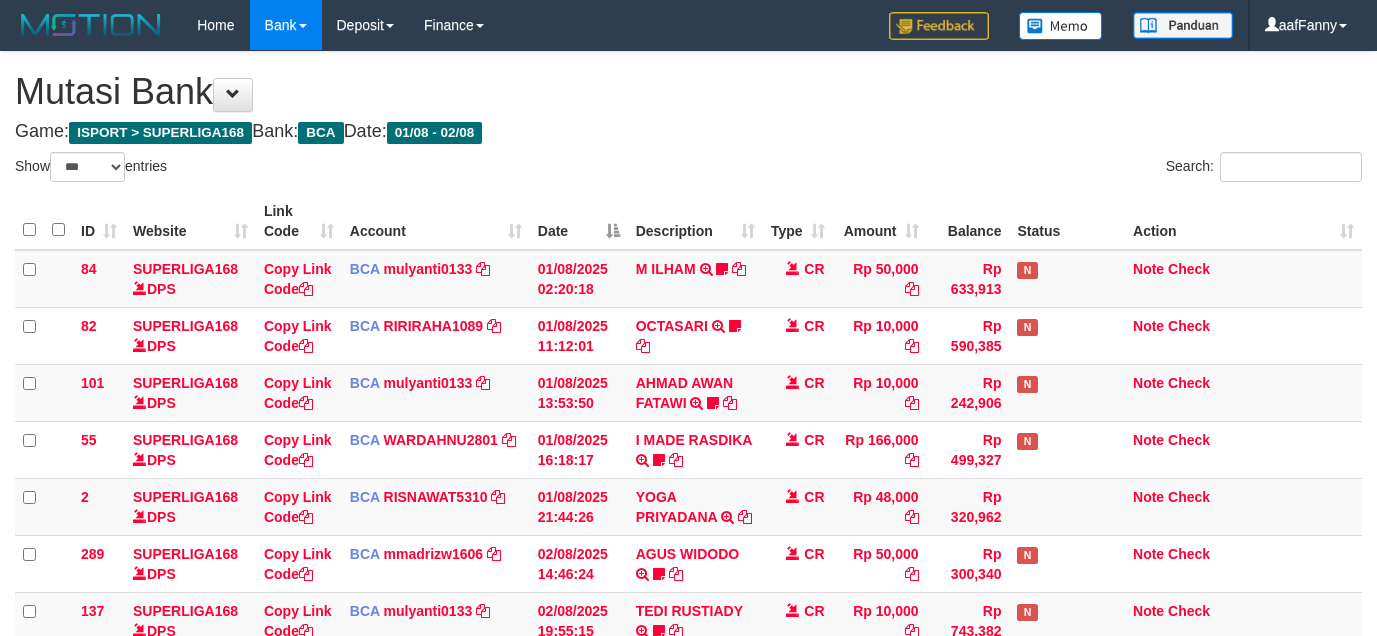 select on "***" 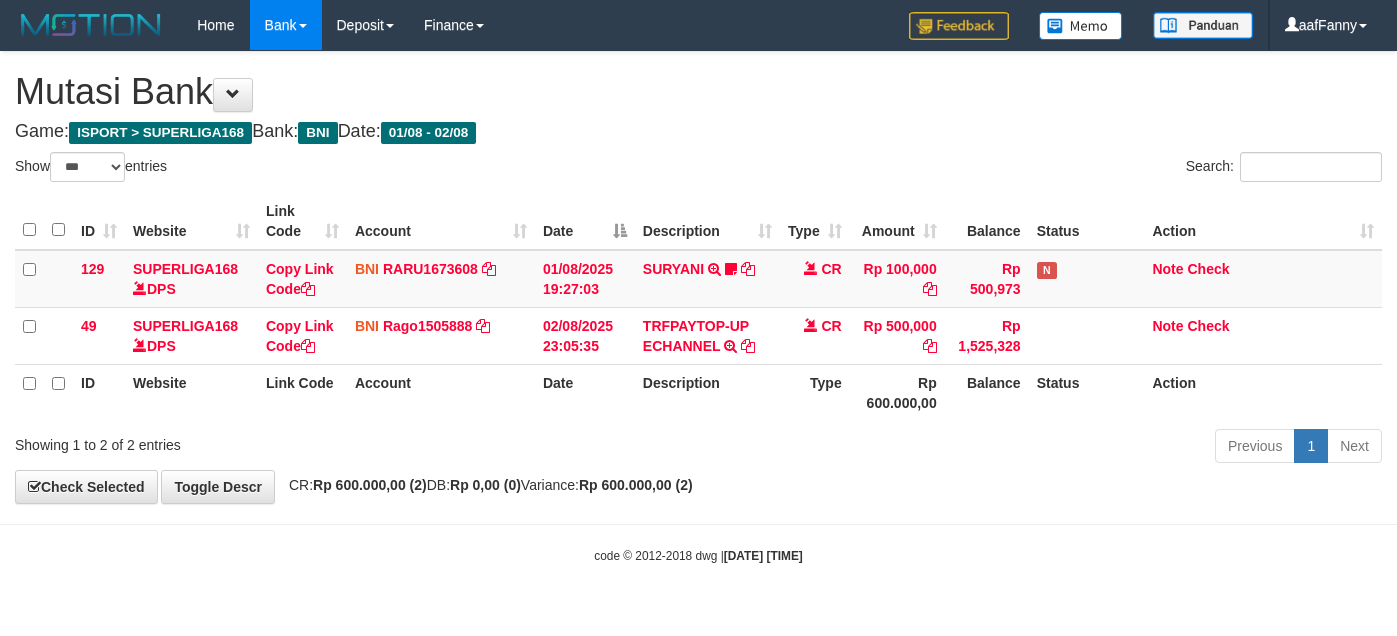 select on "***" 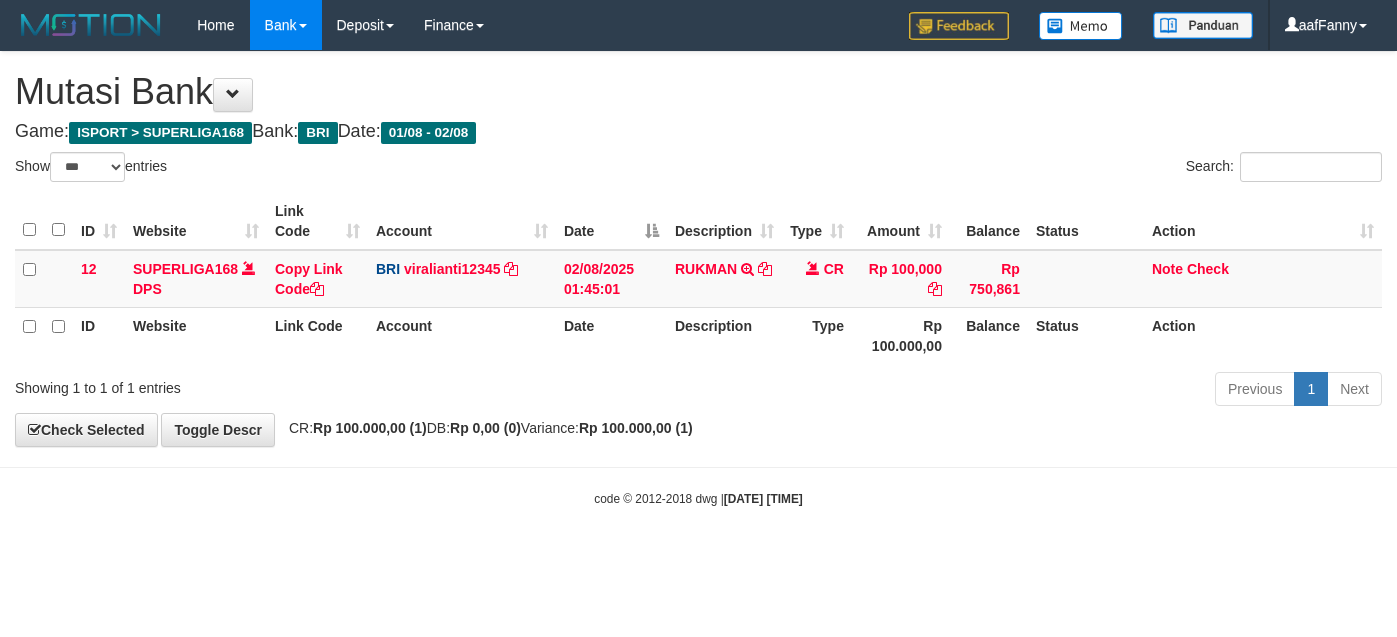 select on "***" 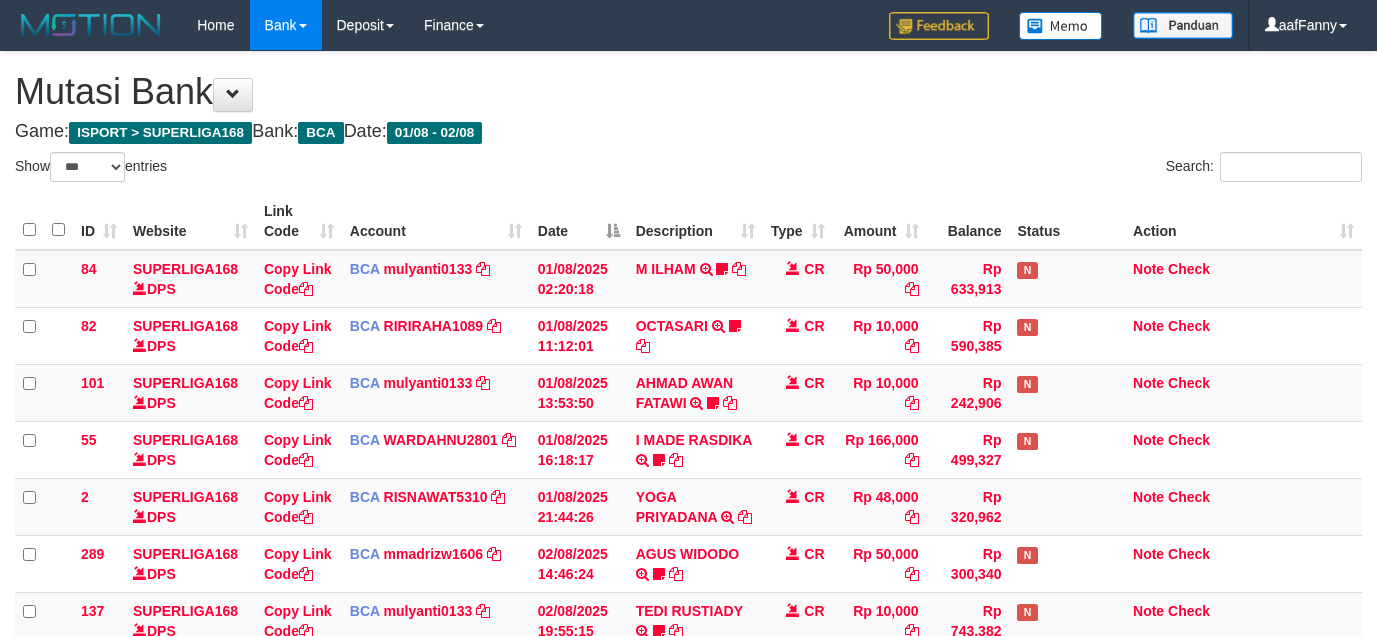 select on "***" 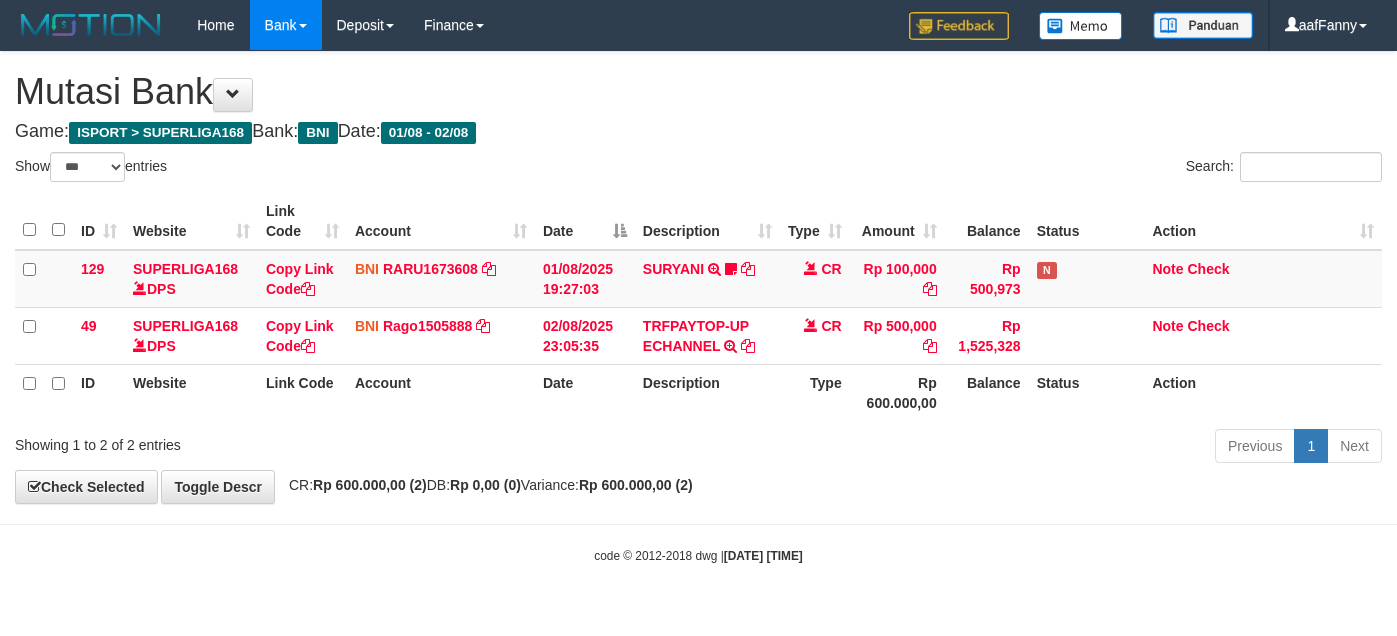 select on "***" 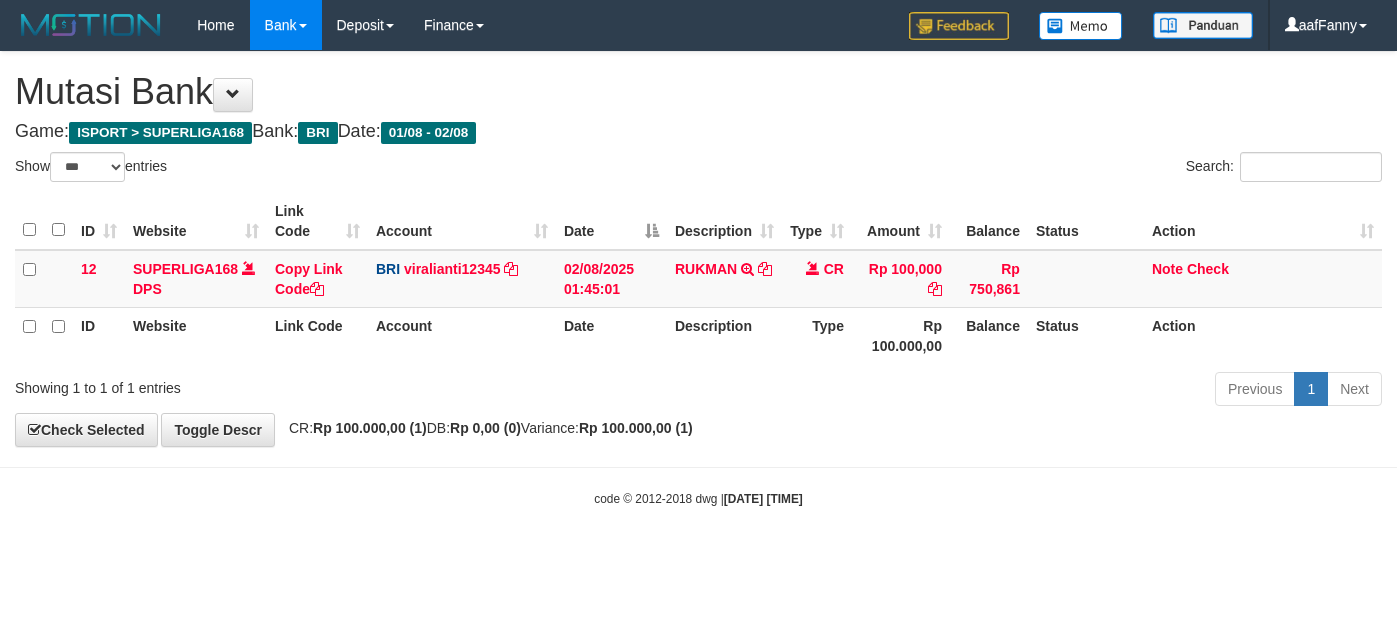 select on "***" 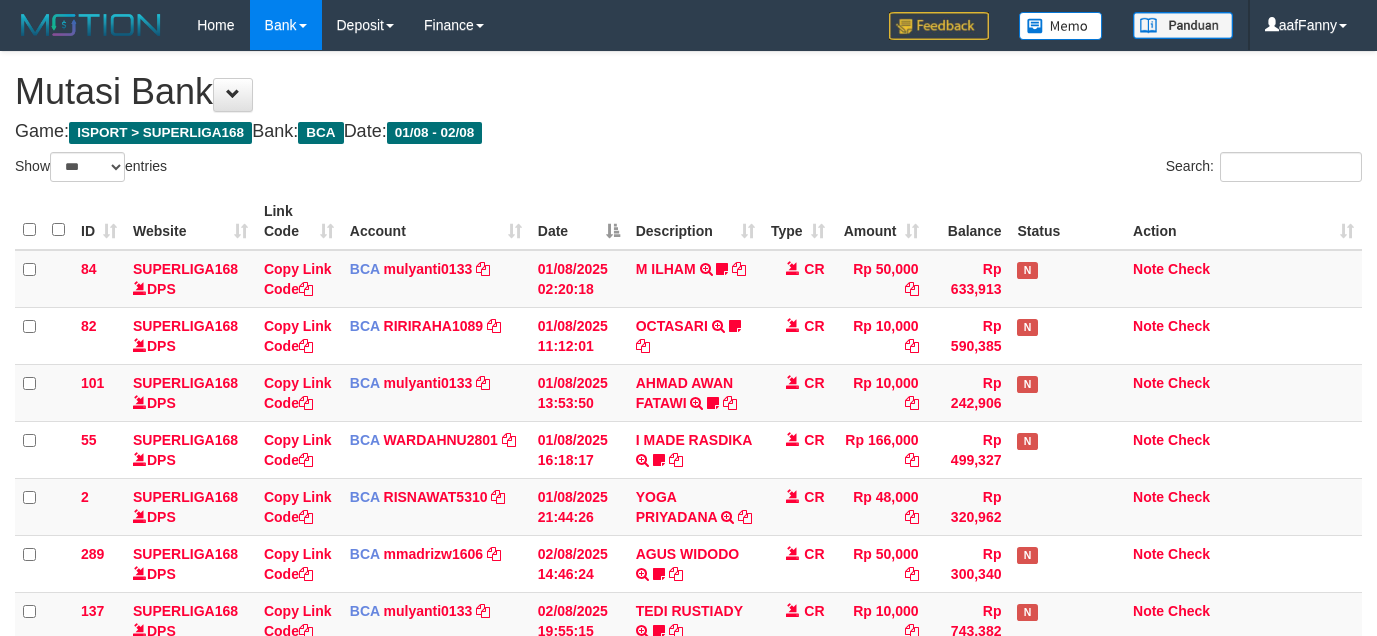 select on "***" 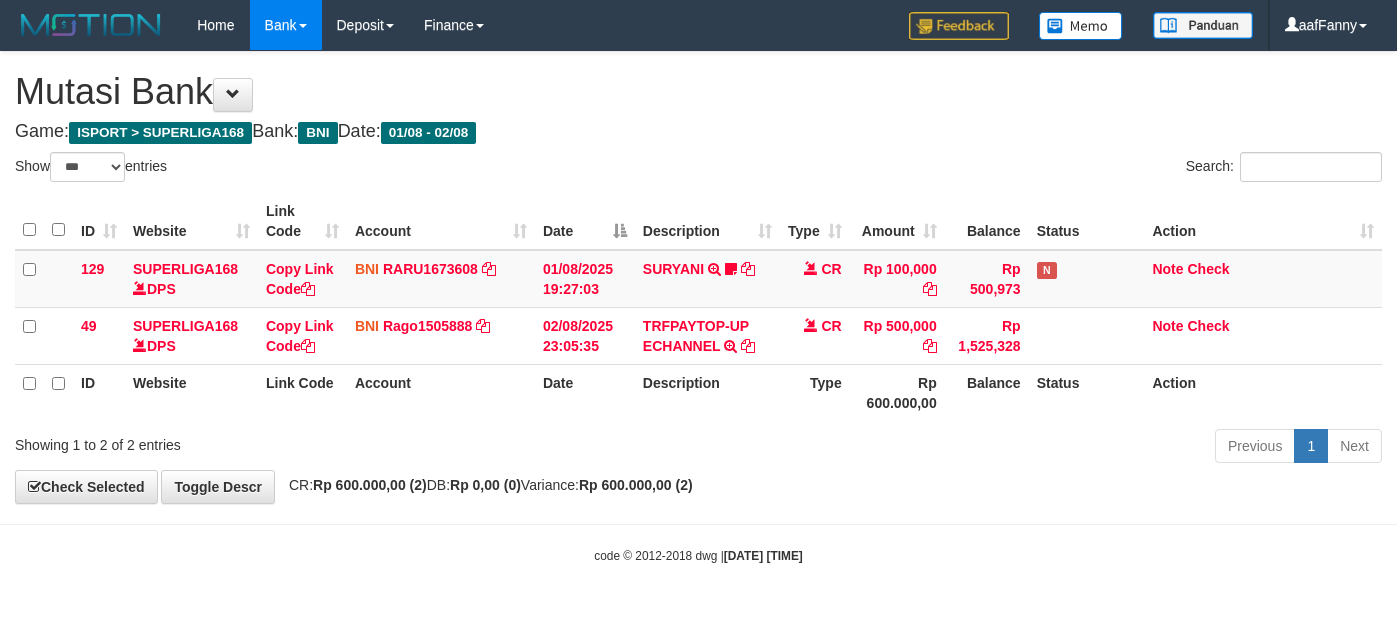 select on "***" 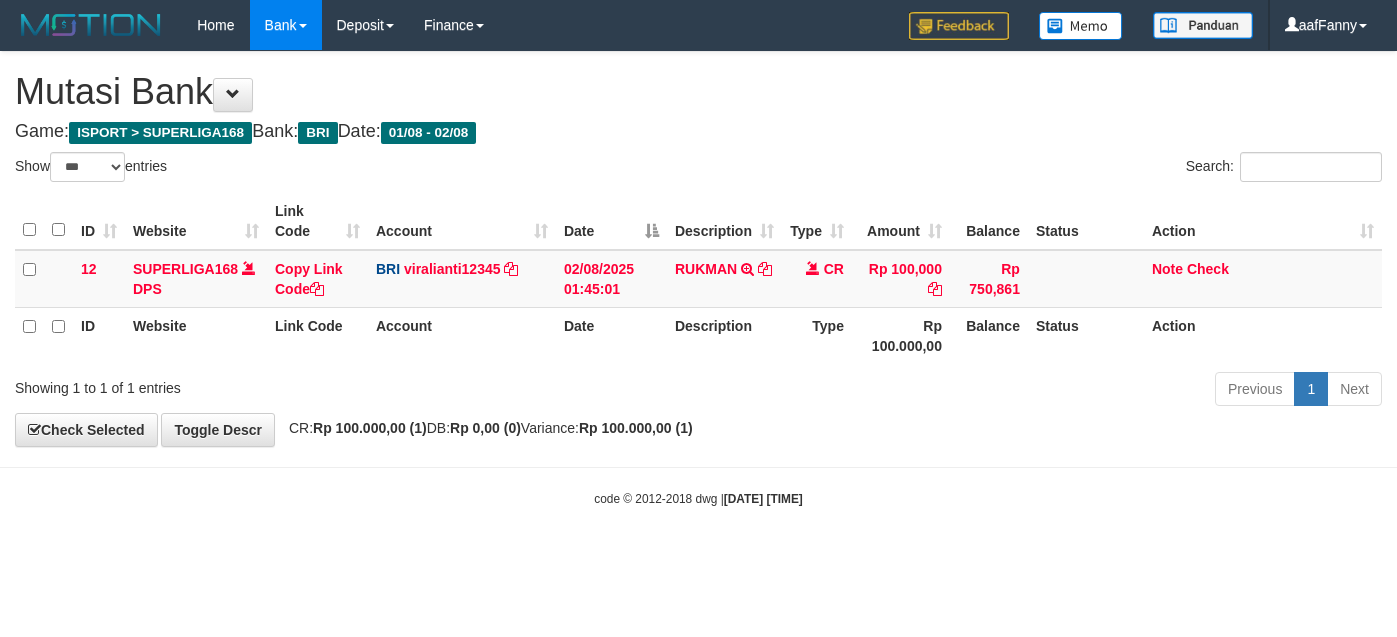 select on "***" 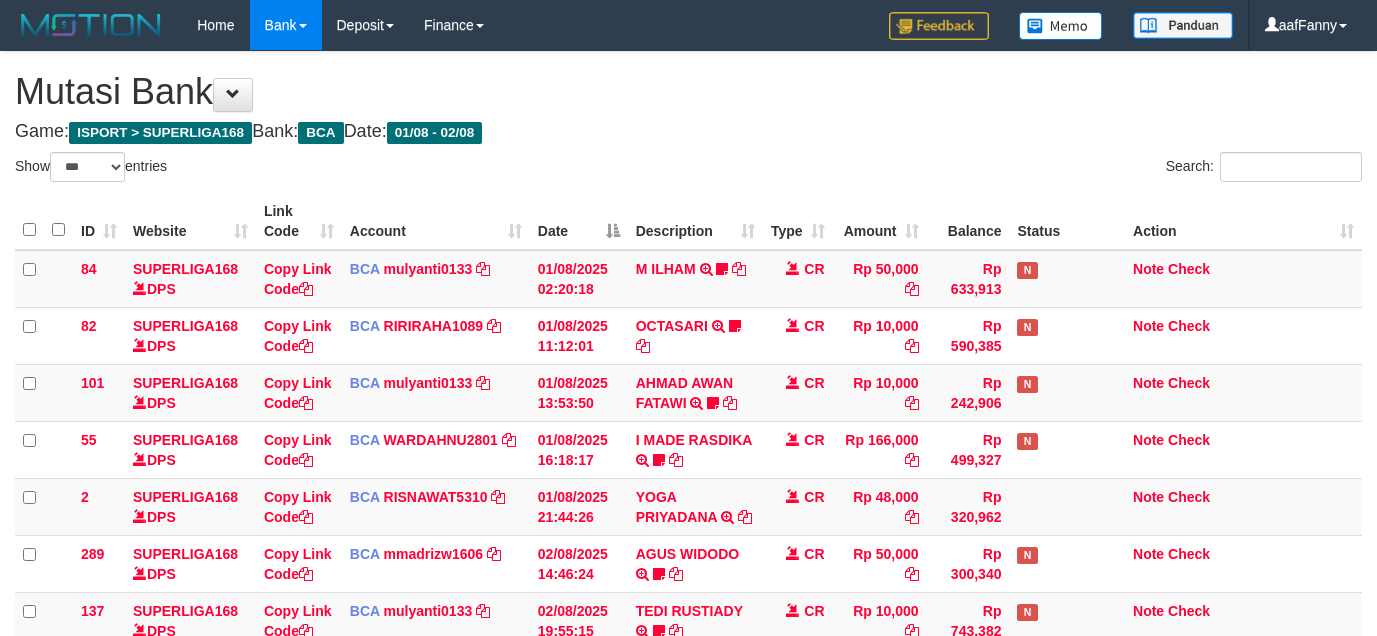 select on "***" 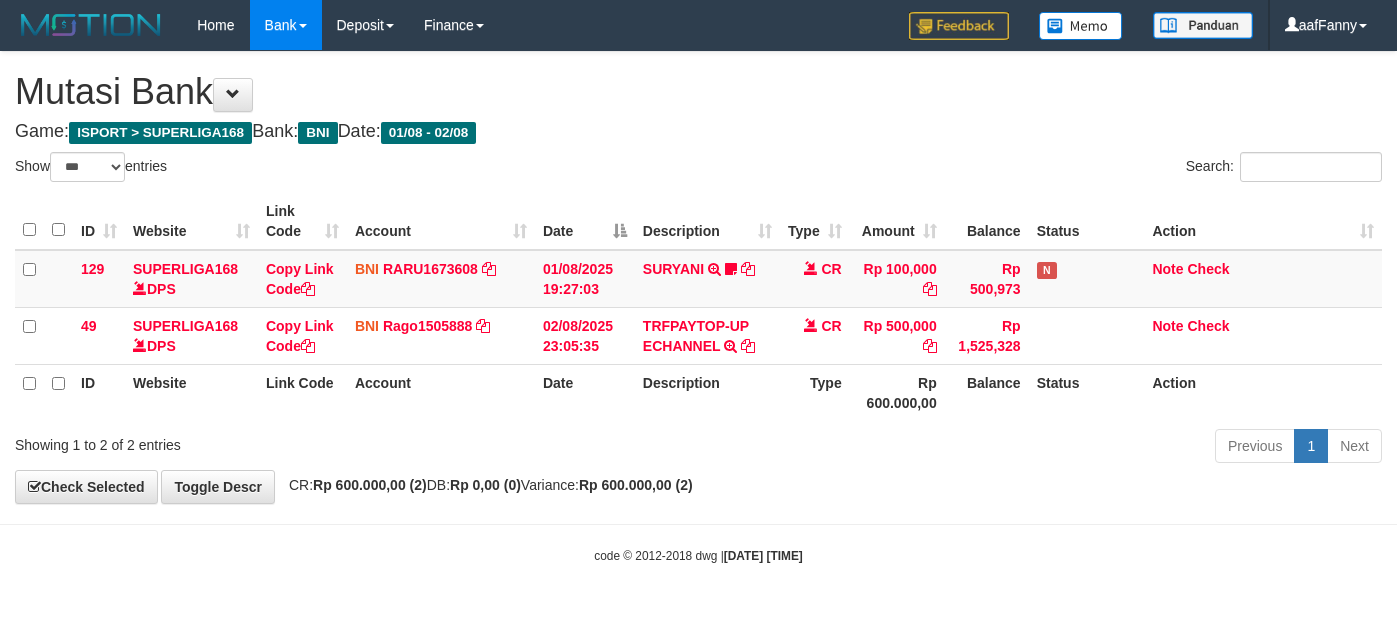 select on "***" 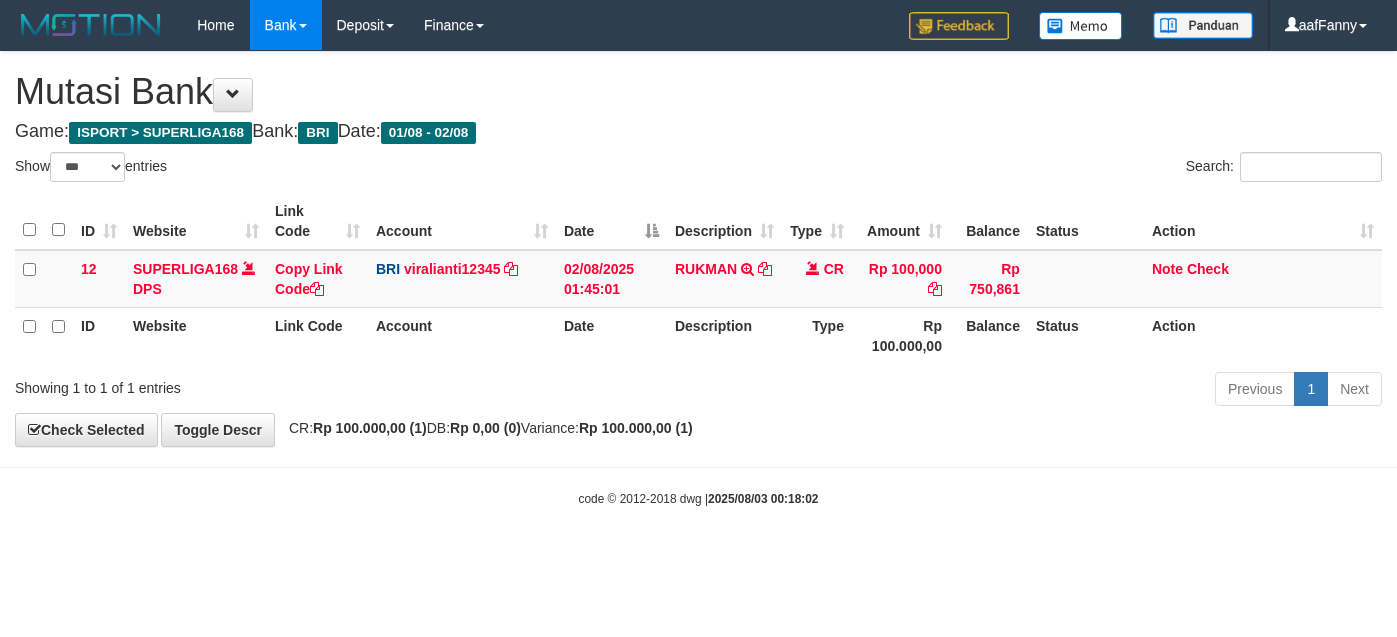 select on "***" 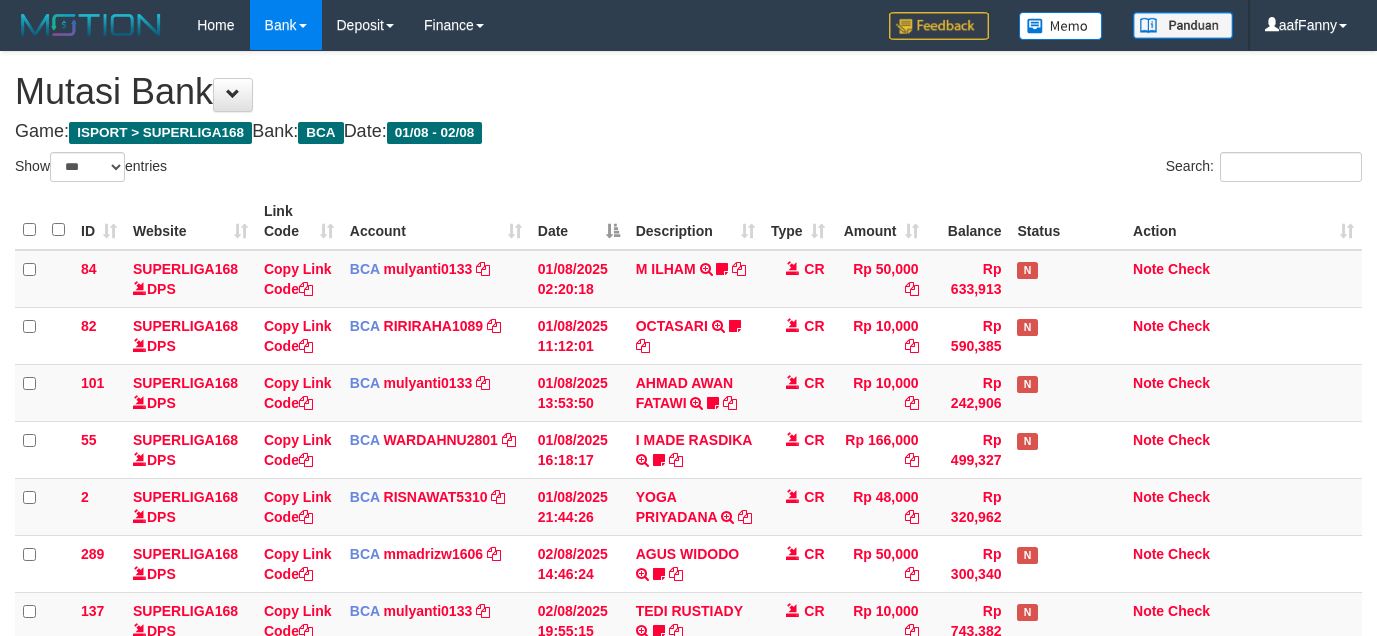 select on "***" 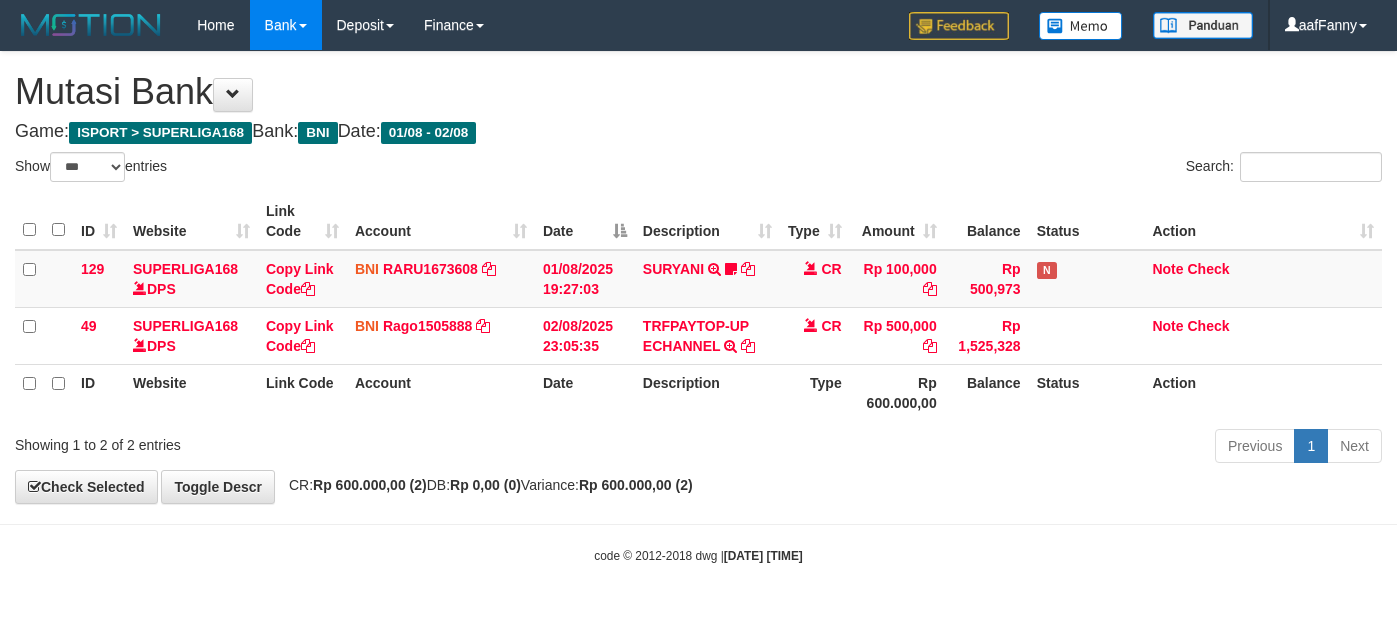 select on "***" 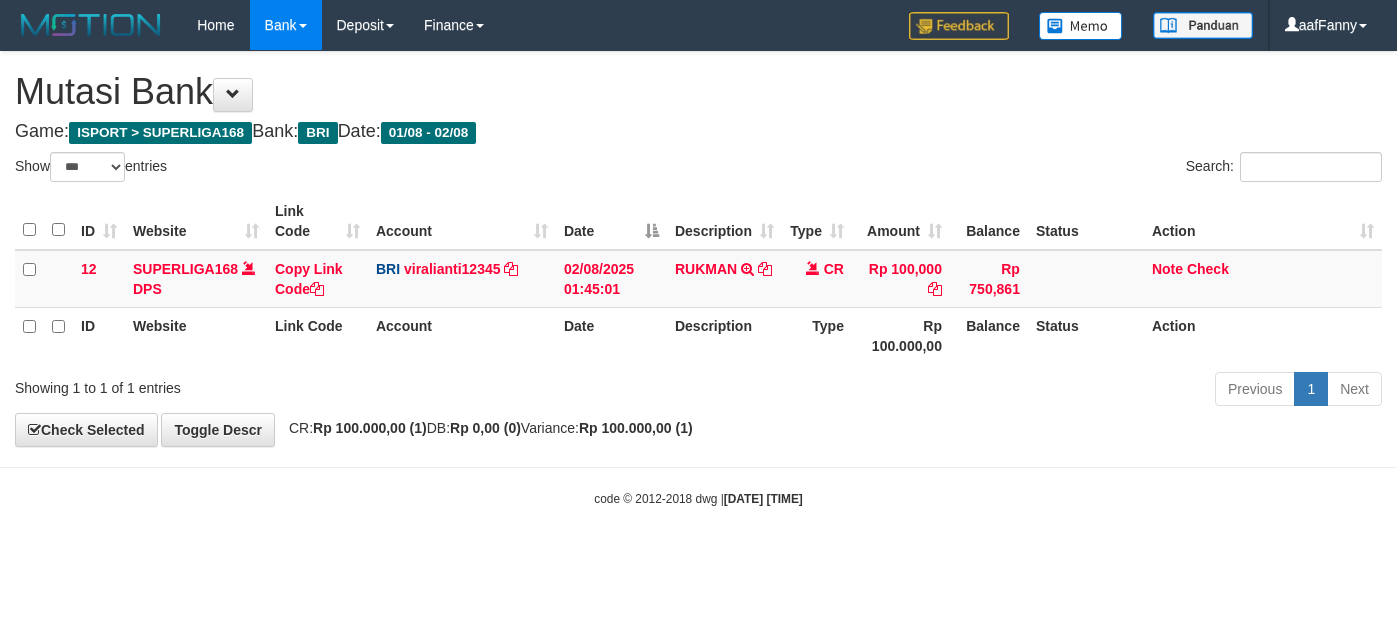 select on "***" 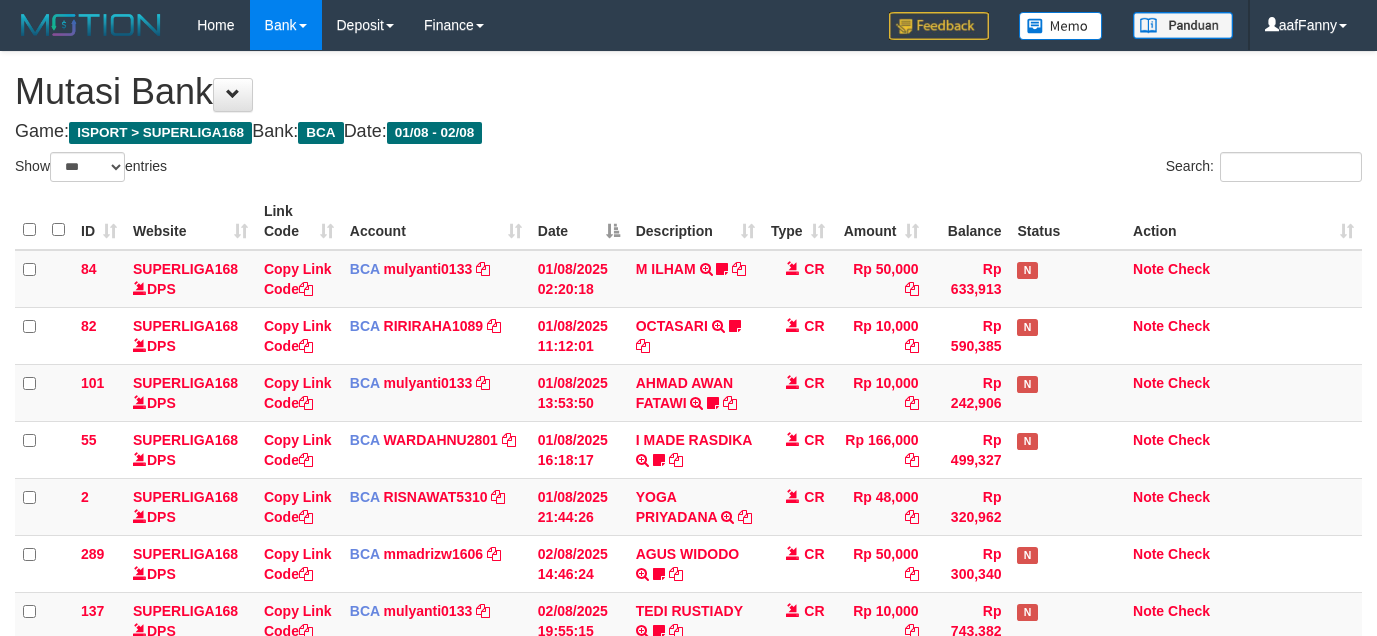 select on "***" 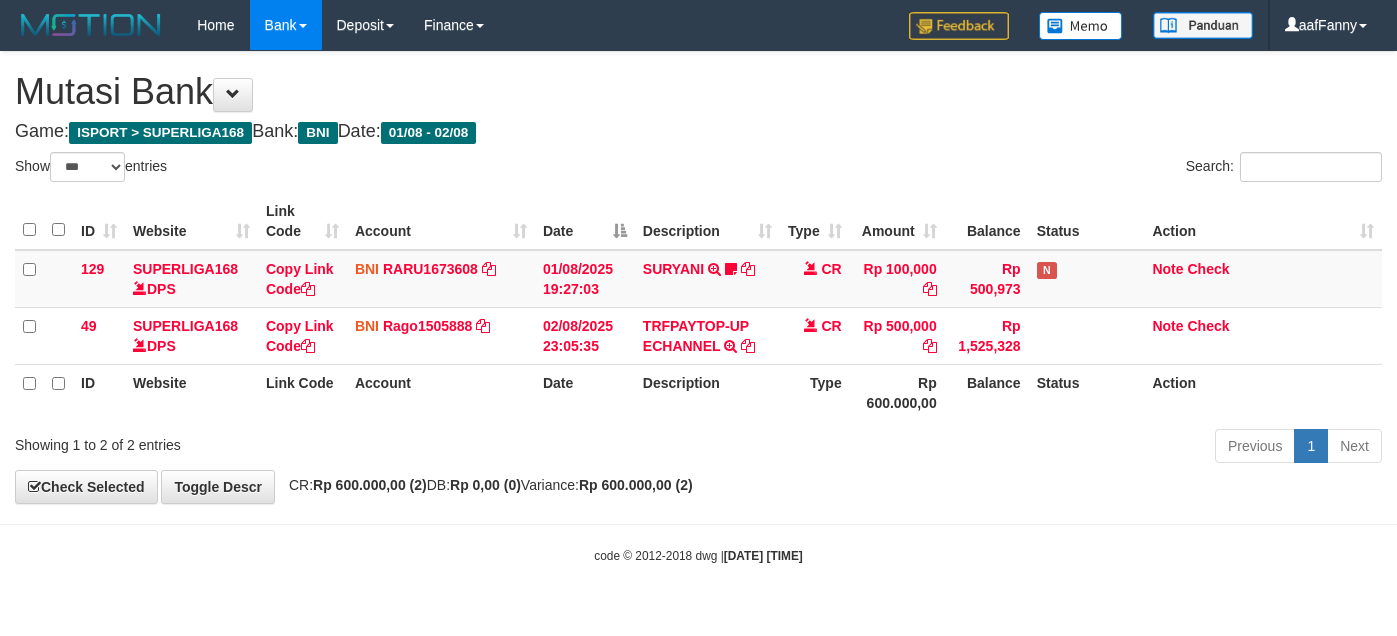 select on "***" 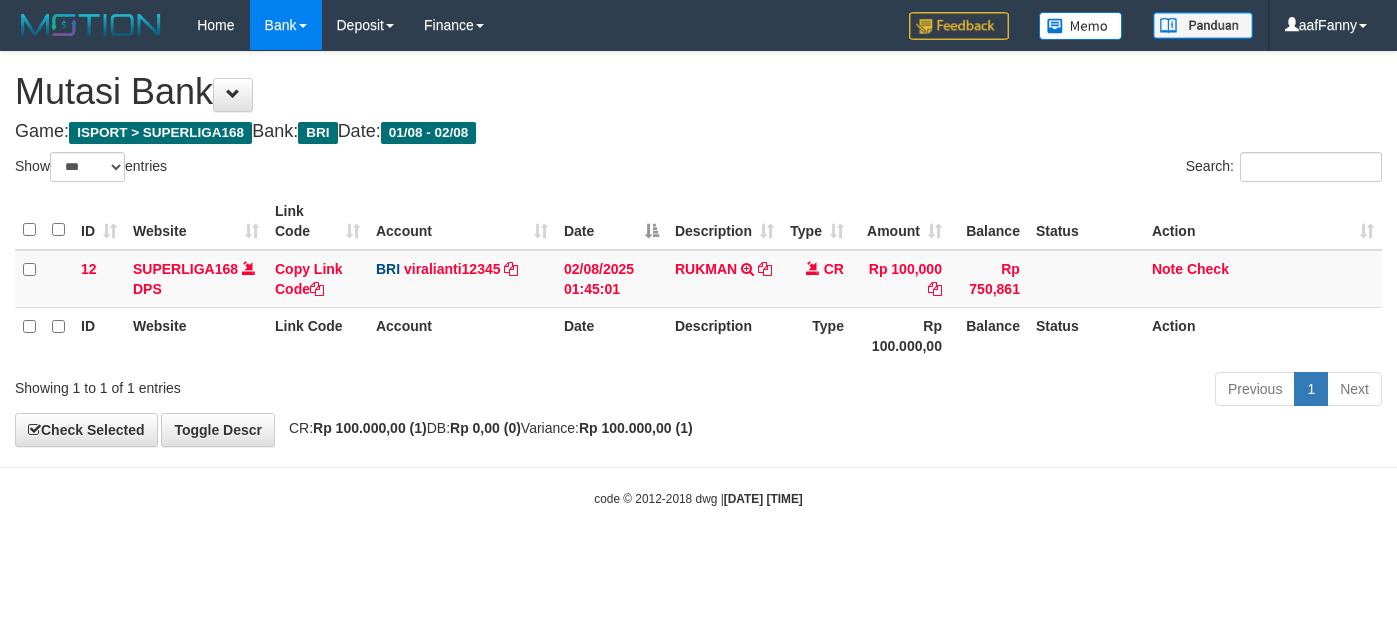 select on "***" 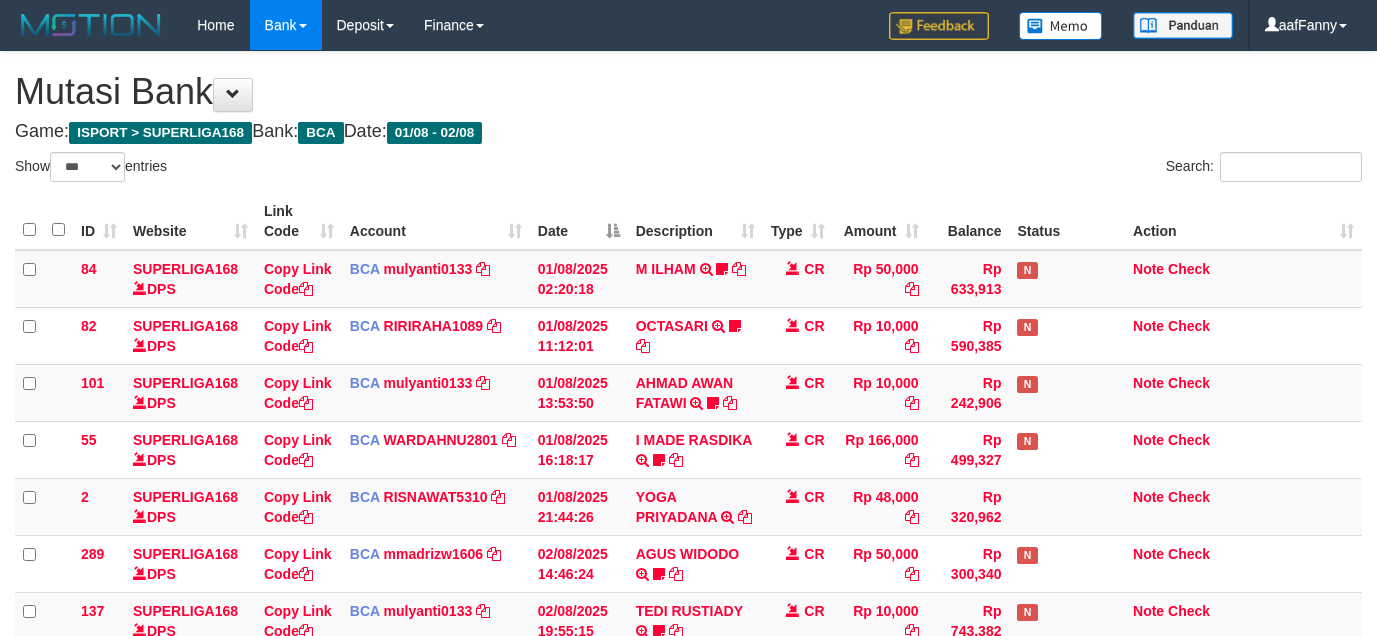 select on "***" 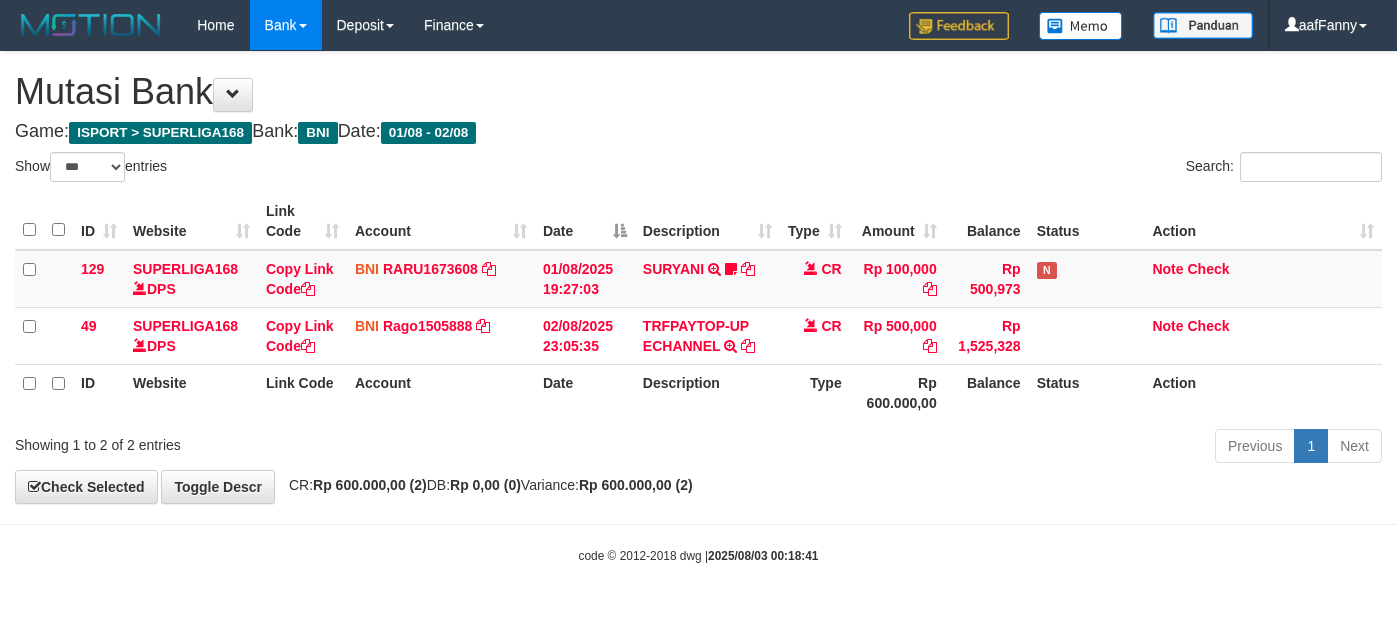 select on "***" 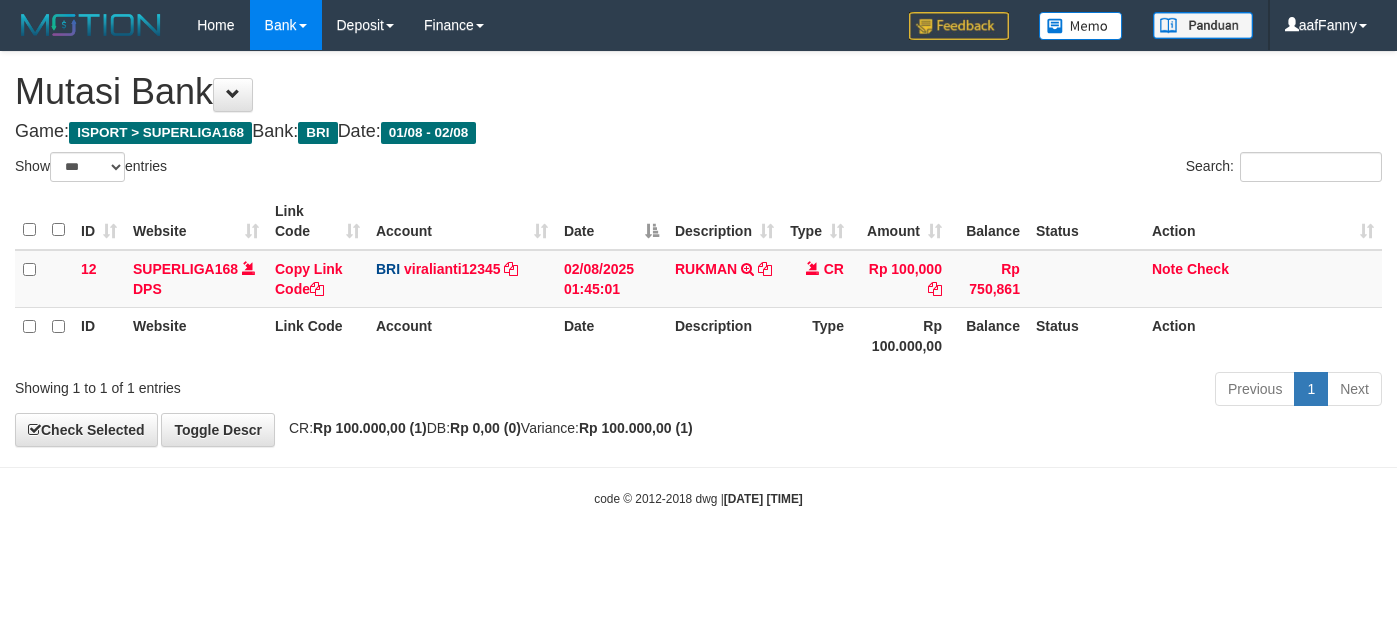 select on "***" 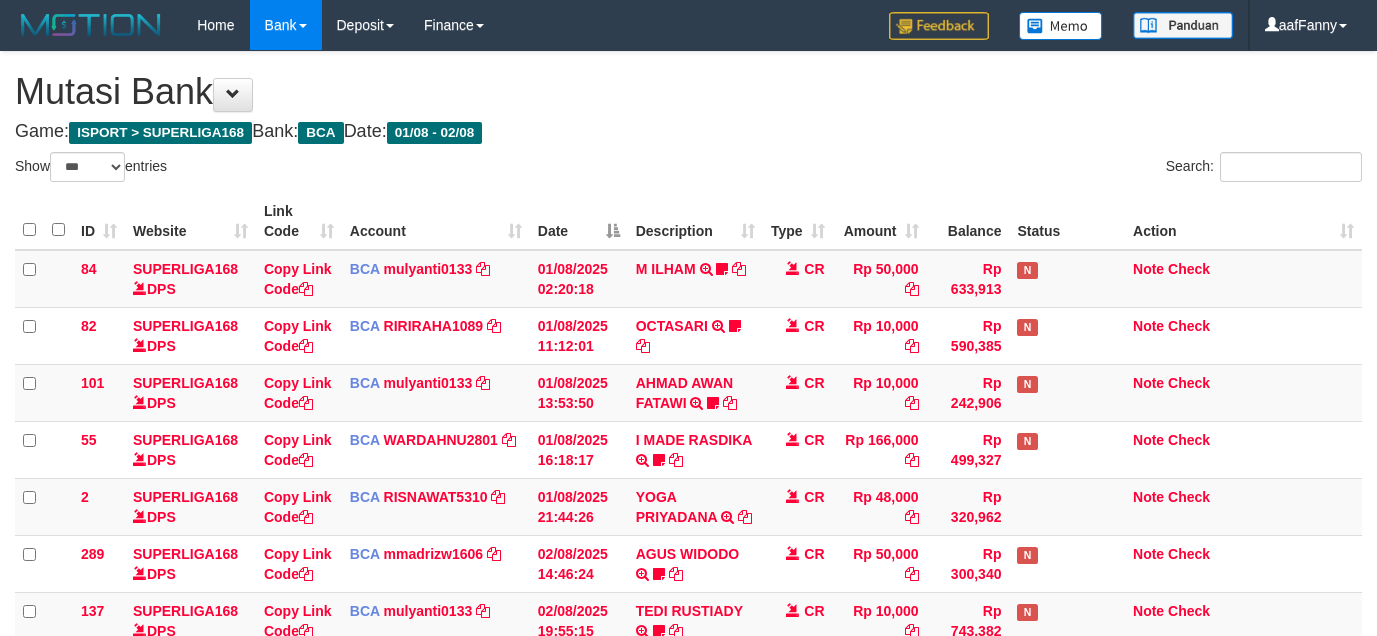 select on "***" 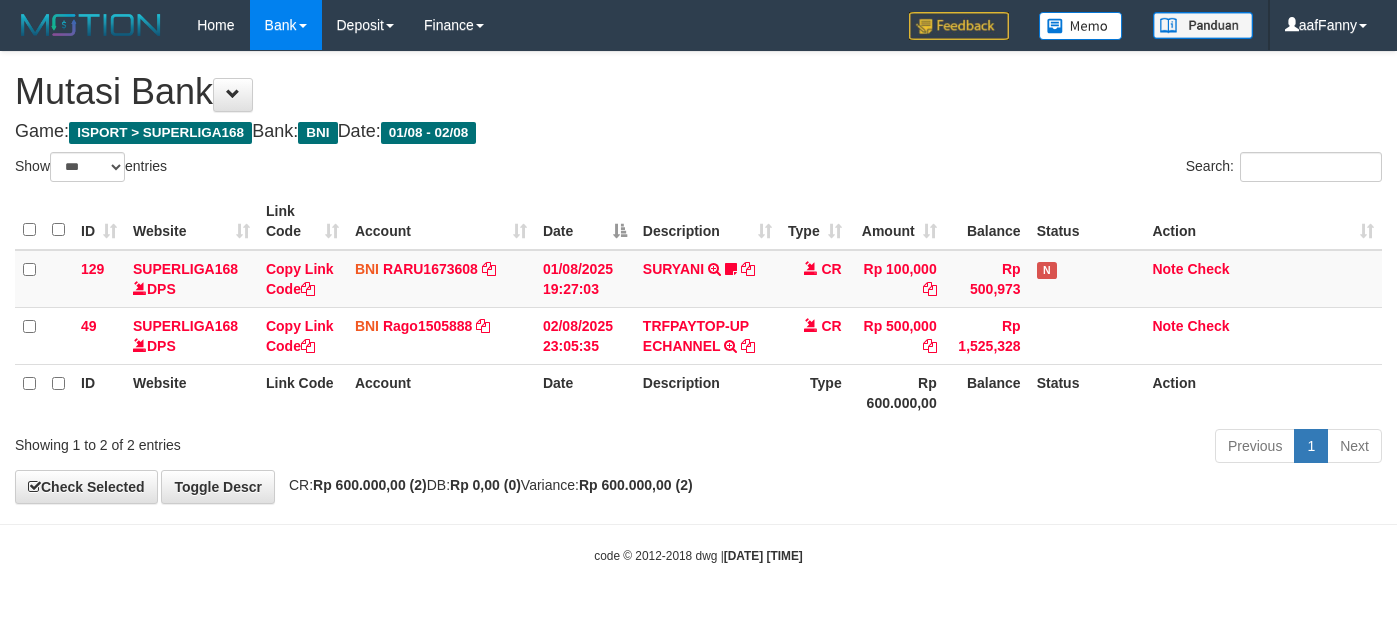 select on "***" 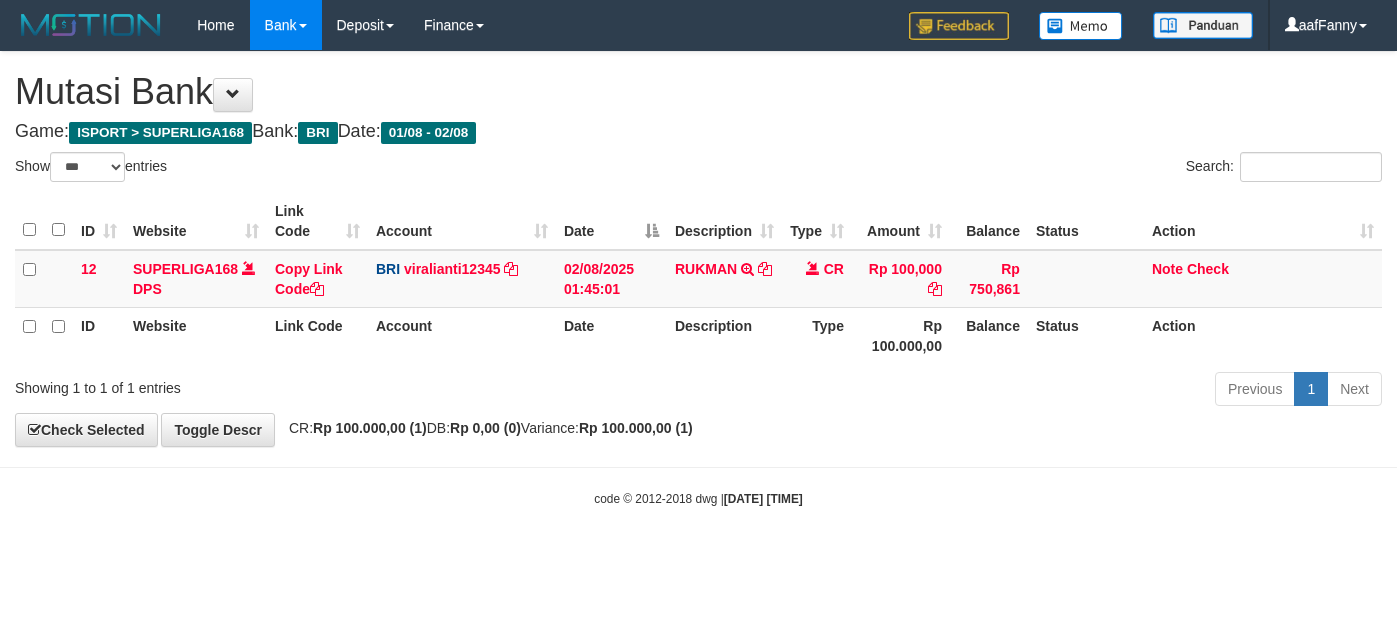 select on "***" 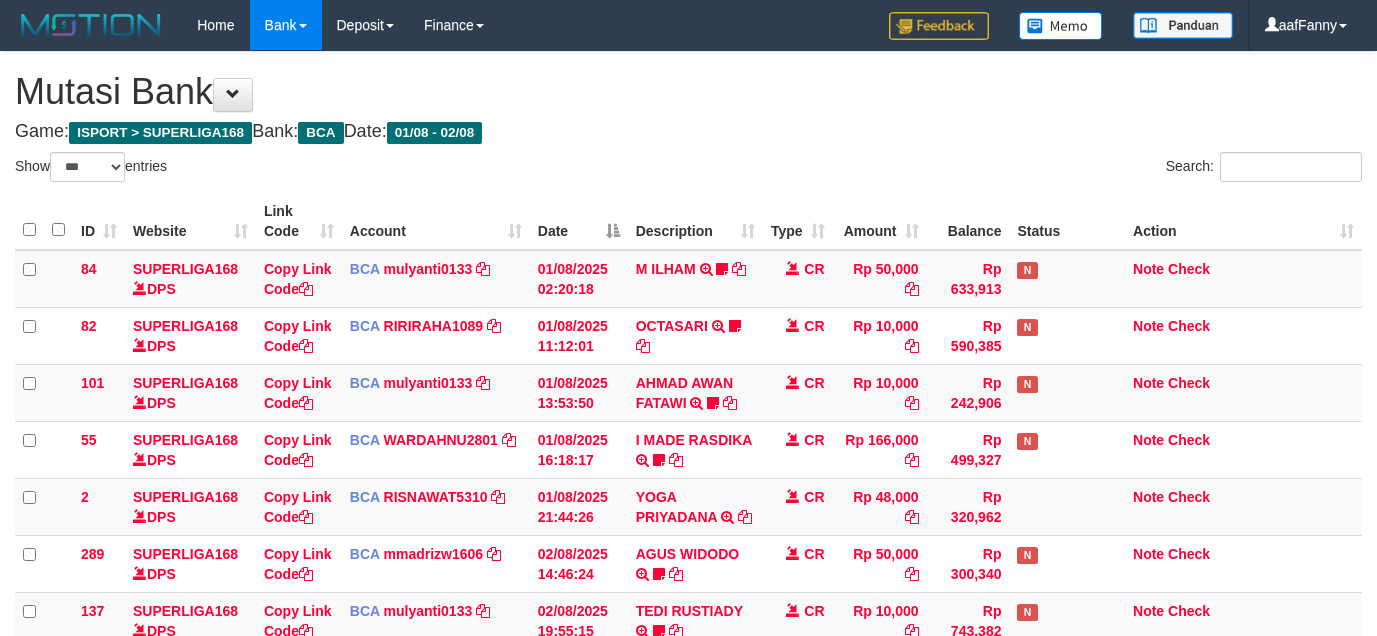 select on "***" 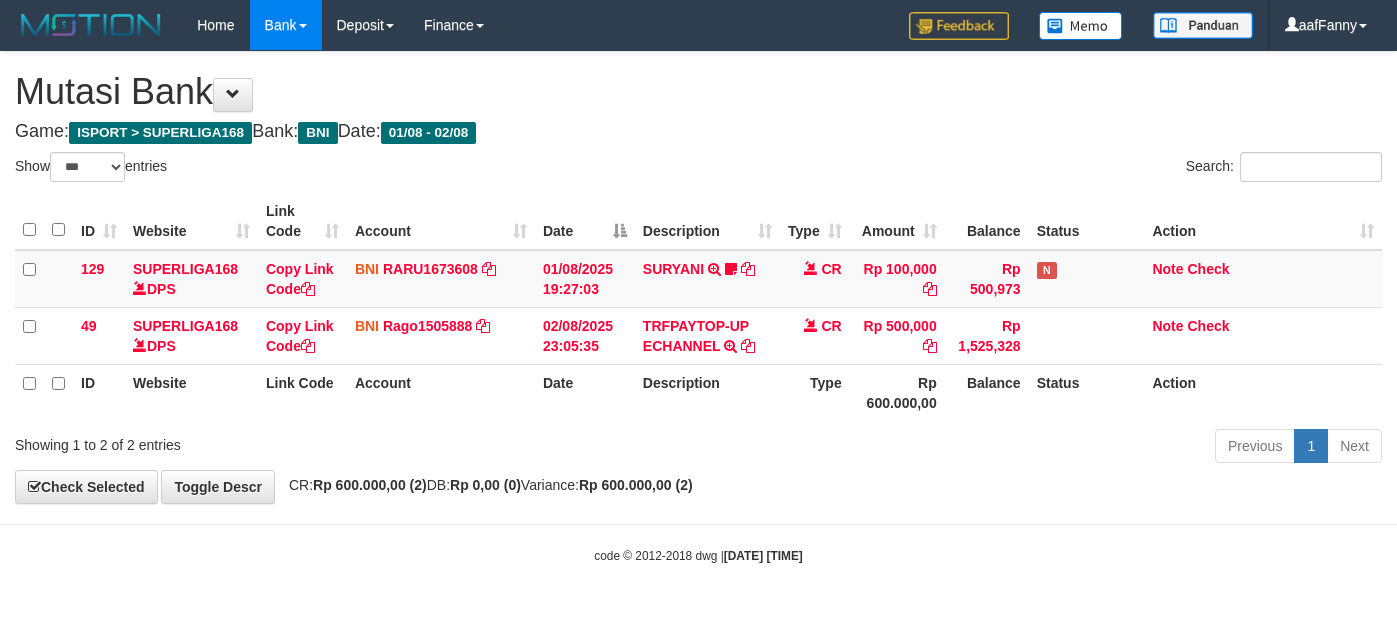 select on "***" 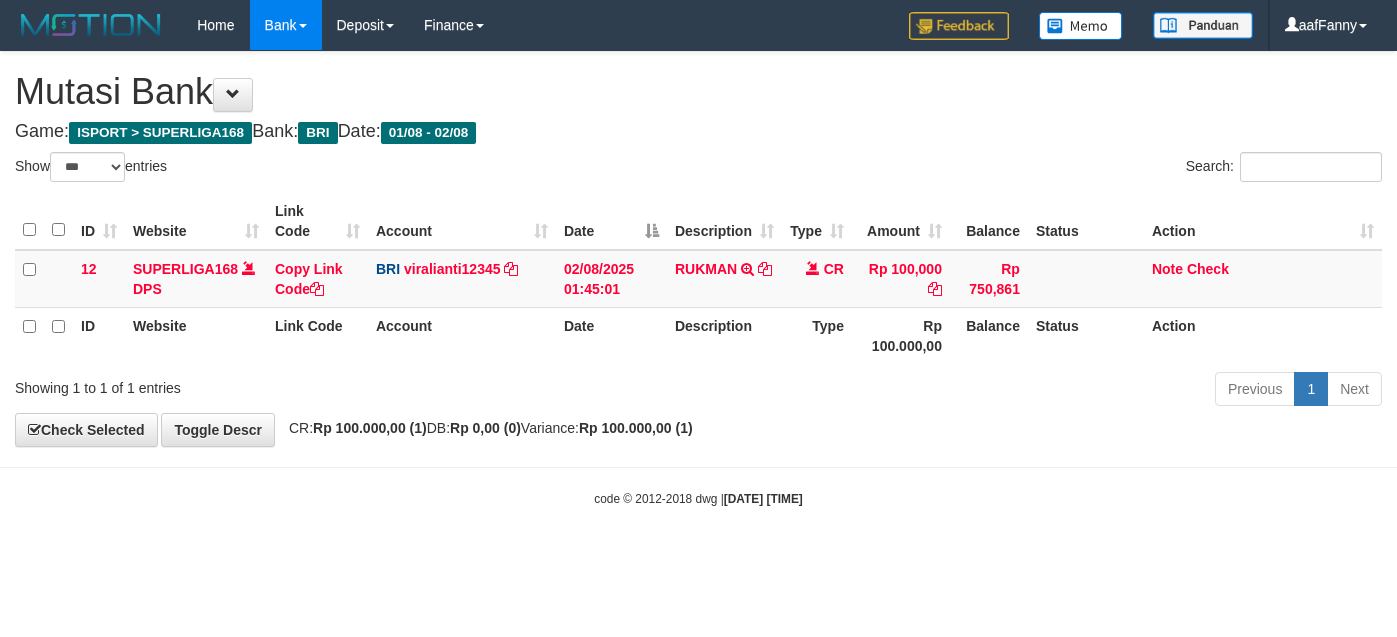 select on "***" 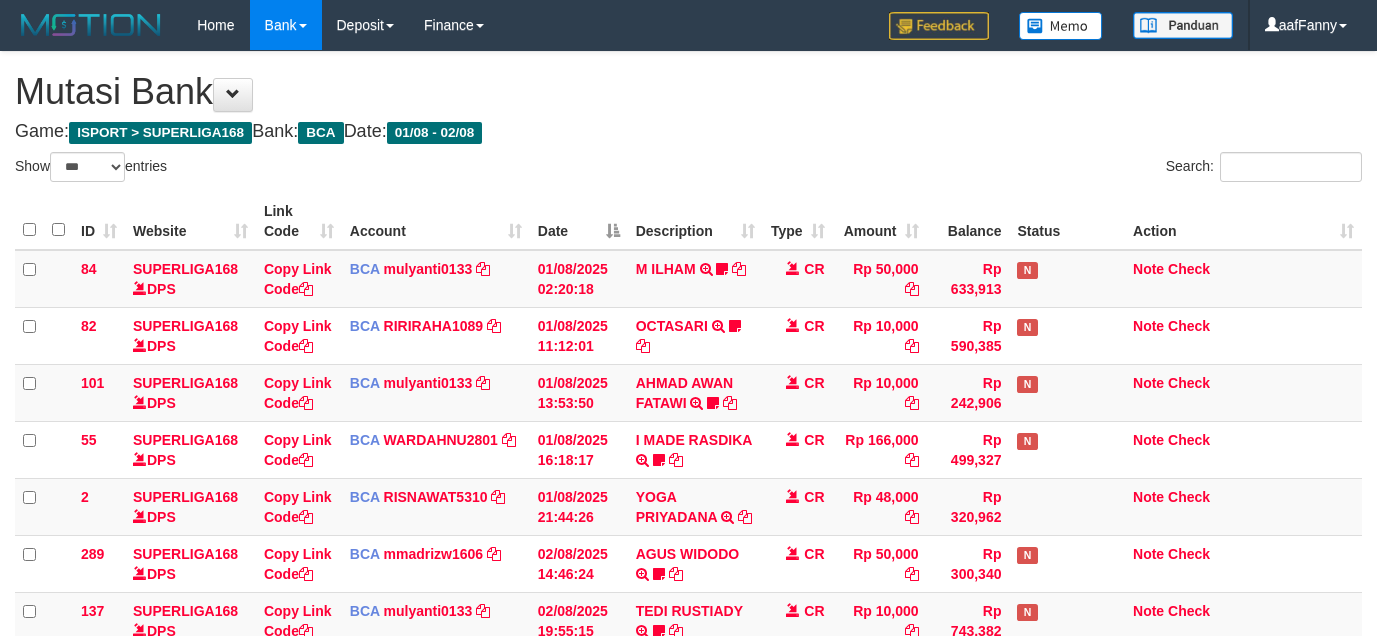select on "***" 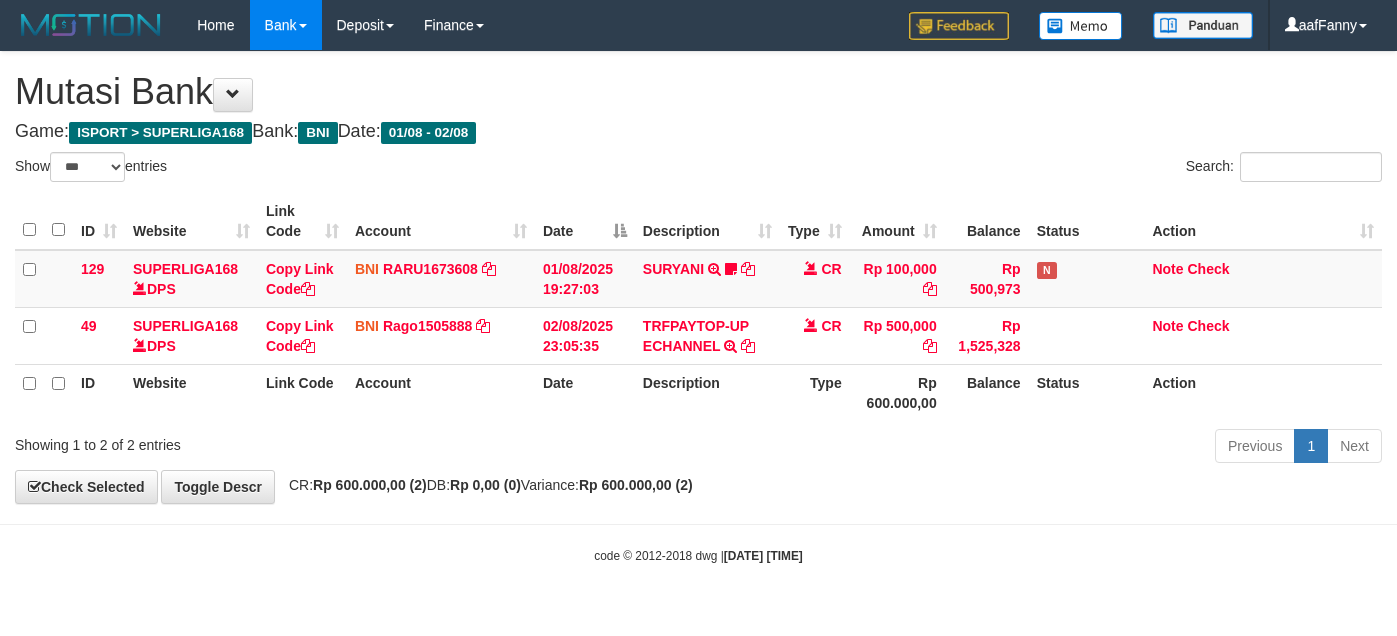 select on "***" 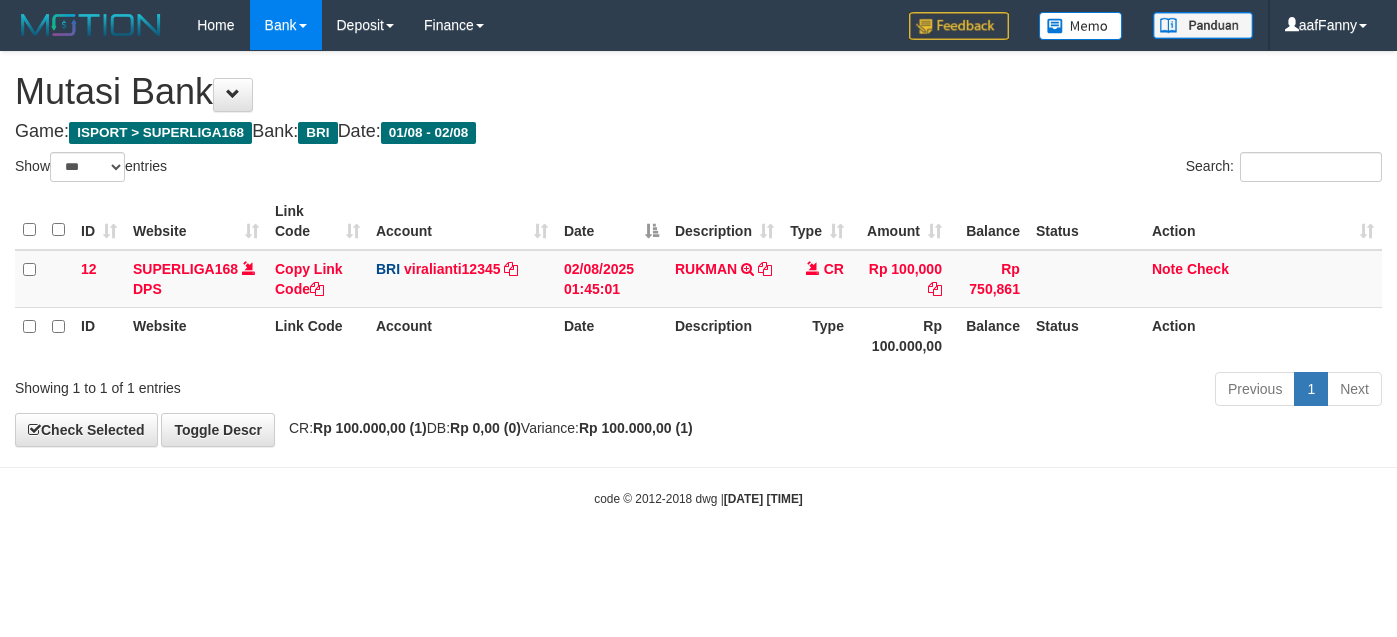 select on "***" 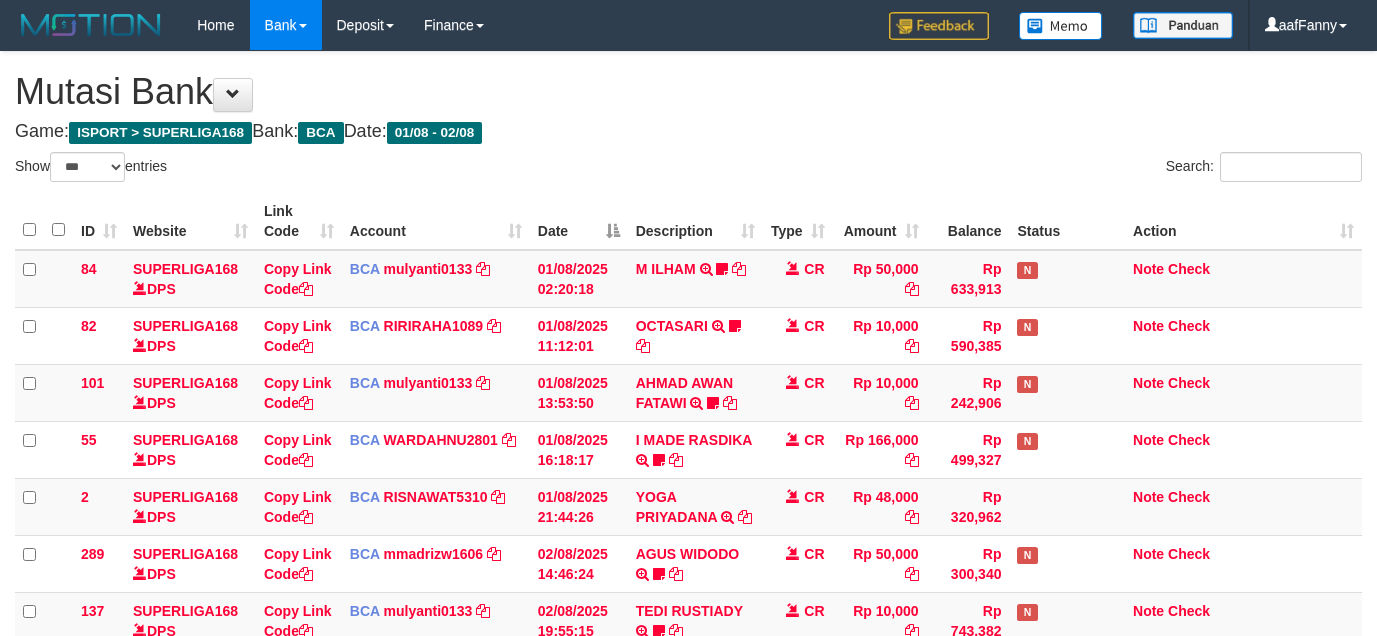 select on "***" 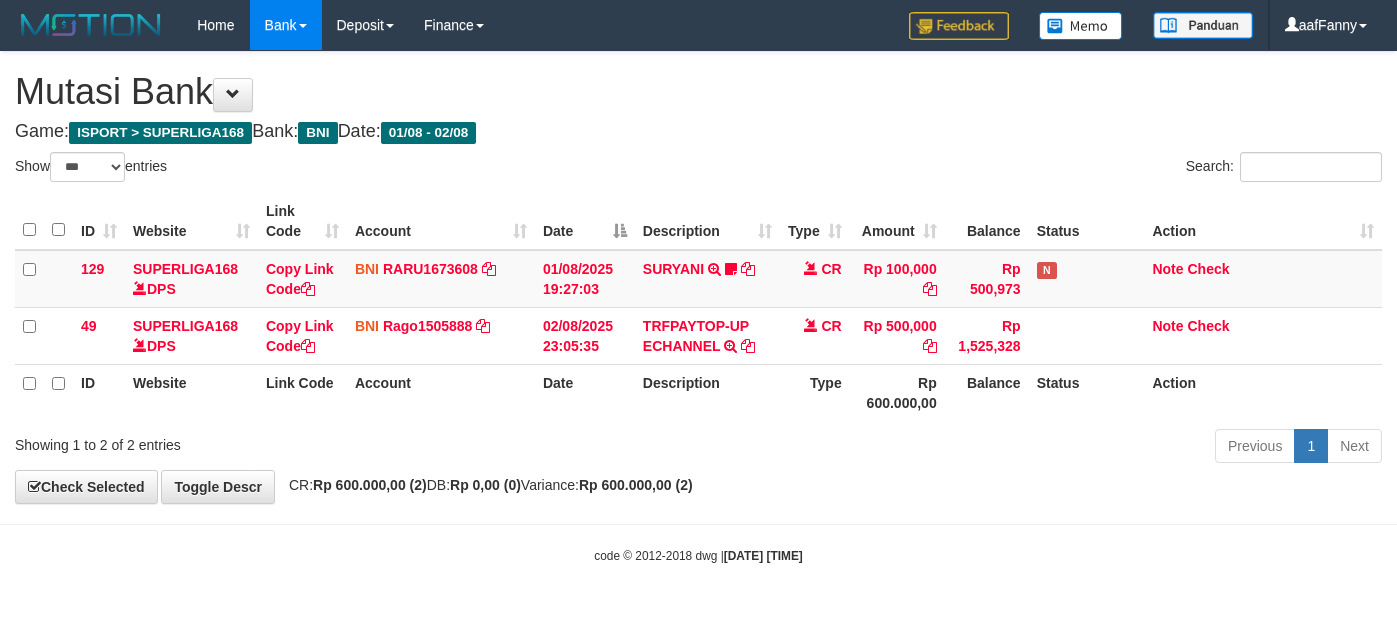 select on "***" 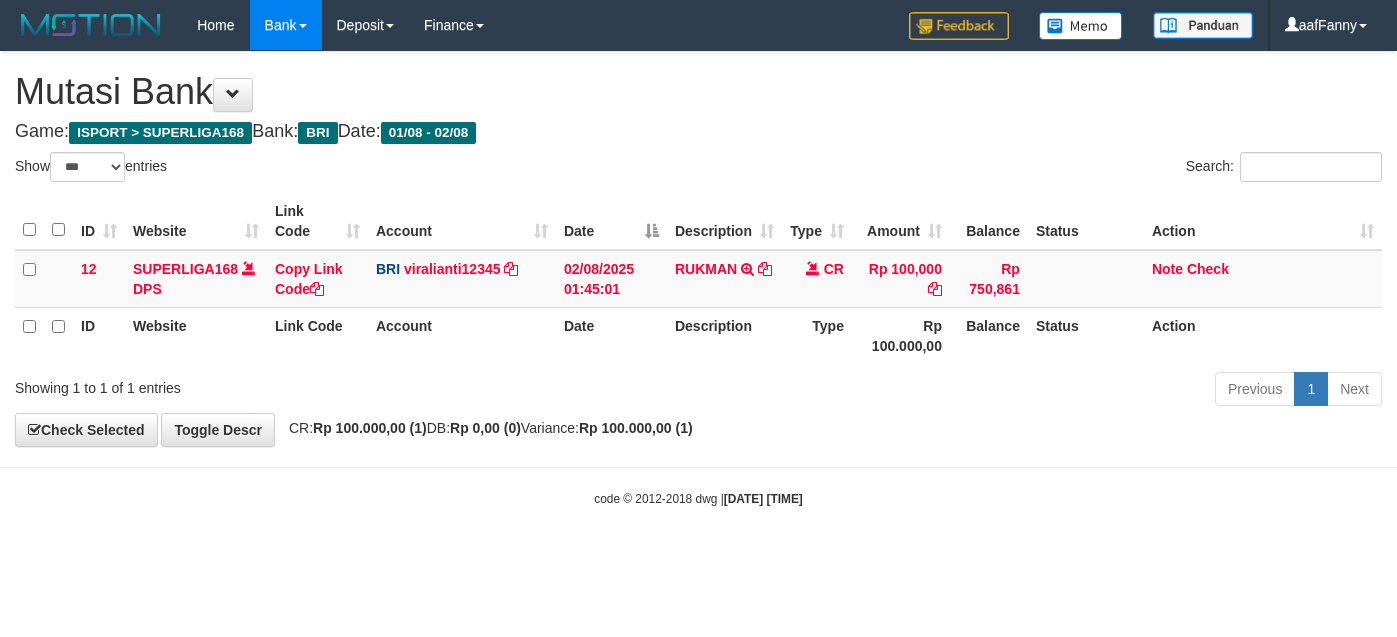 select on "***" 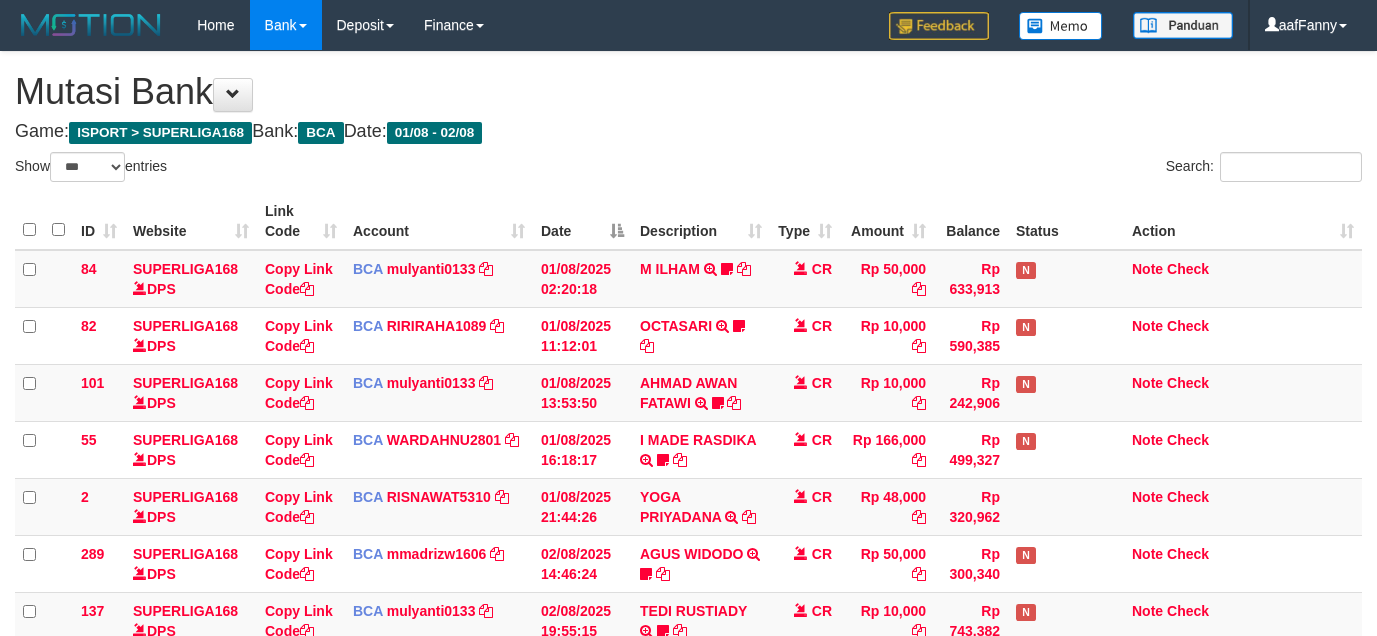 select on "***" 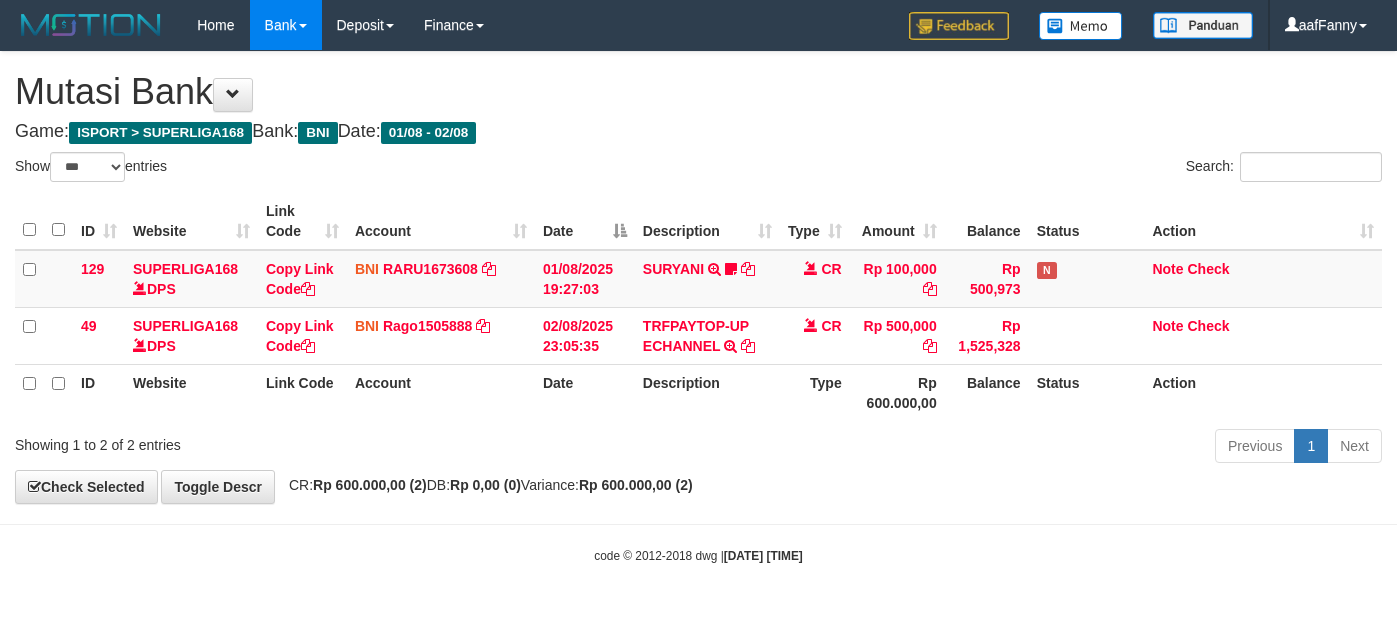 select on "***" 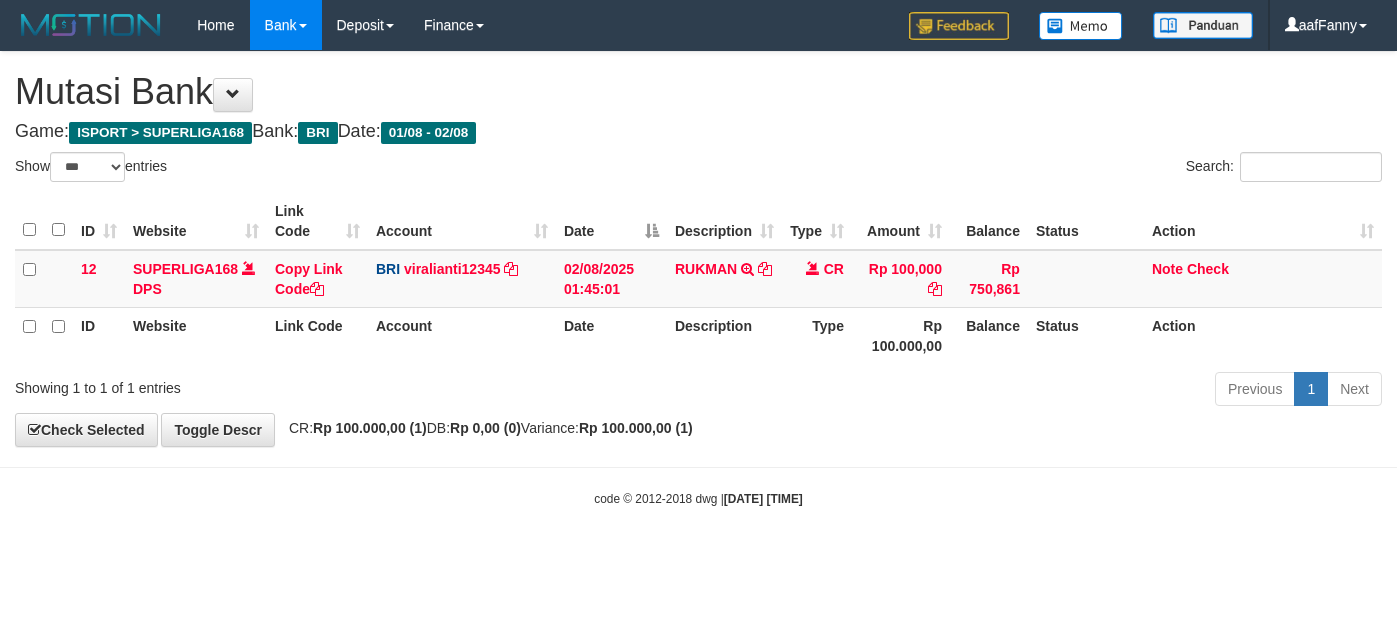 select on "***" 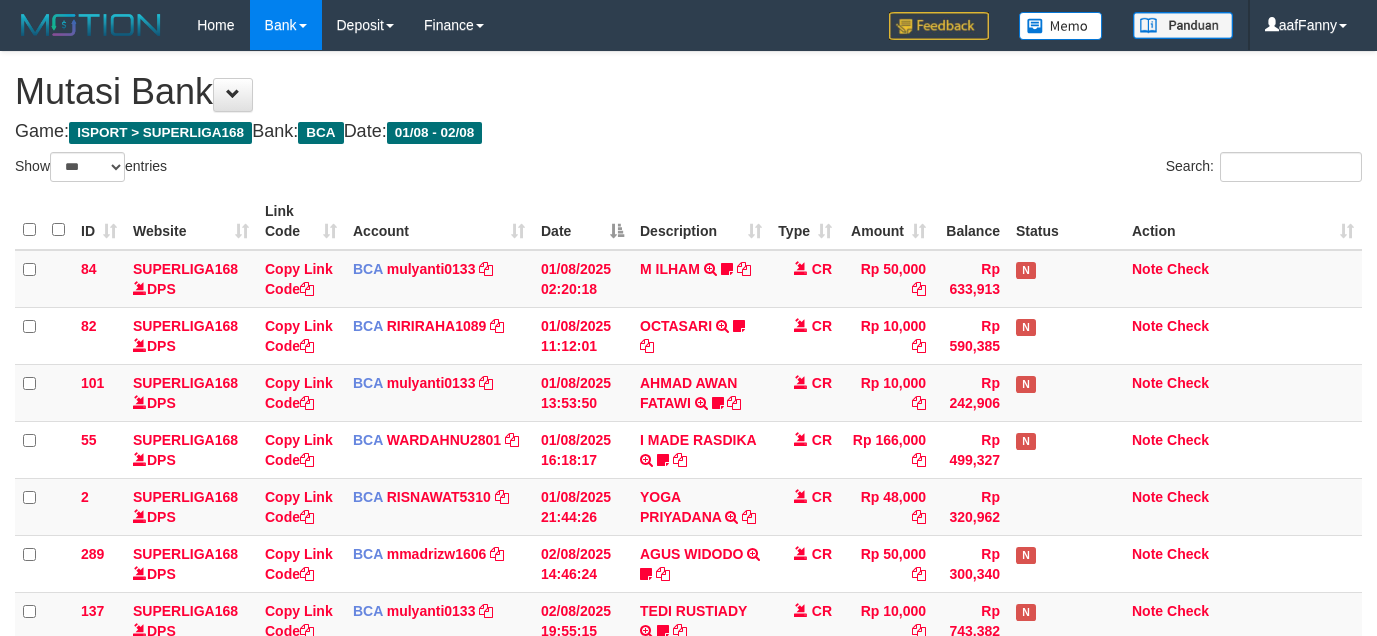 select on "***" 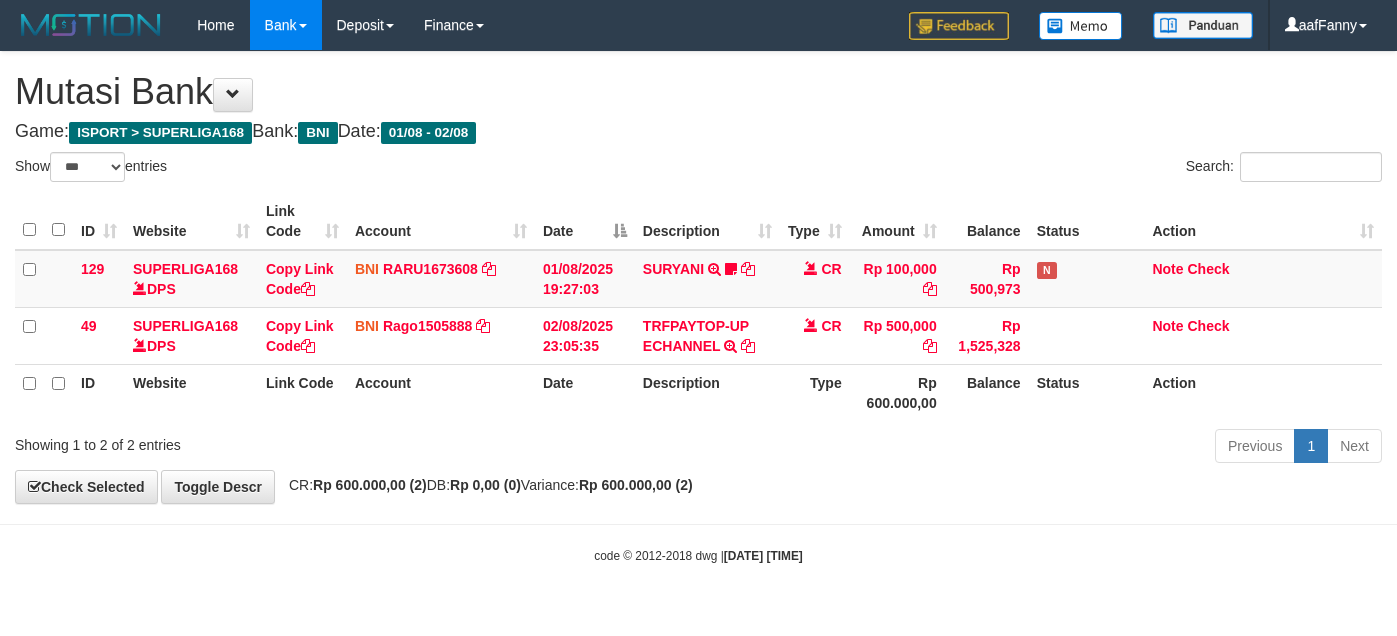 select on "***" 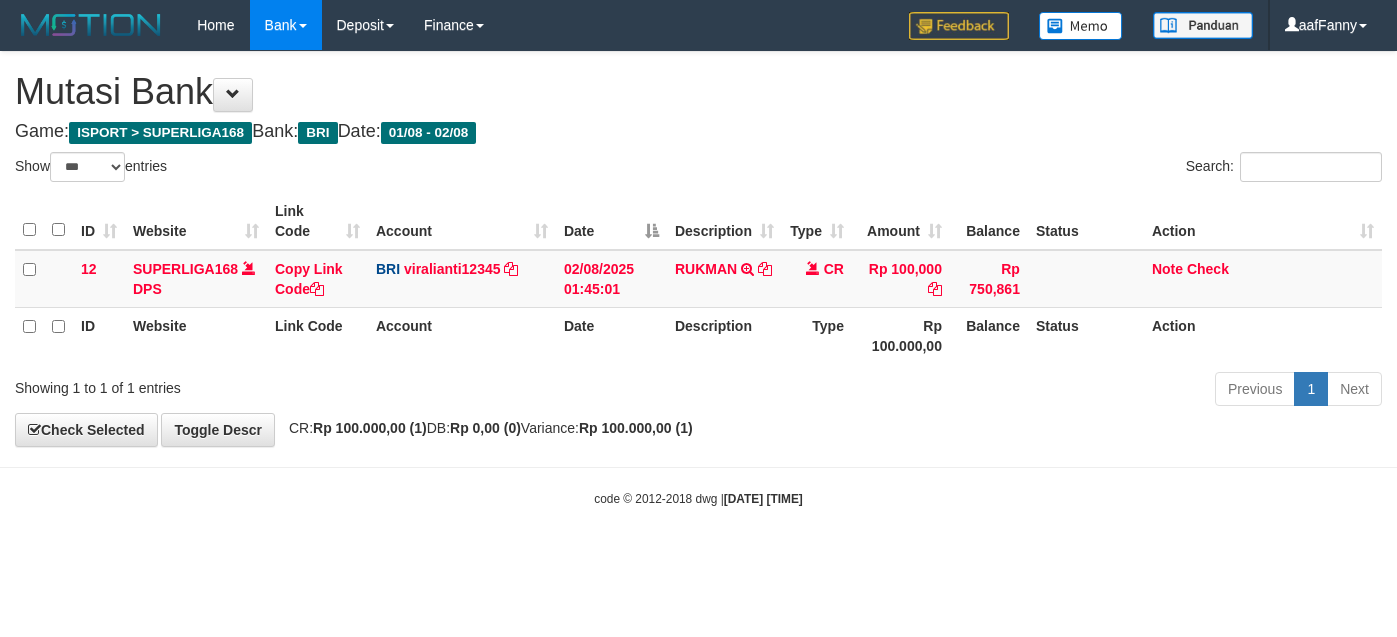 select on "***" 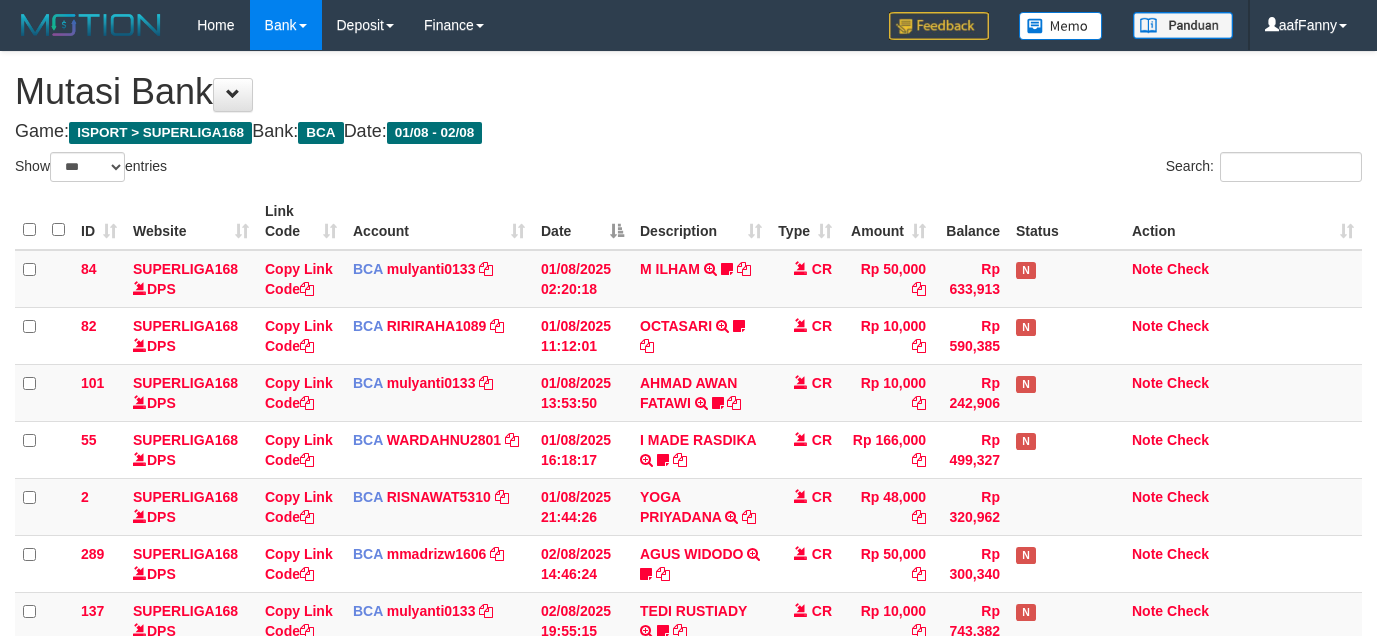select on "***" 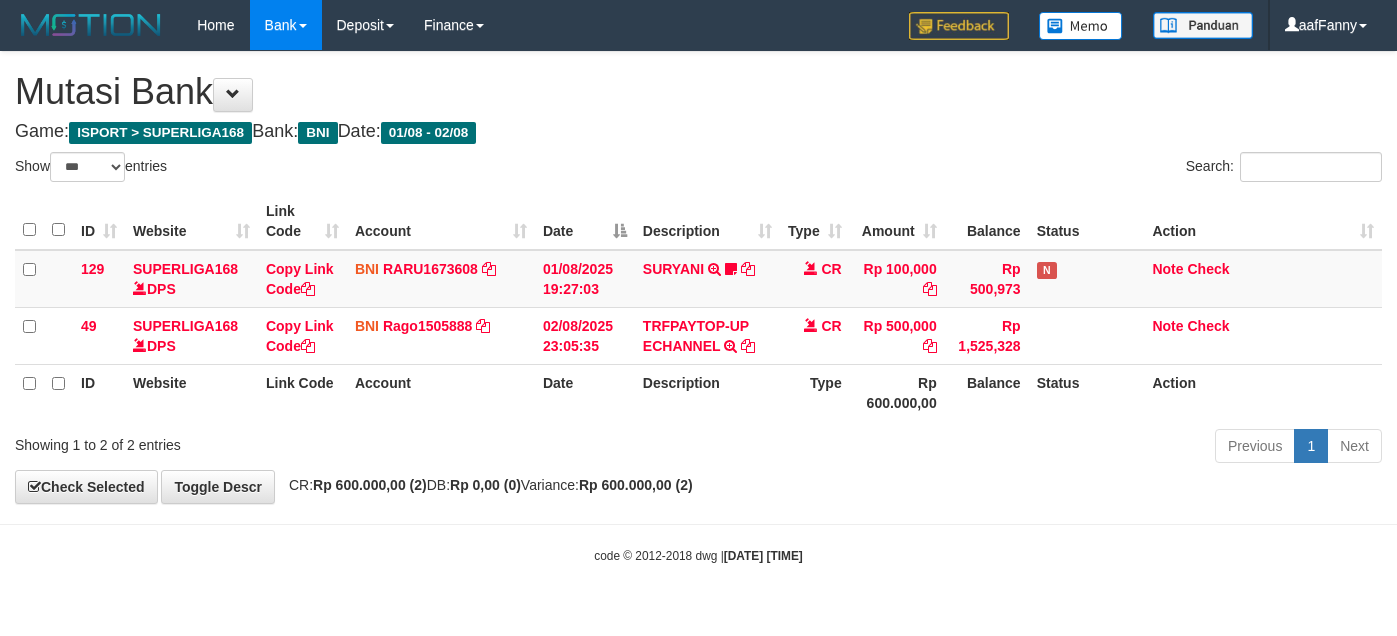 select on "***" 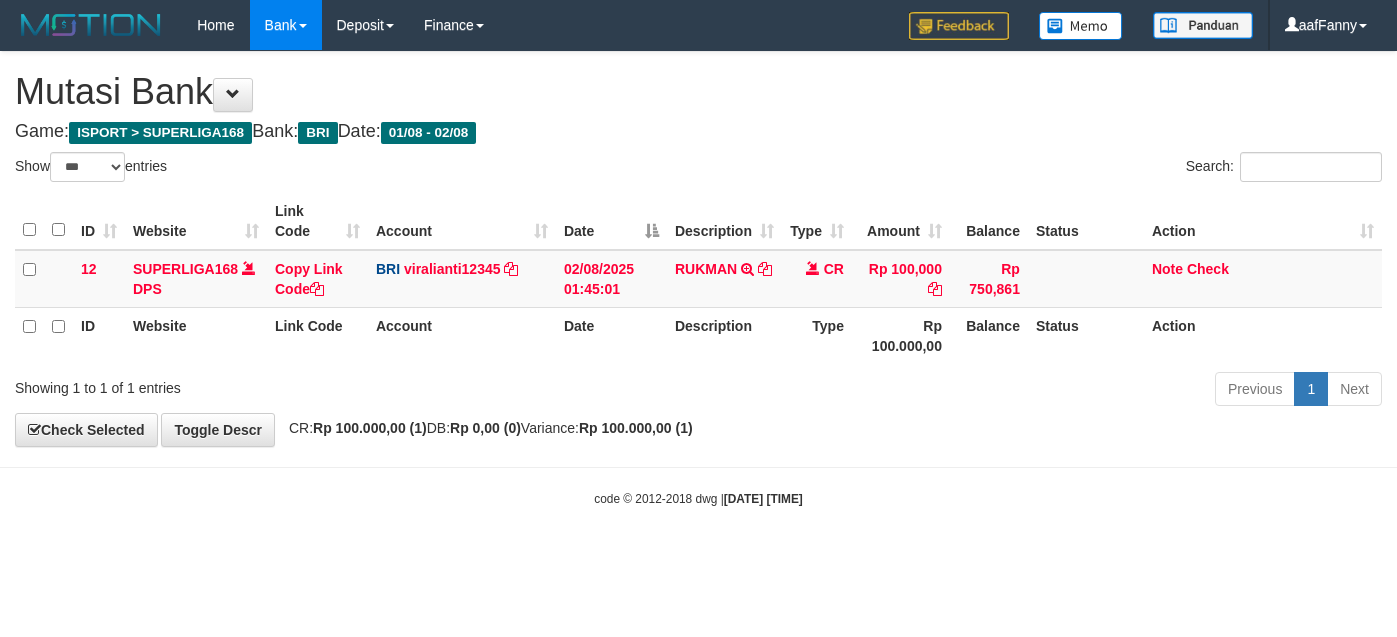 select on "***" 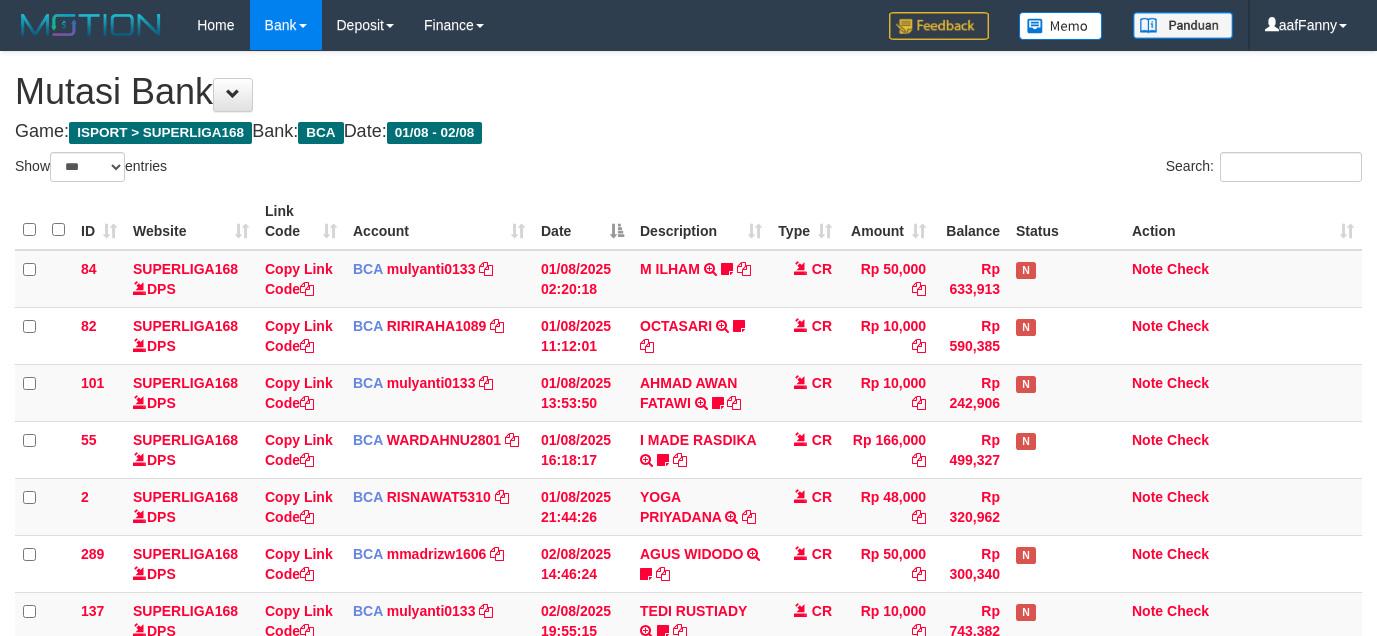 select on "***" 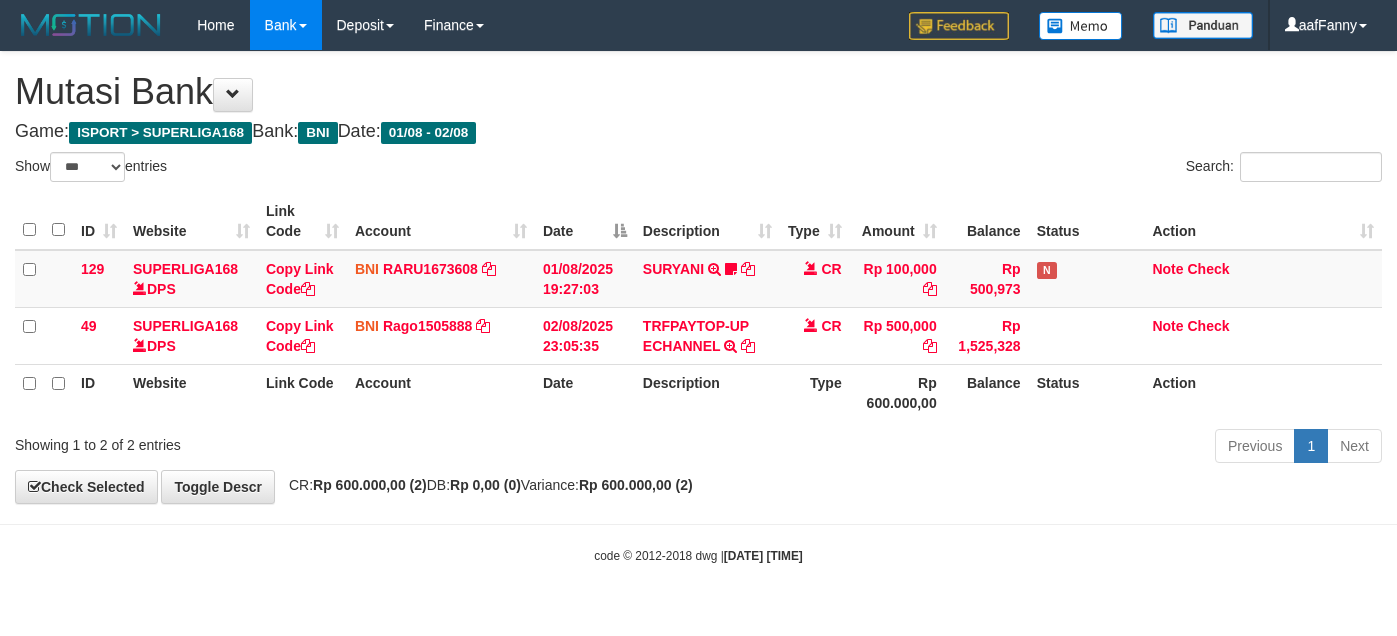select on "***" 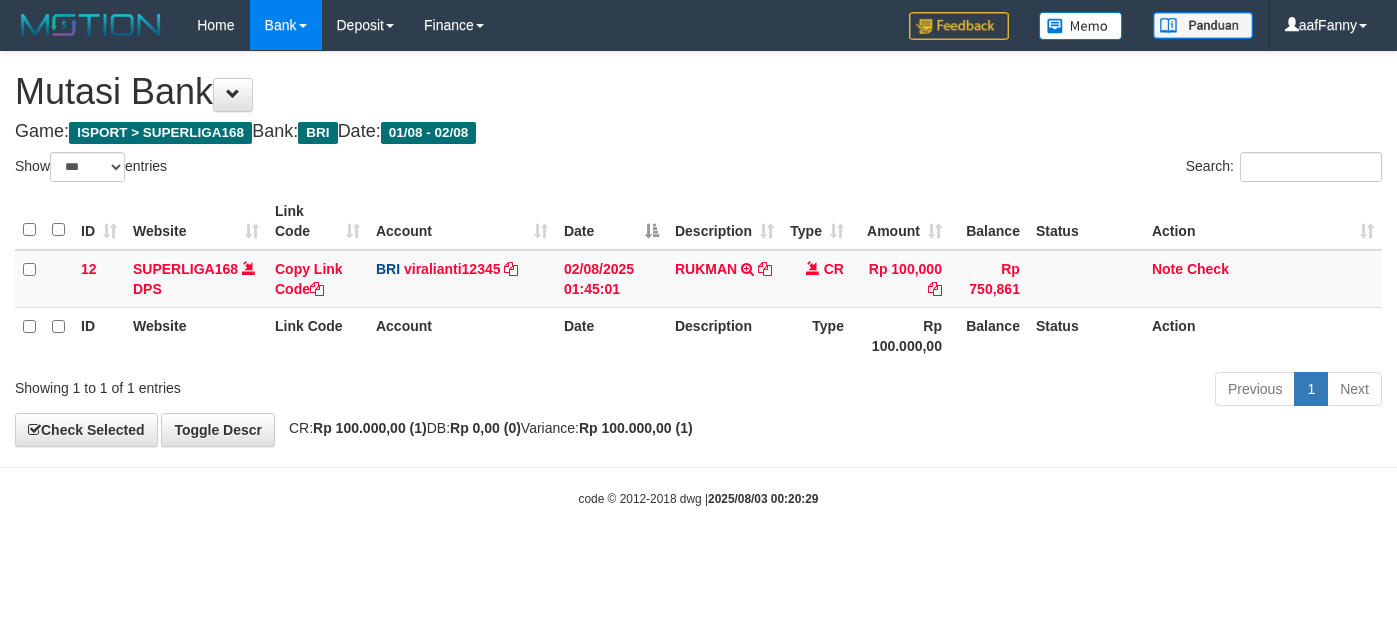 select on "***" 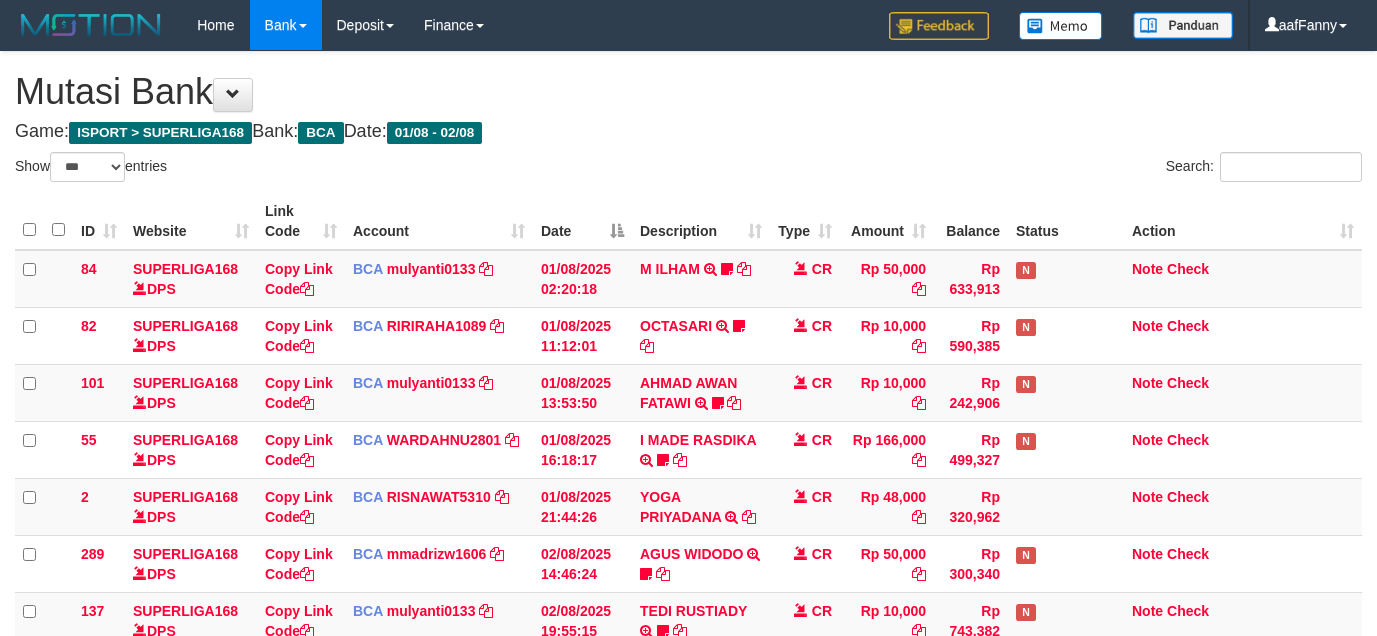select on "***" 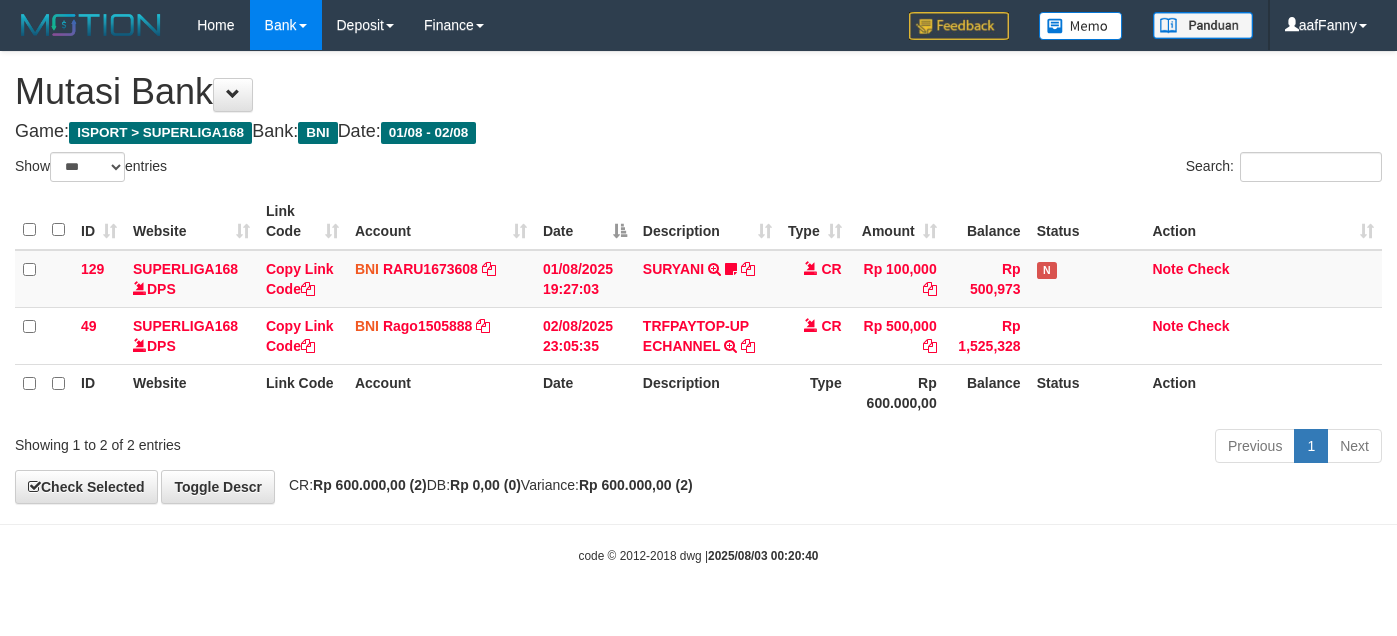 select on "***" 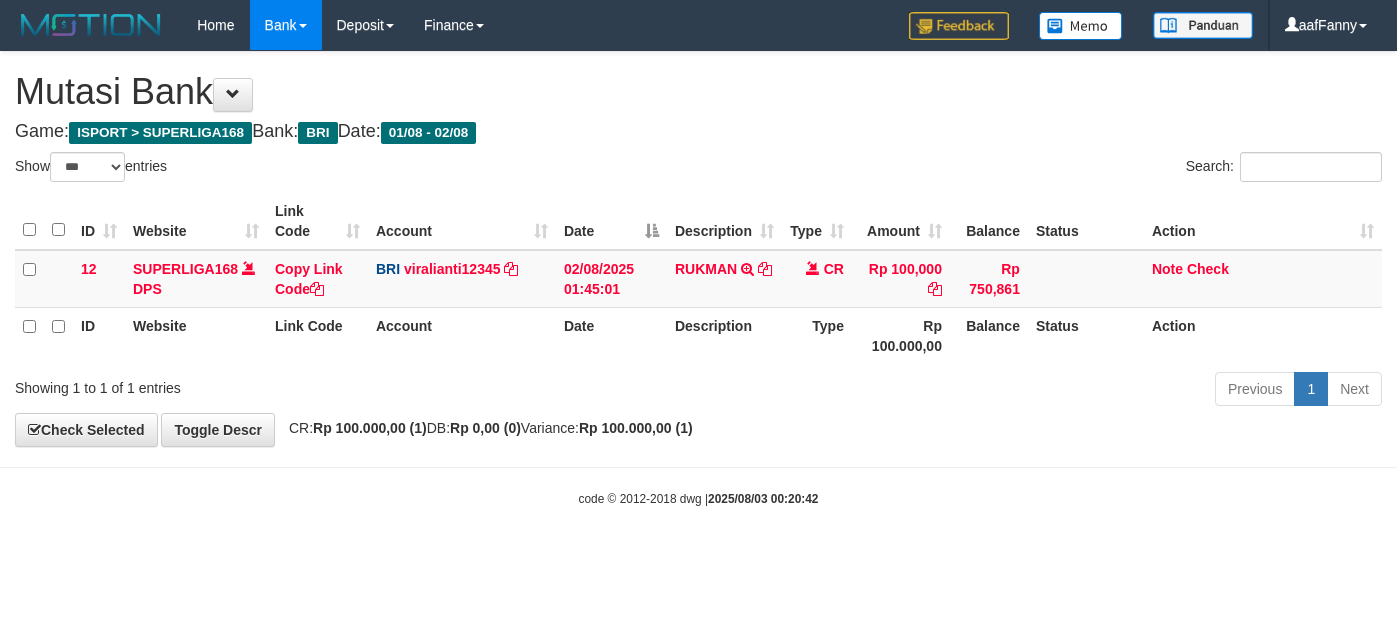select on "***" 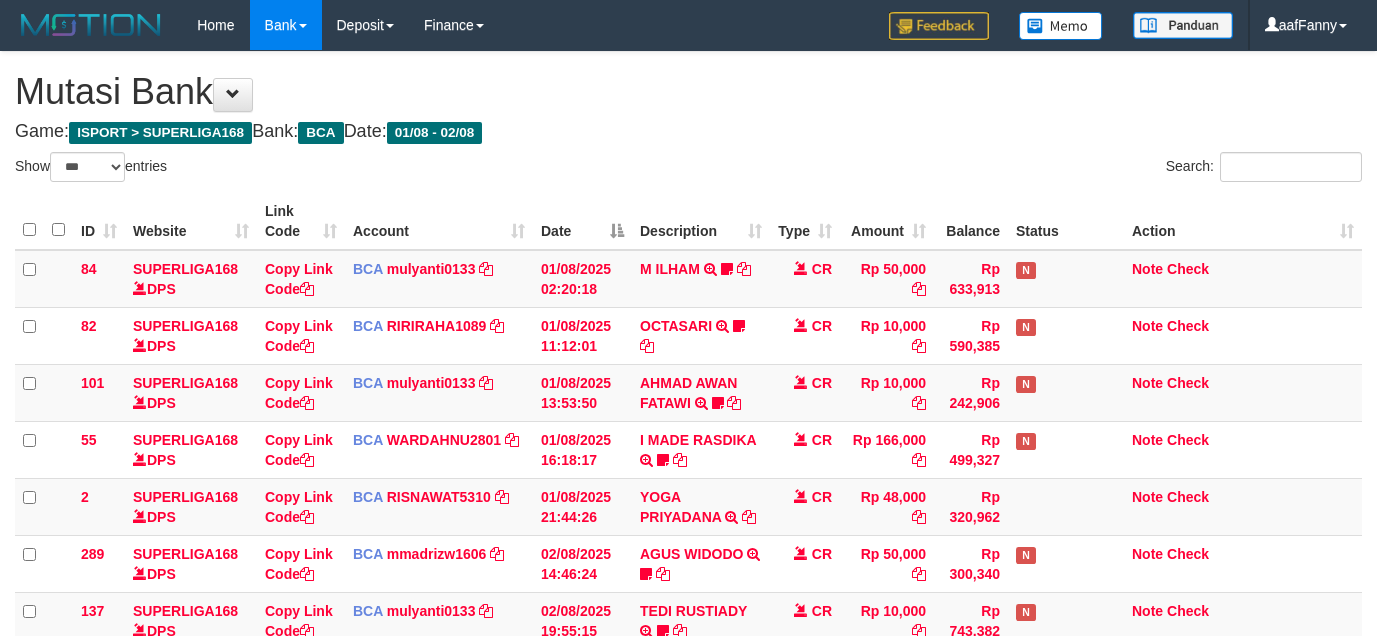 select on "***" 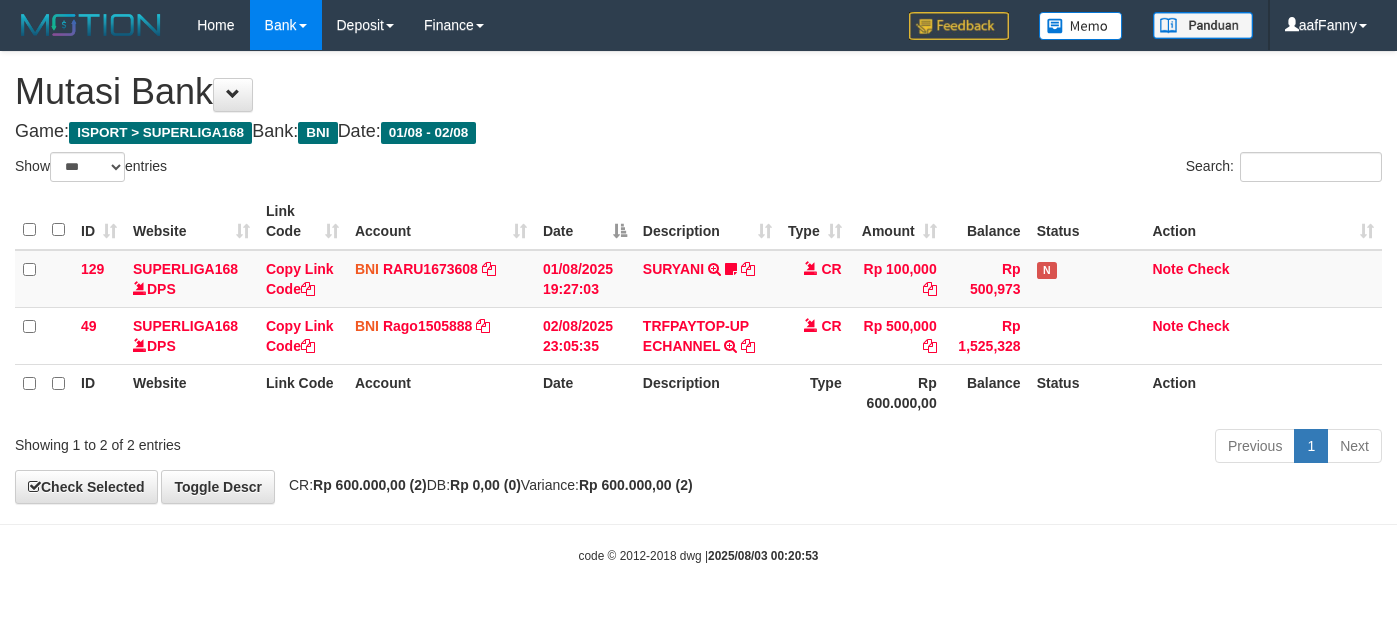 select on "***" 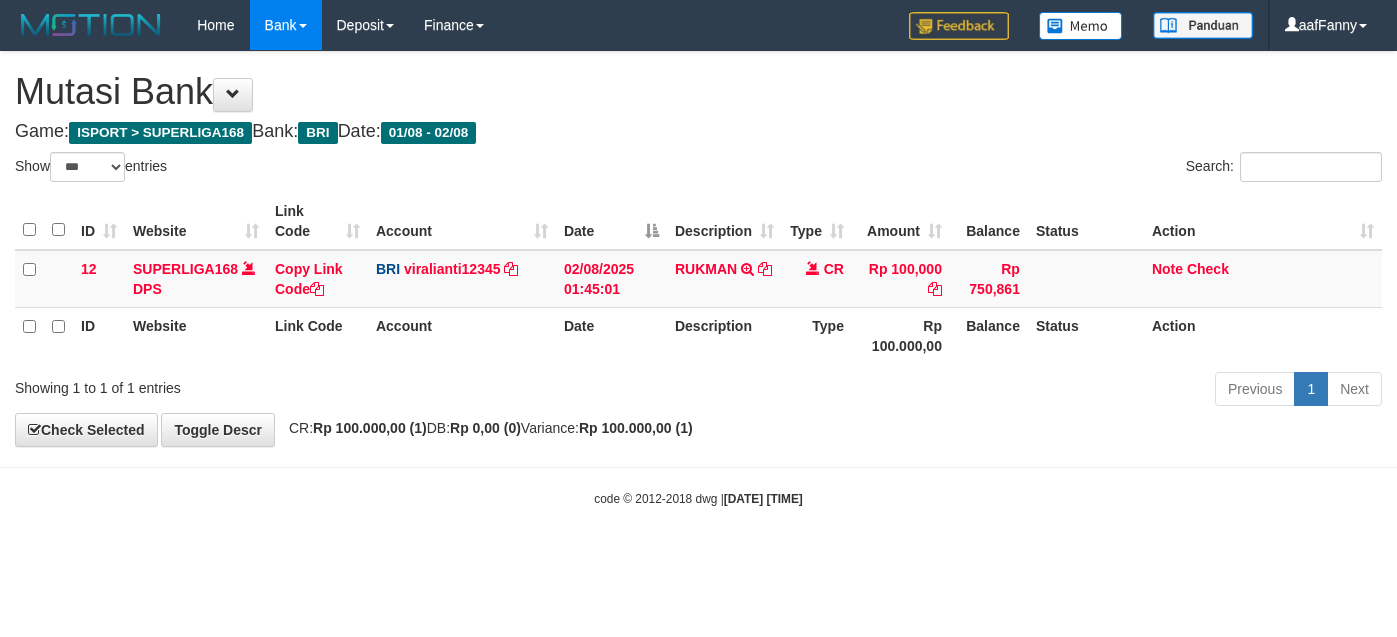 select on "***" 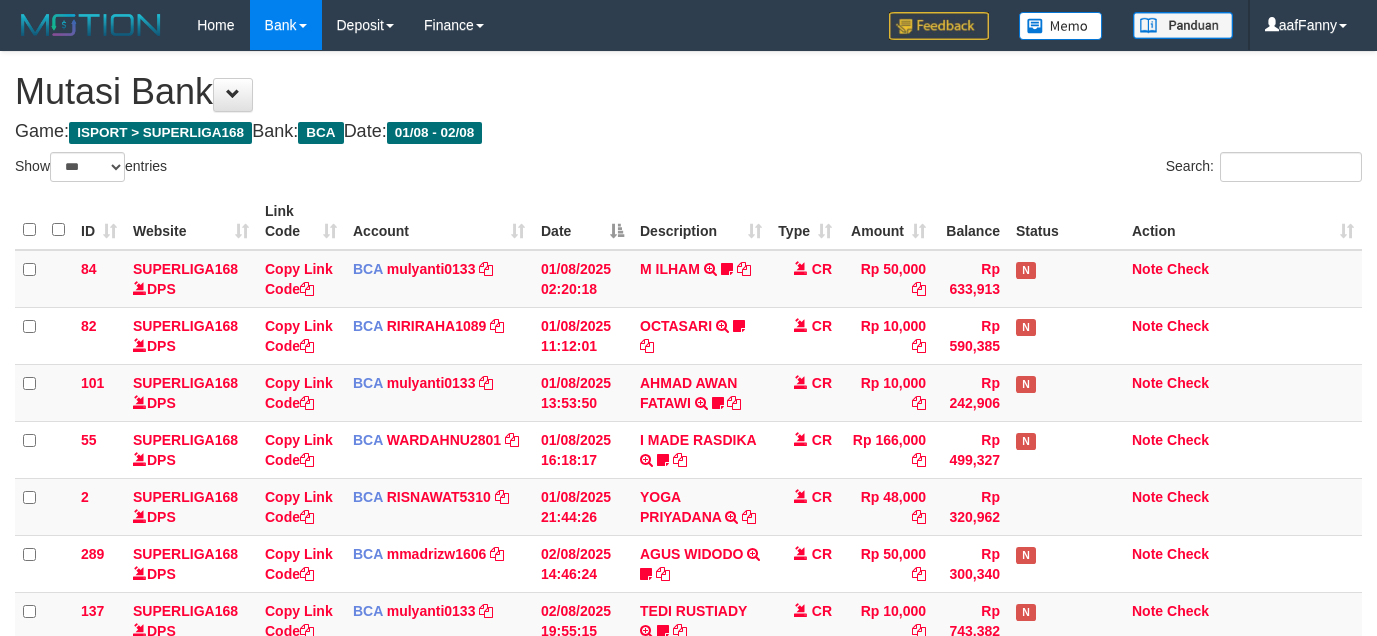 select on "***" 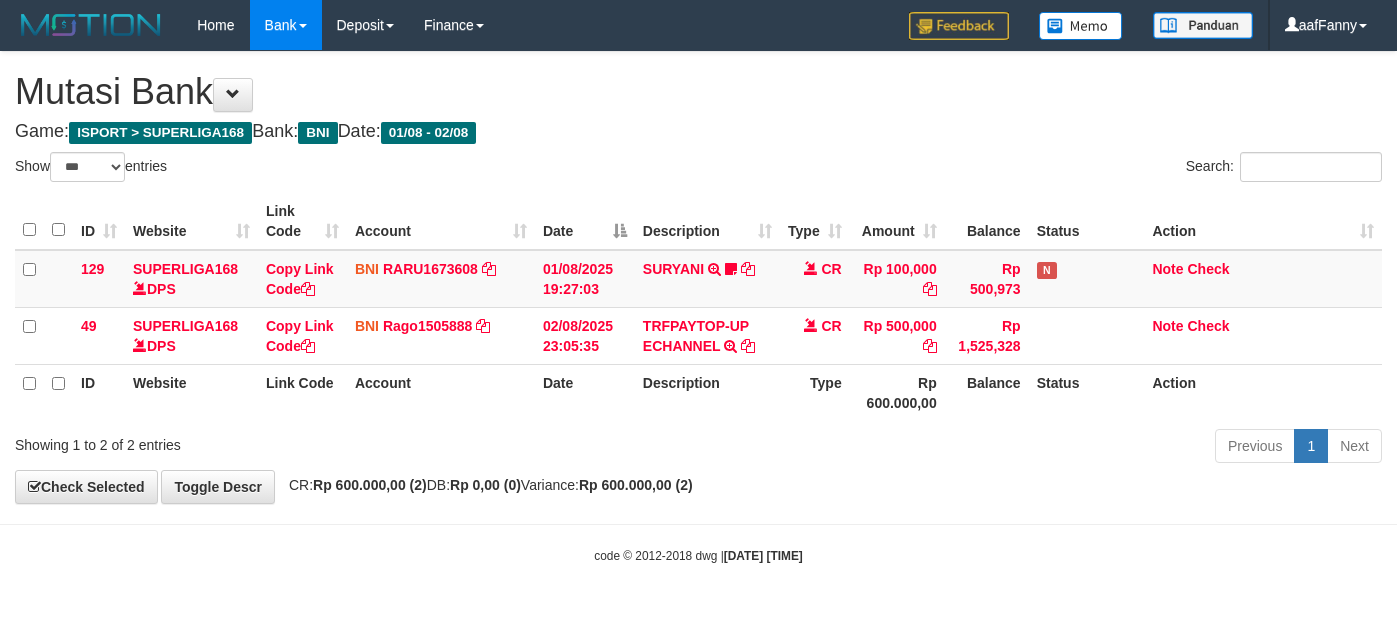 select on "***" 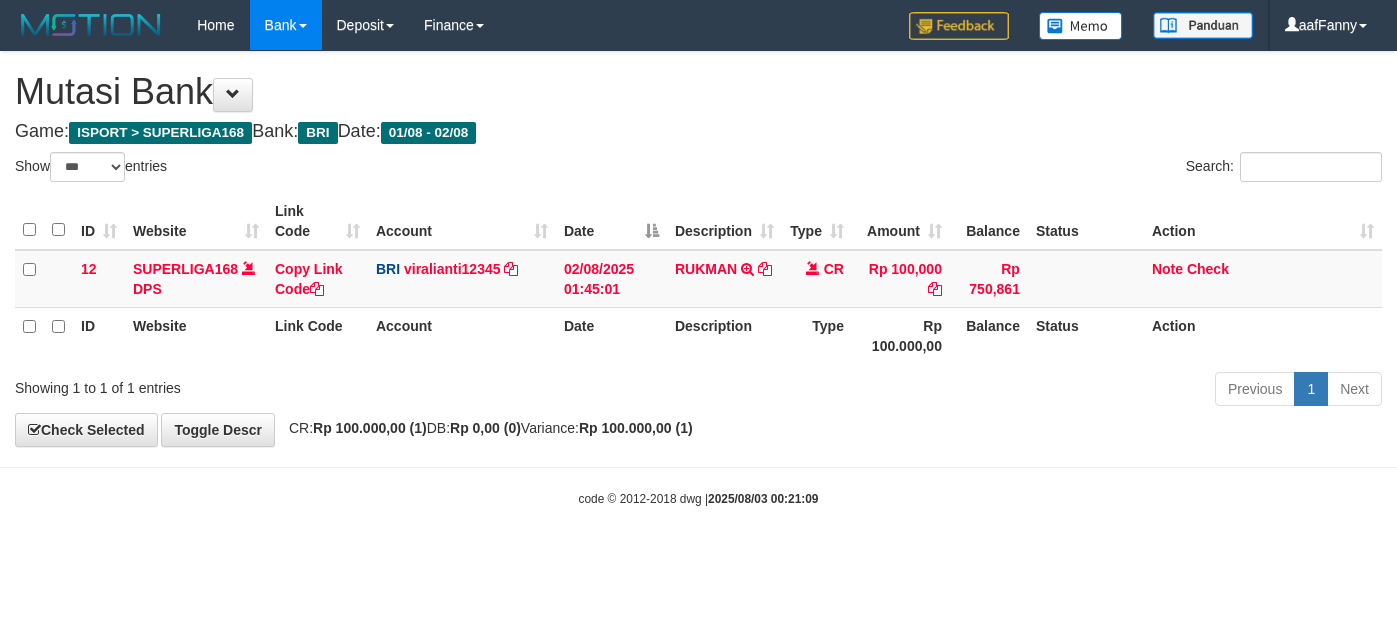 select on "***" 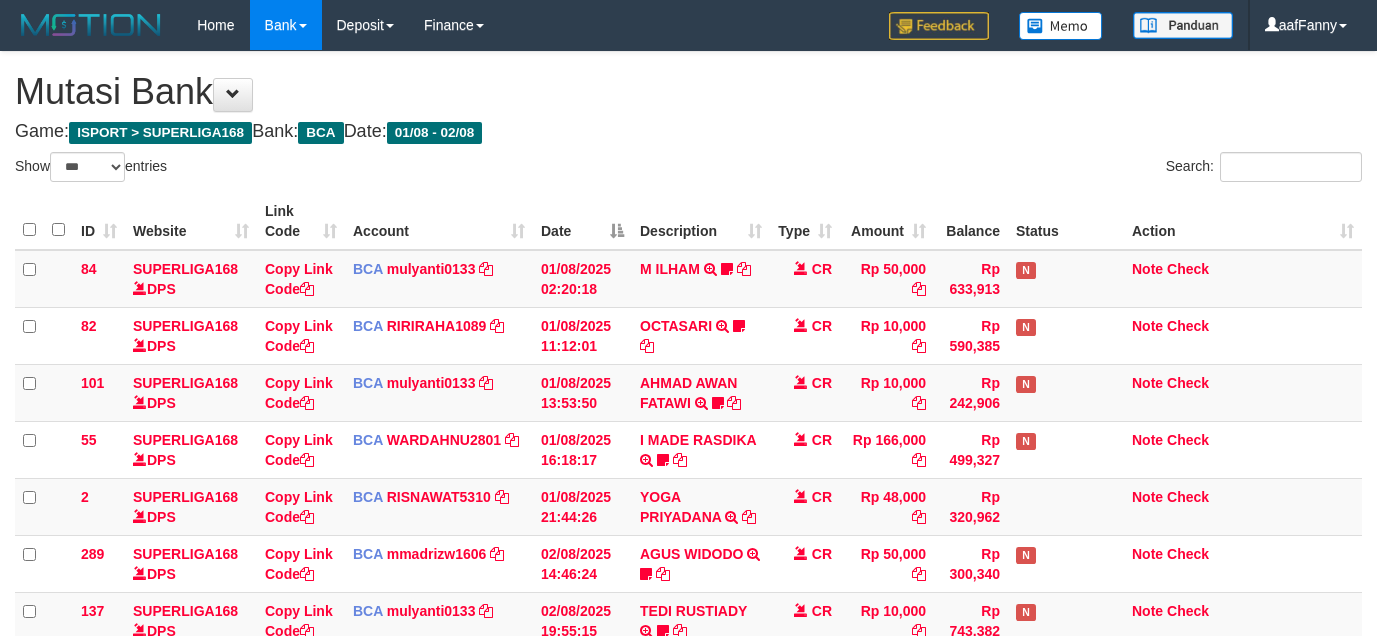 select on "***" 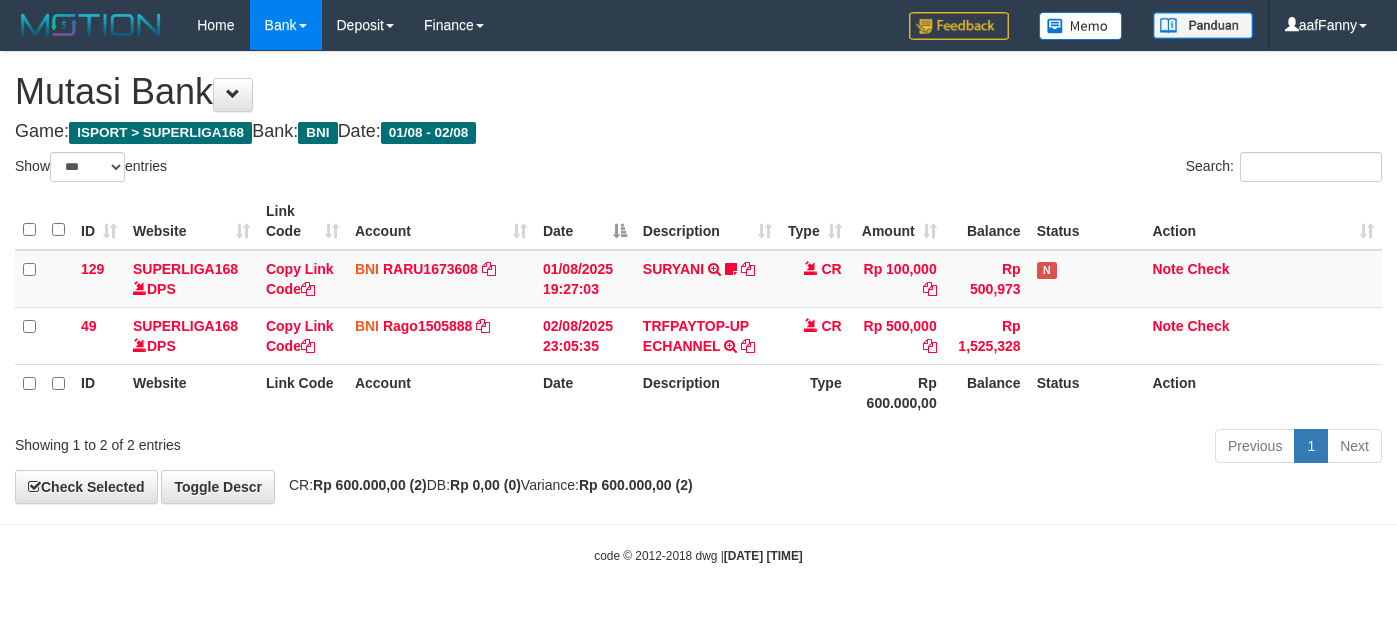 select on "***" 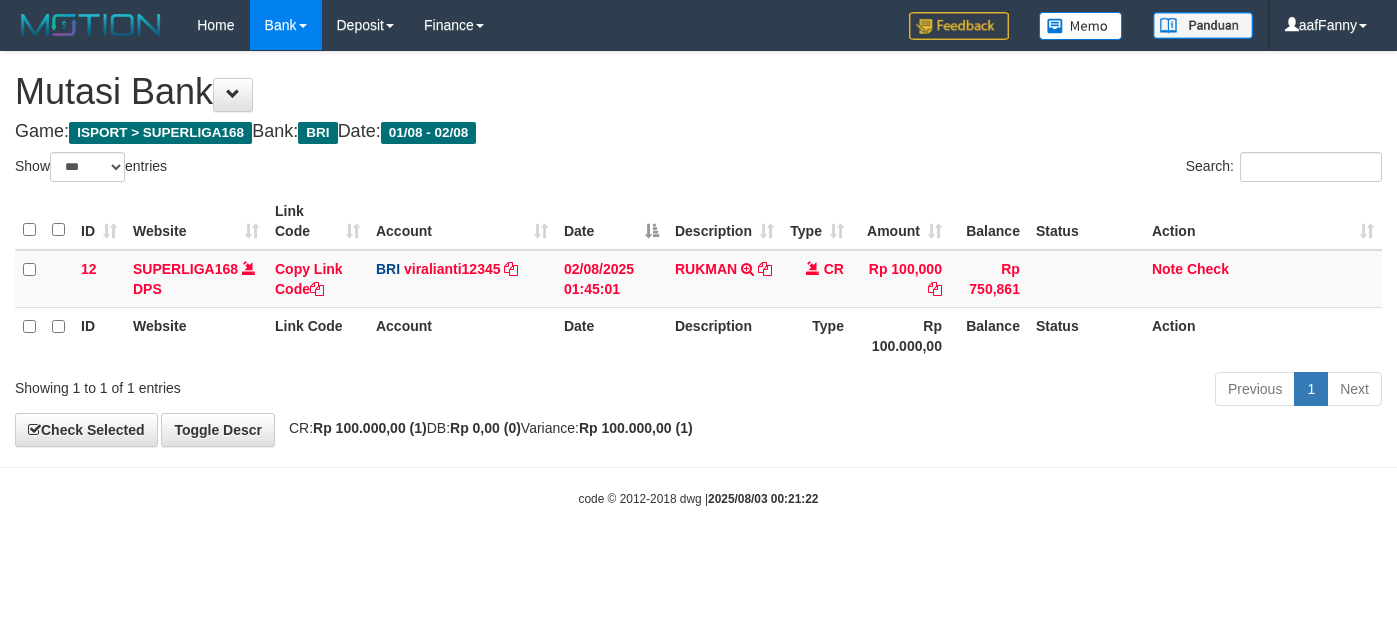 select on "***" 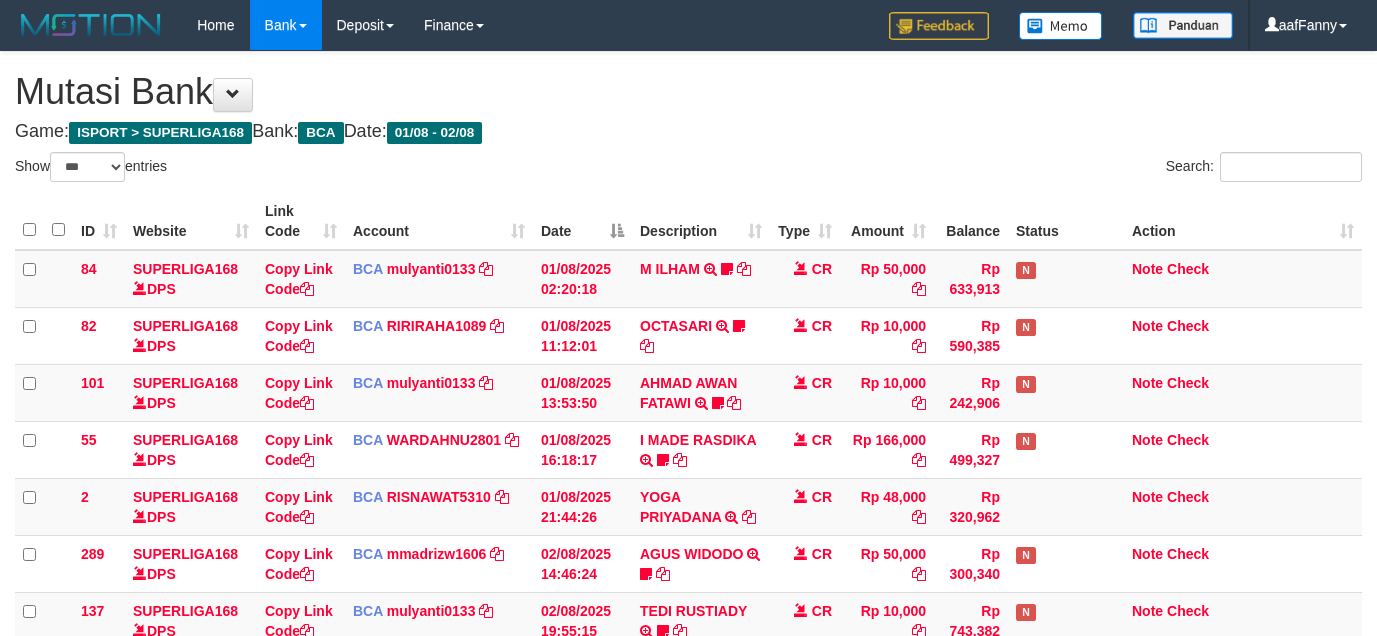 select on "***" 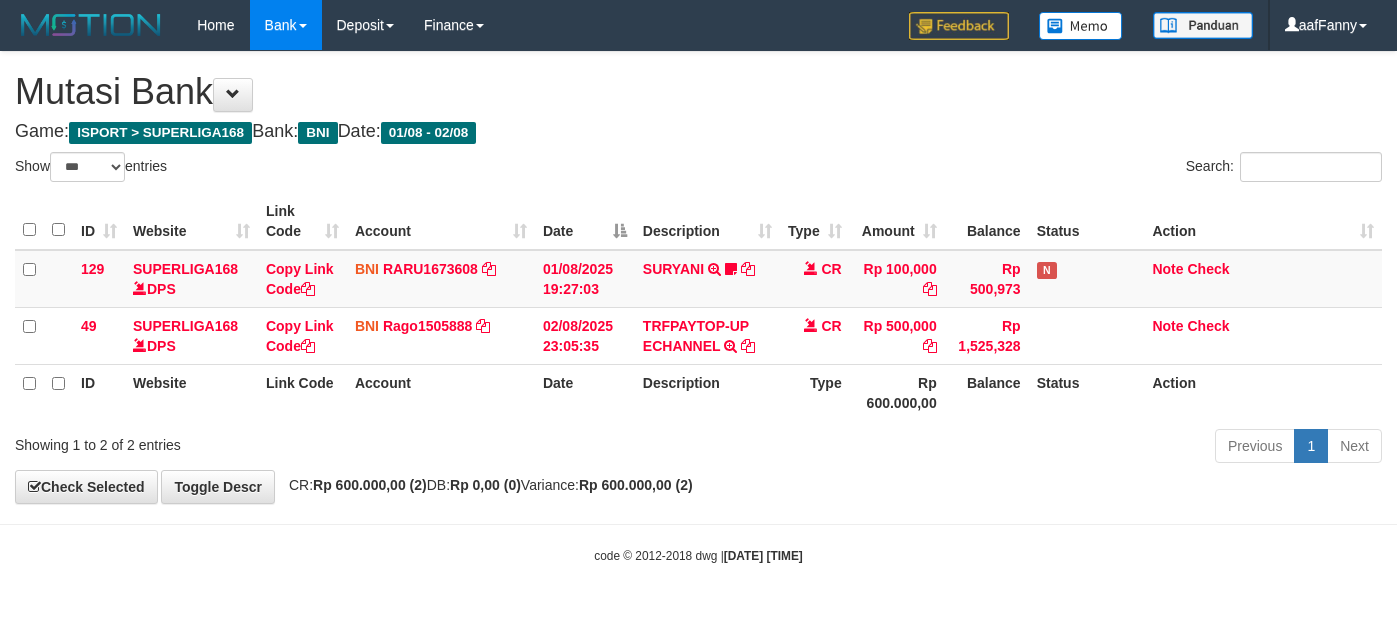 select on "***" 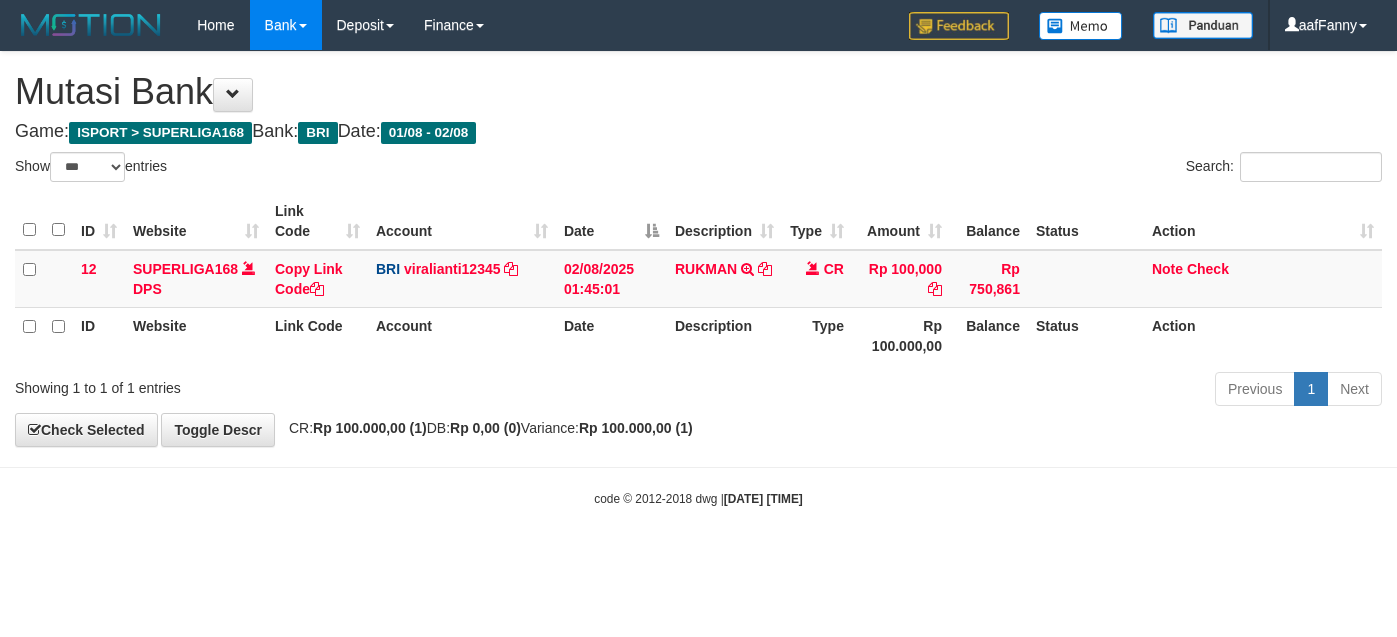 select on "***" 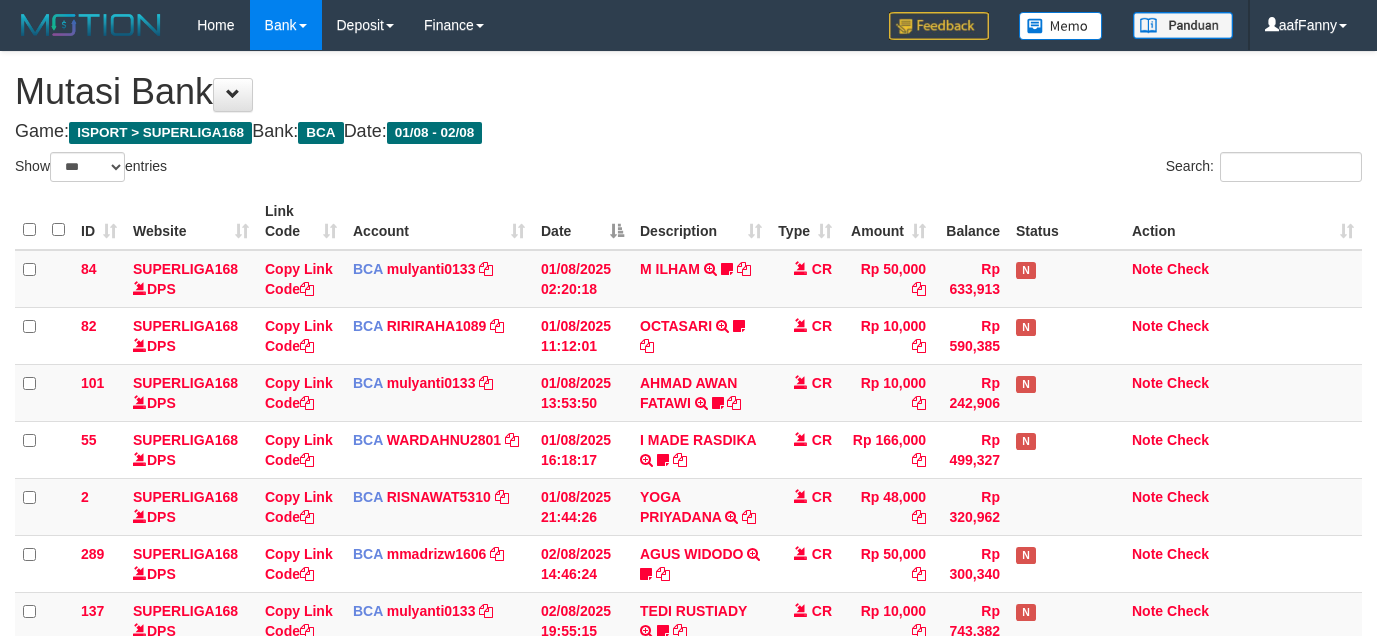 select on "***" 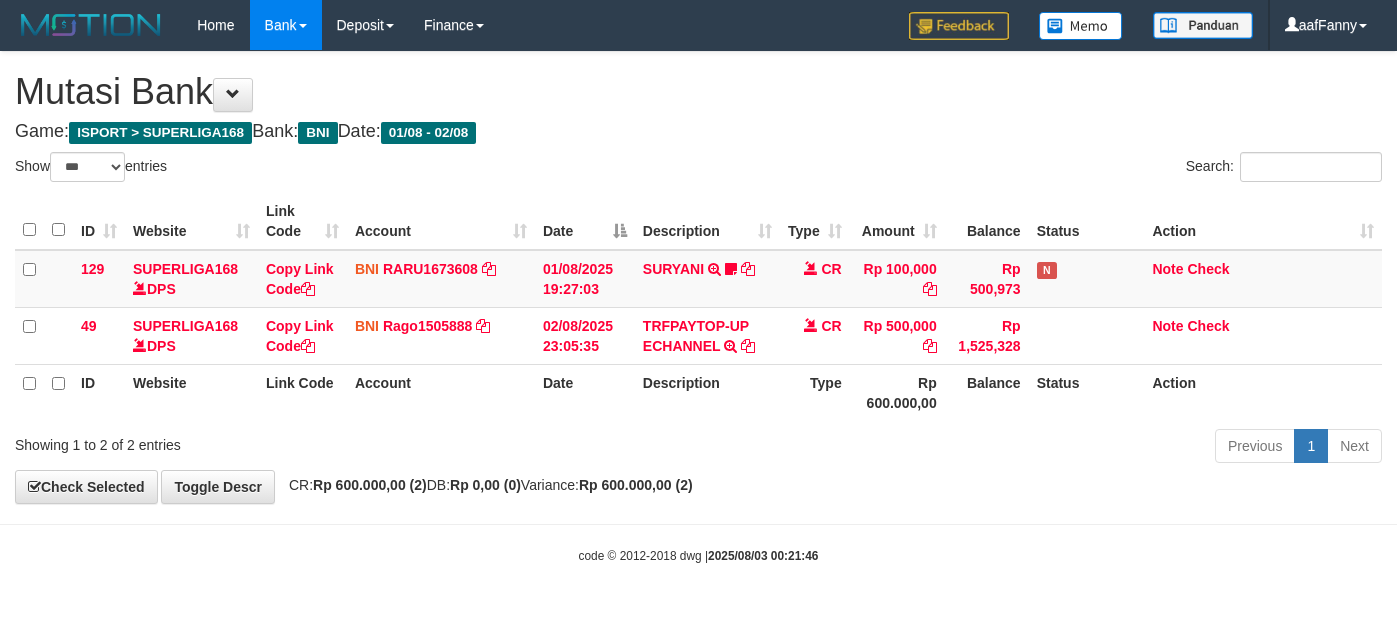 select on "***" 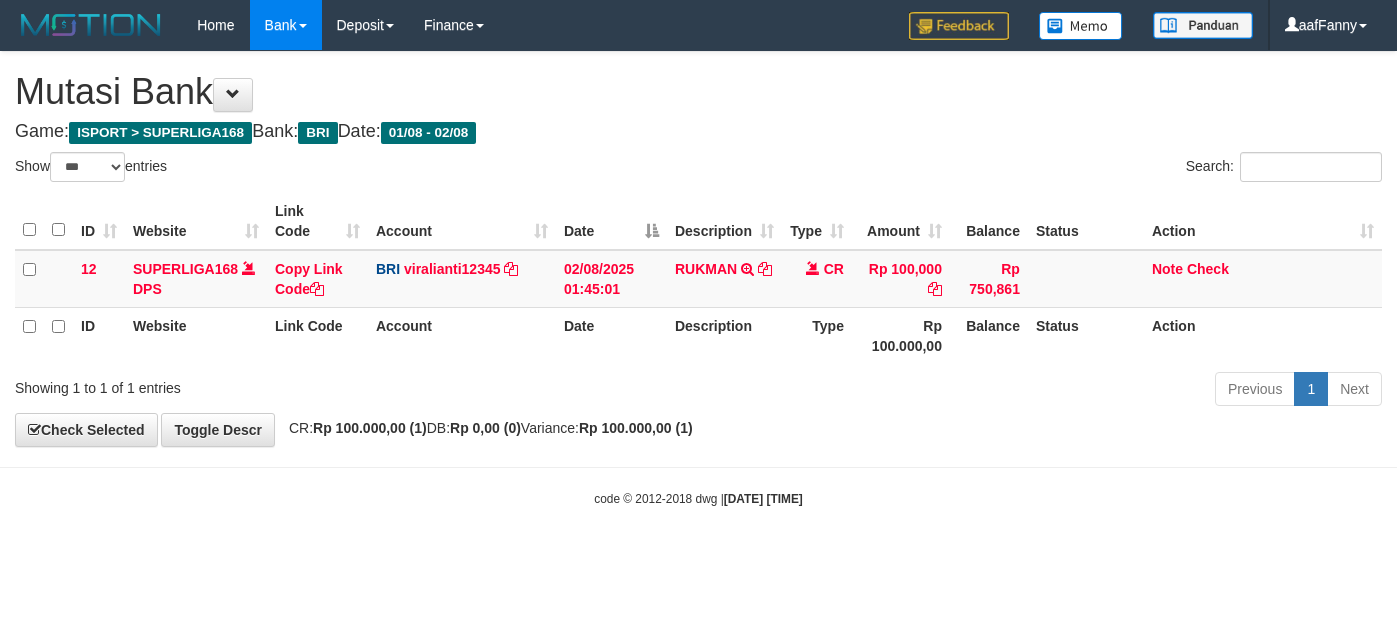 select on "***" 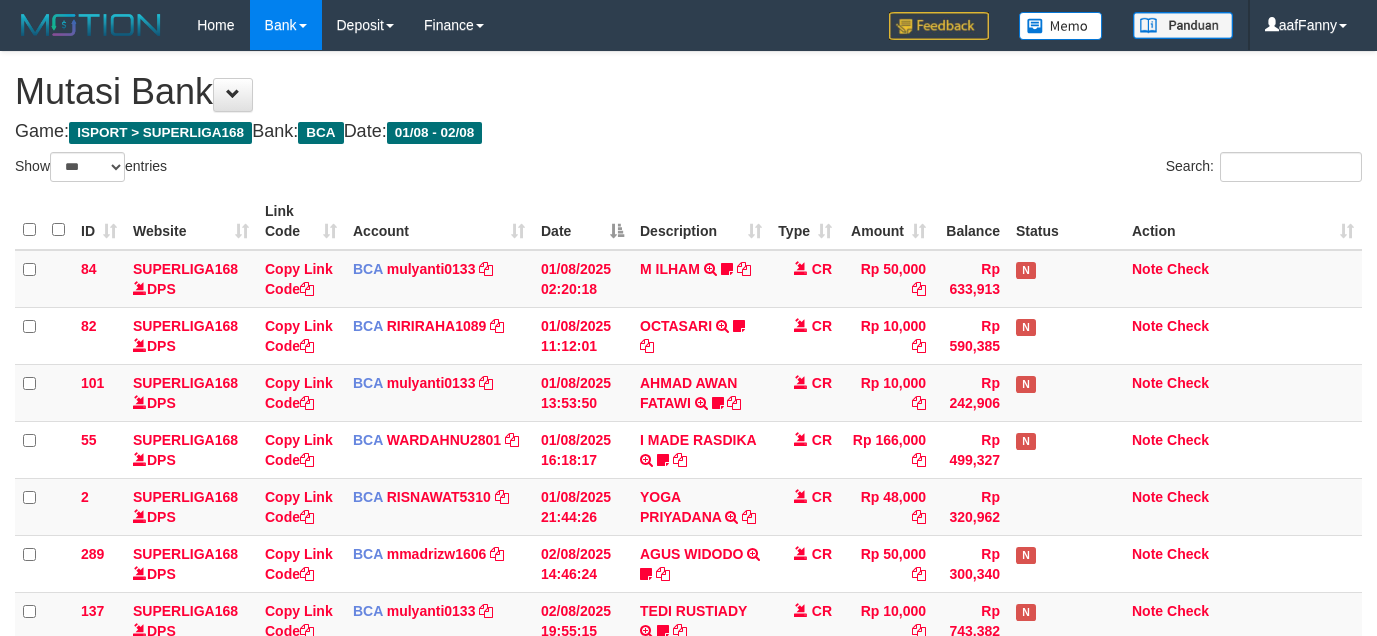 select on "***" 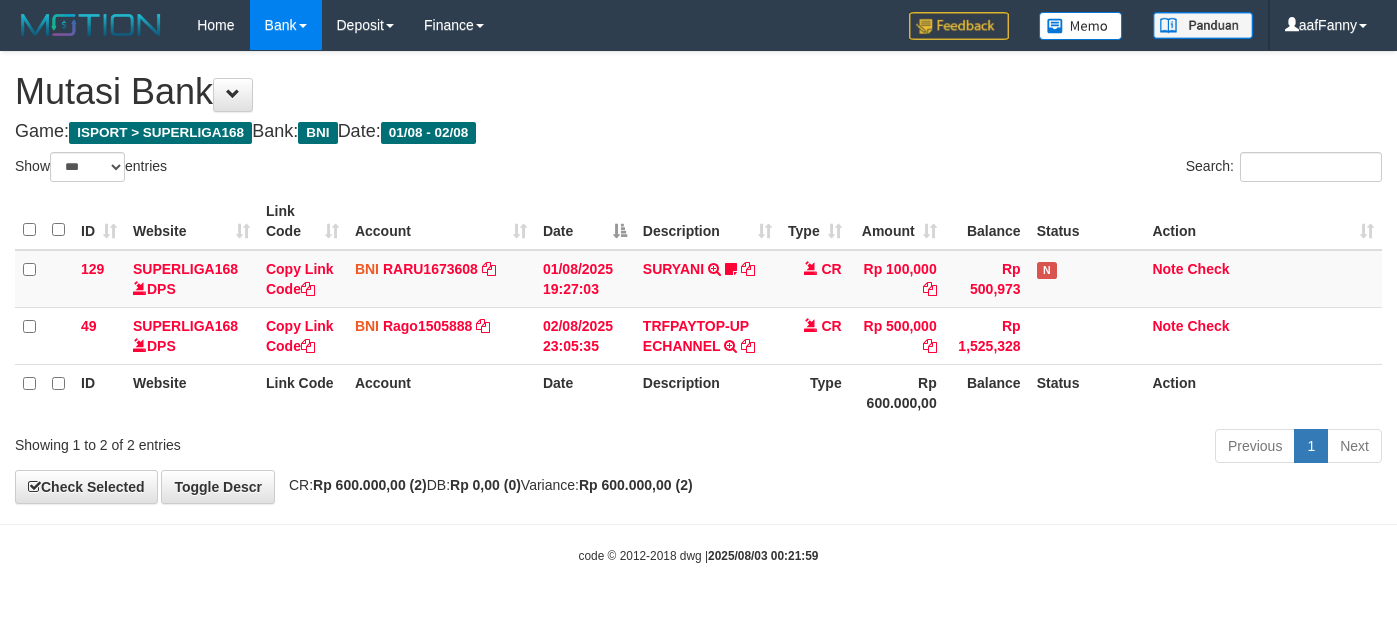 select on "***" 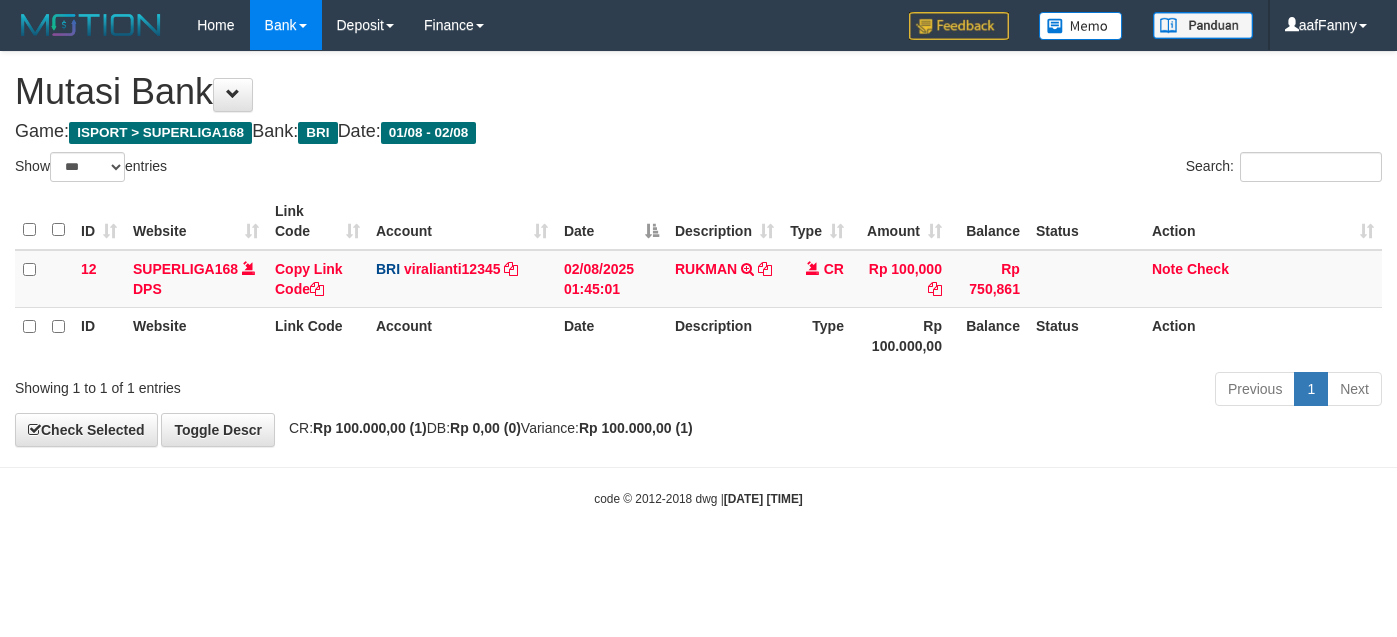 select on "***" 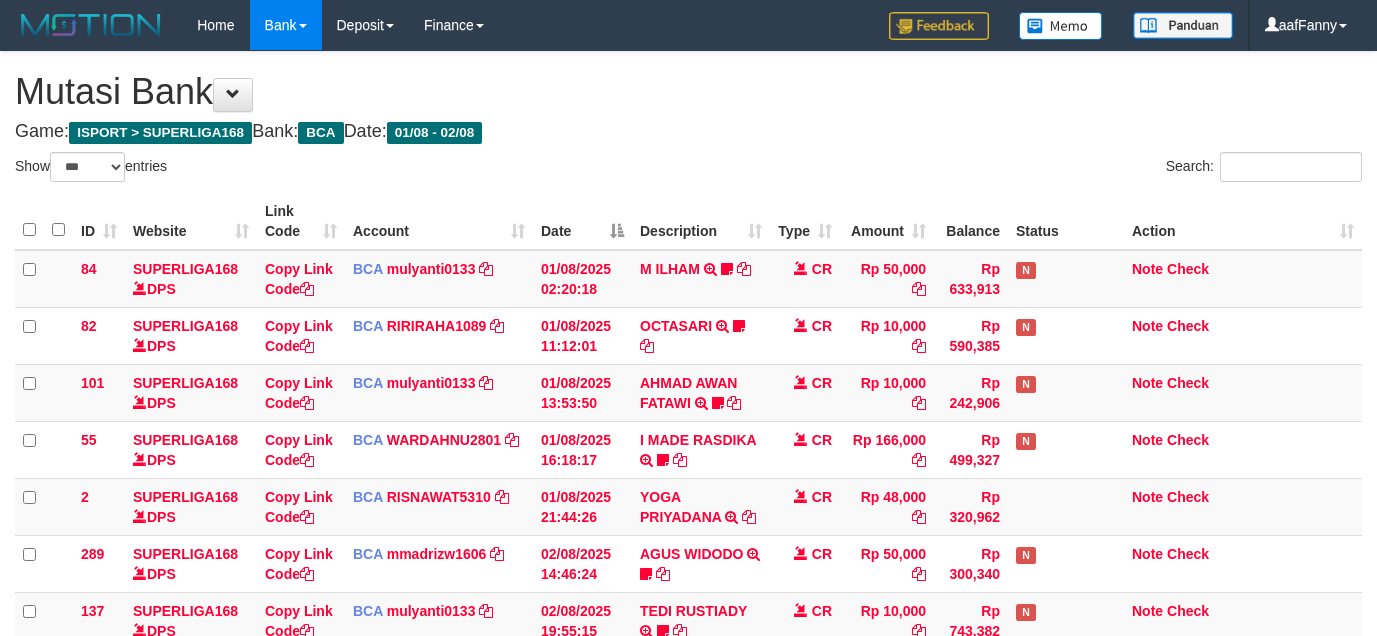 select on "***" 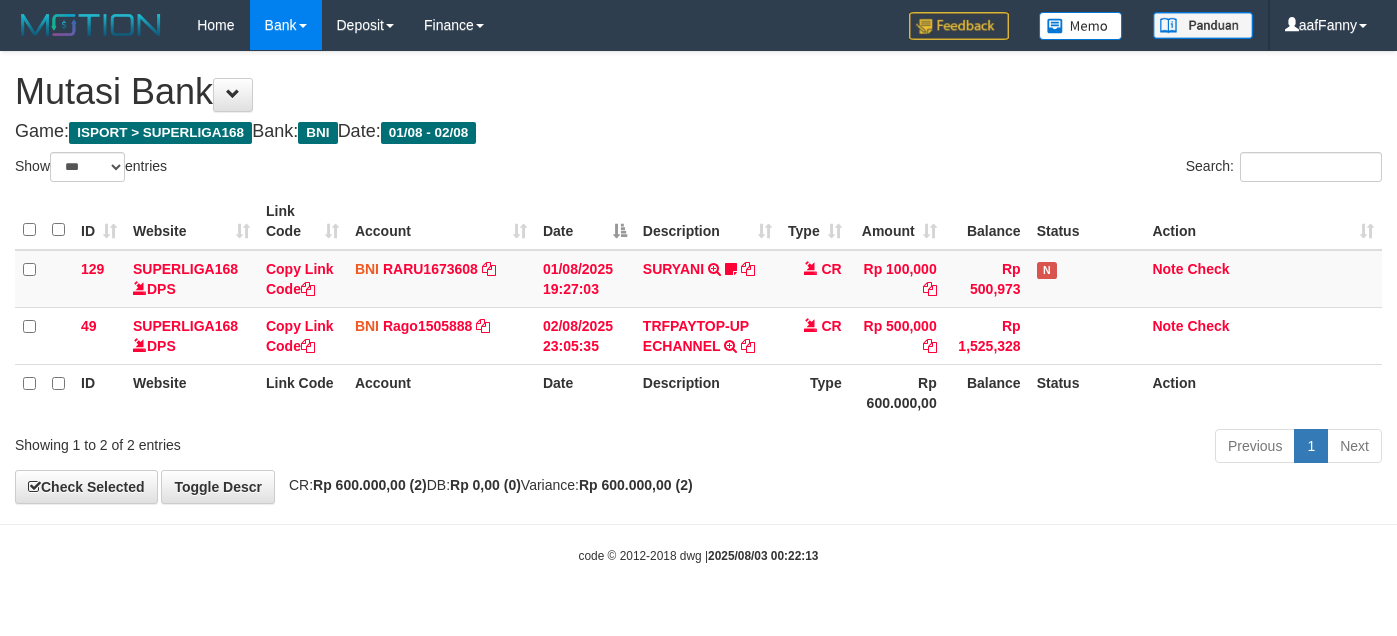 select on "***" 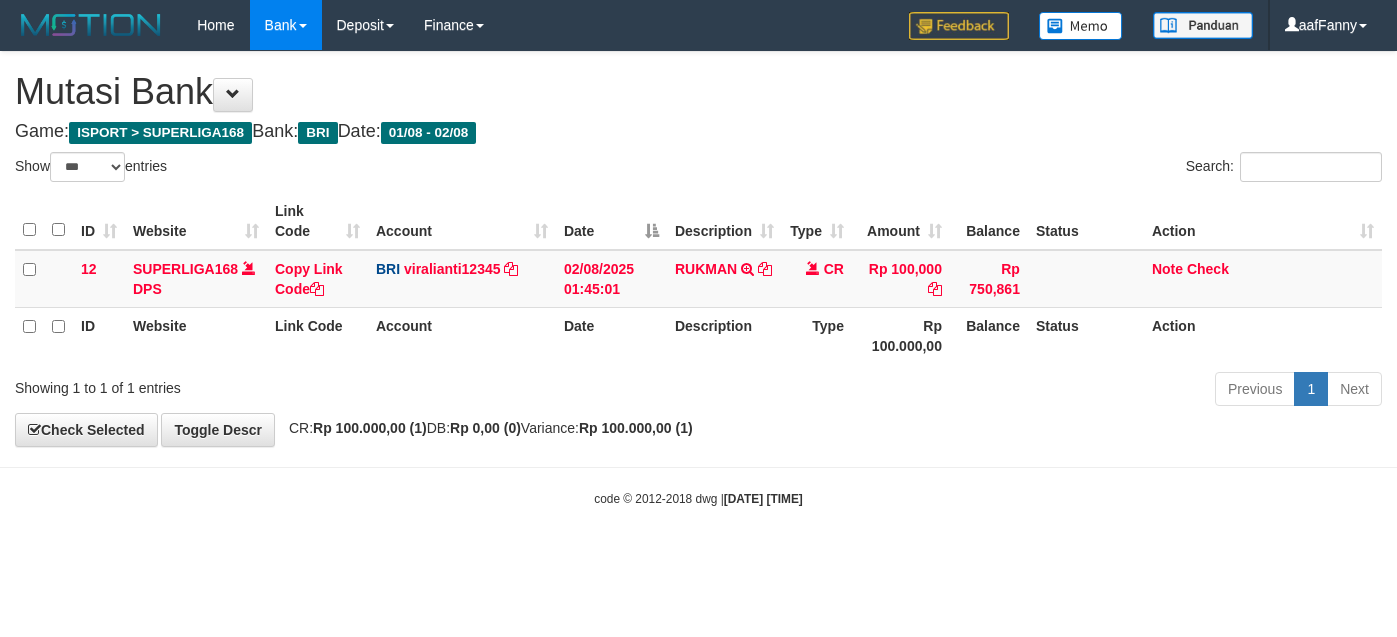 select on "***" 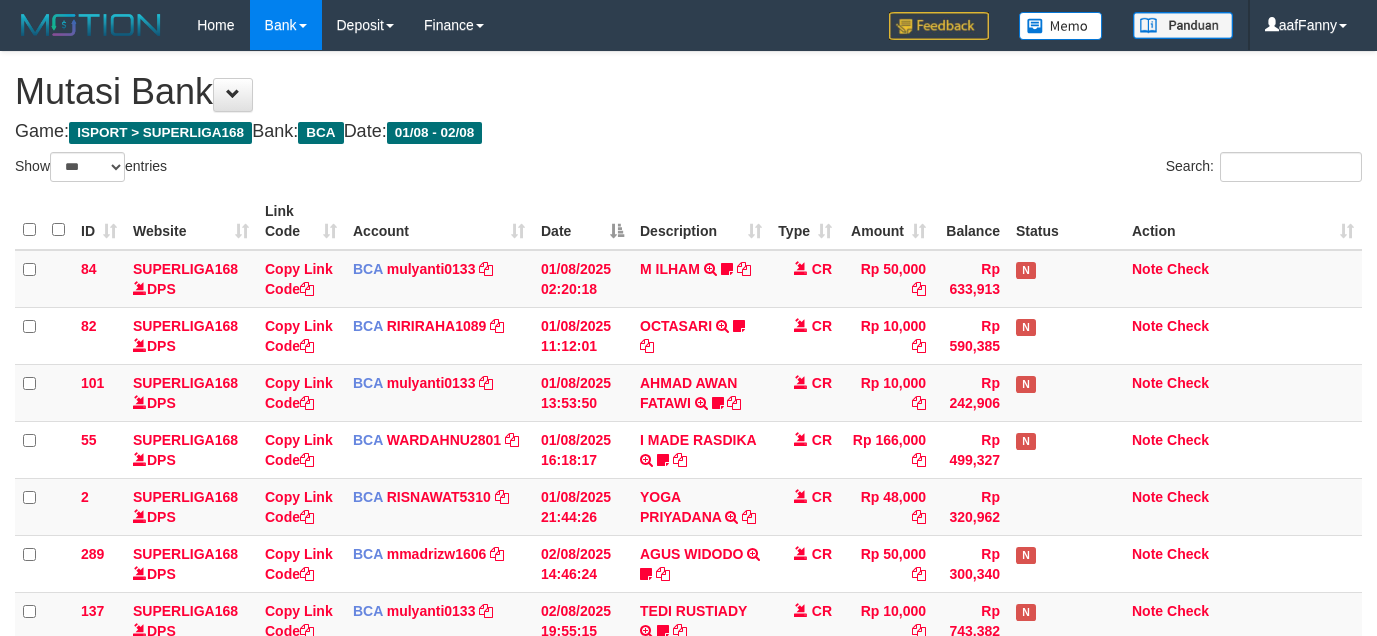 select on "***" 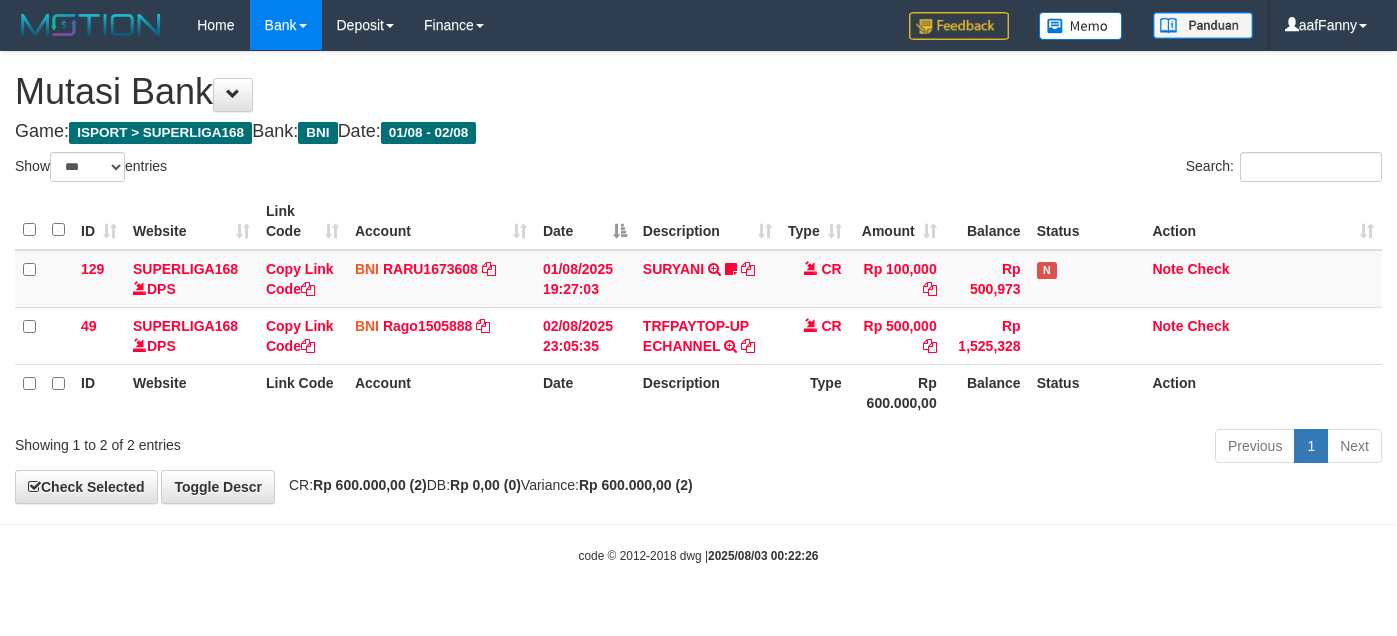 select on "***" 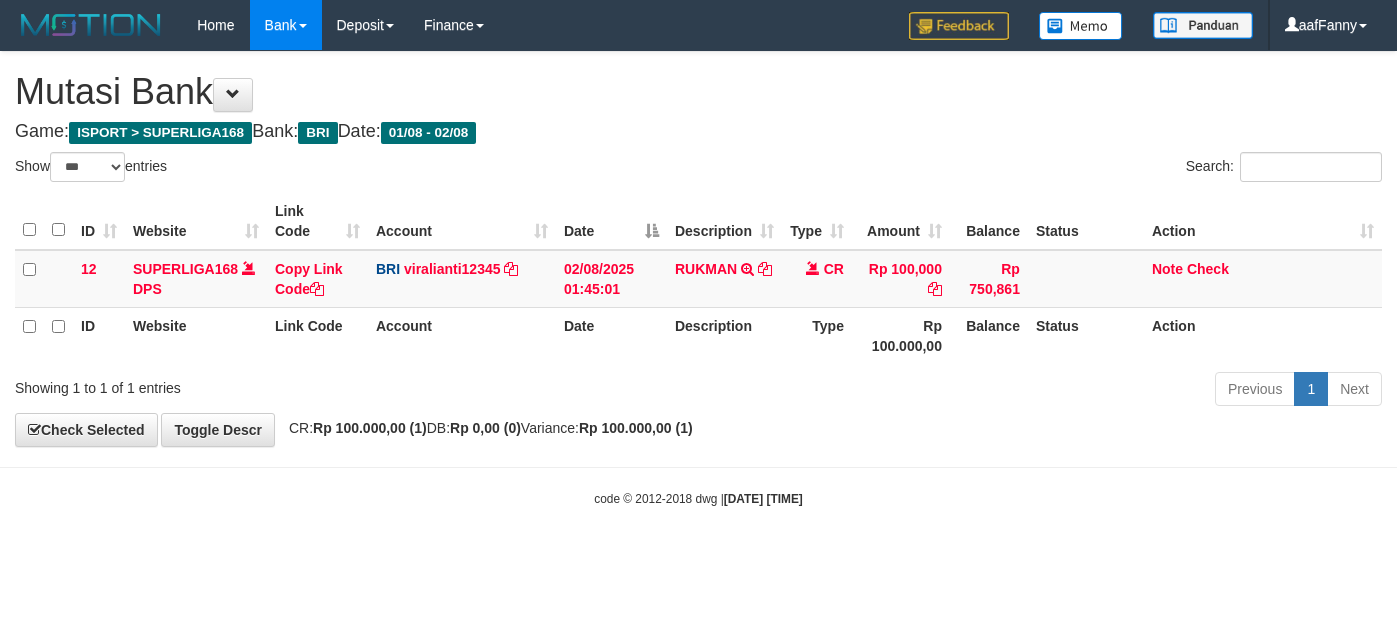 select on "***" 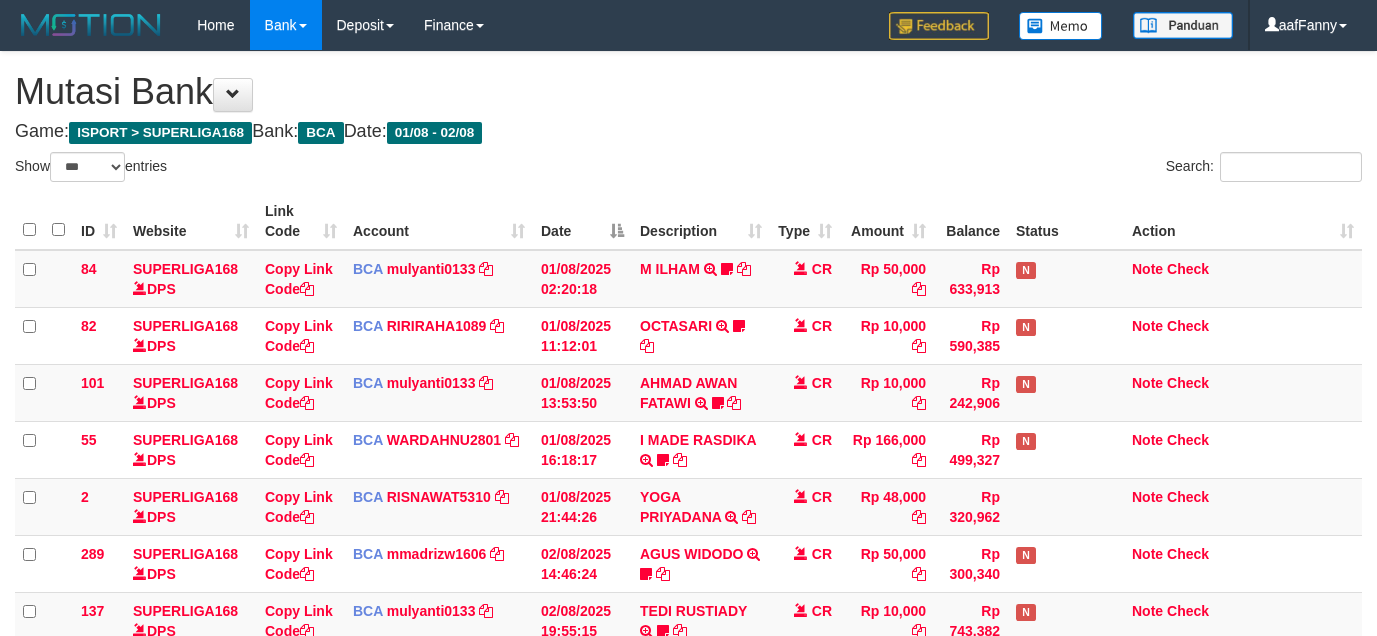 select on "***" 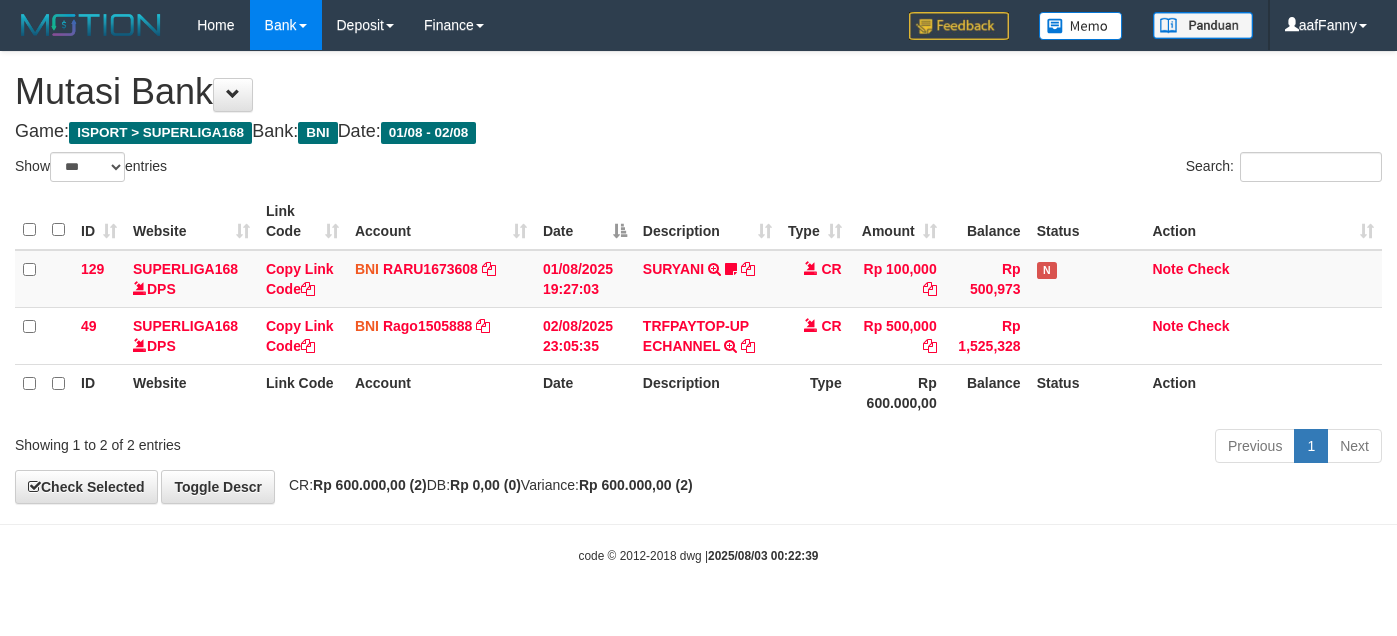 select on "***" 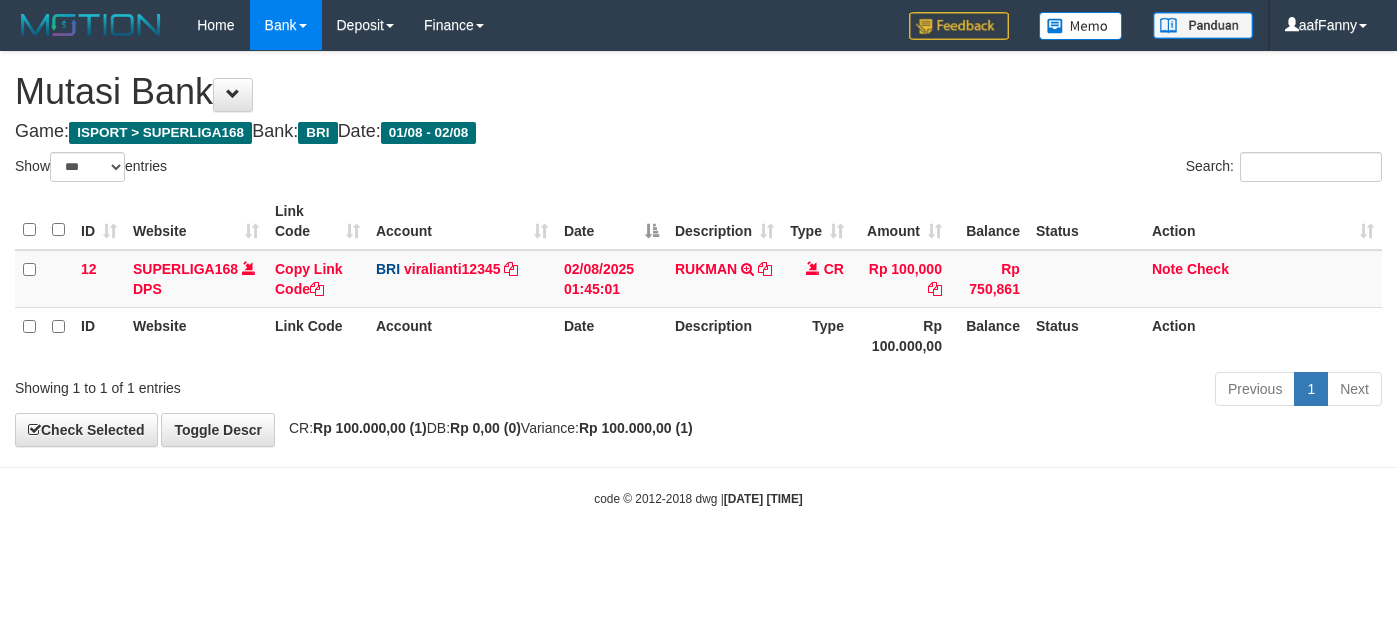 select on "***" 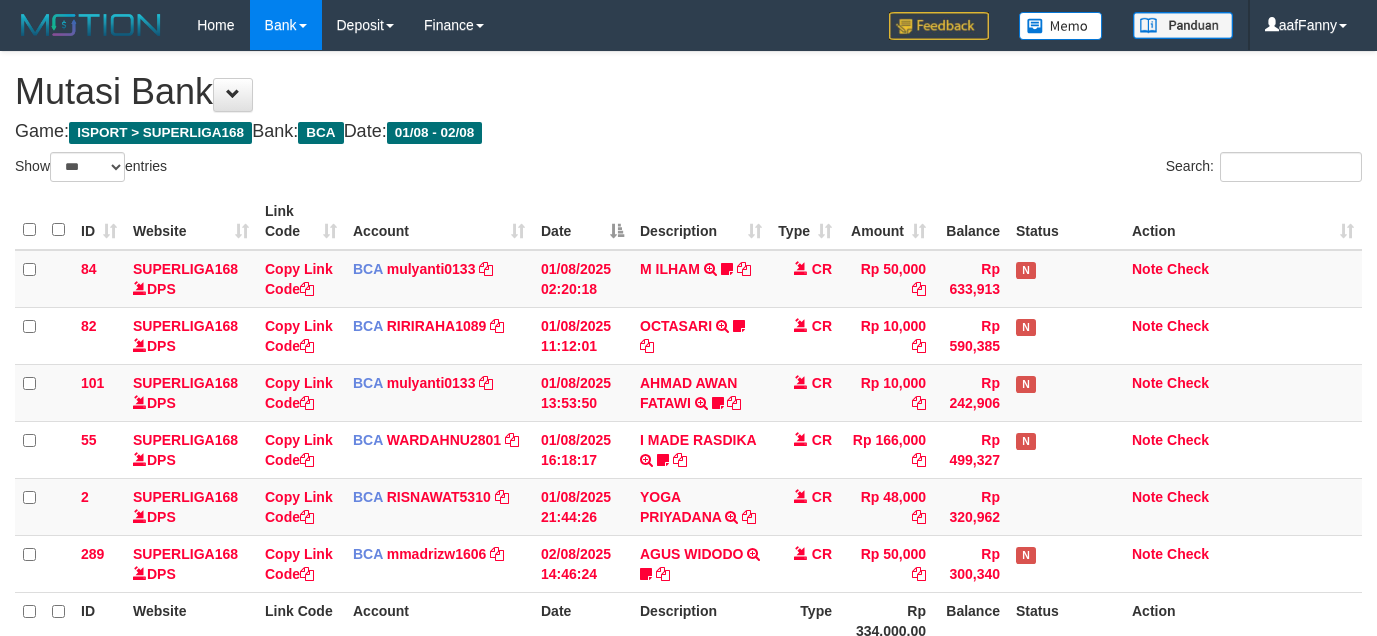 select on "***" 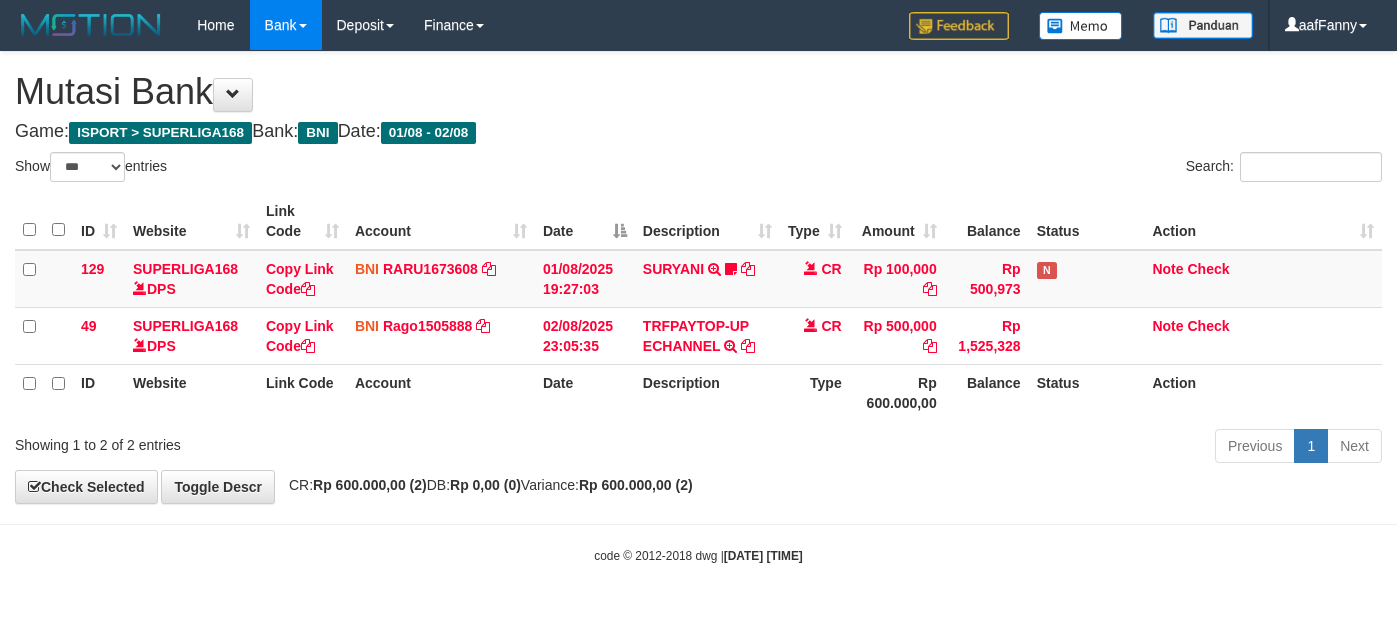 select on "***" 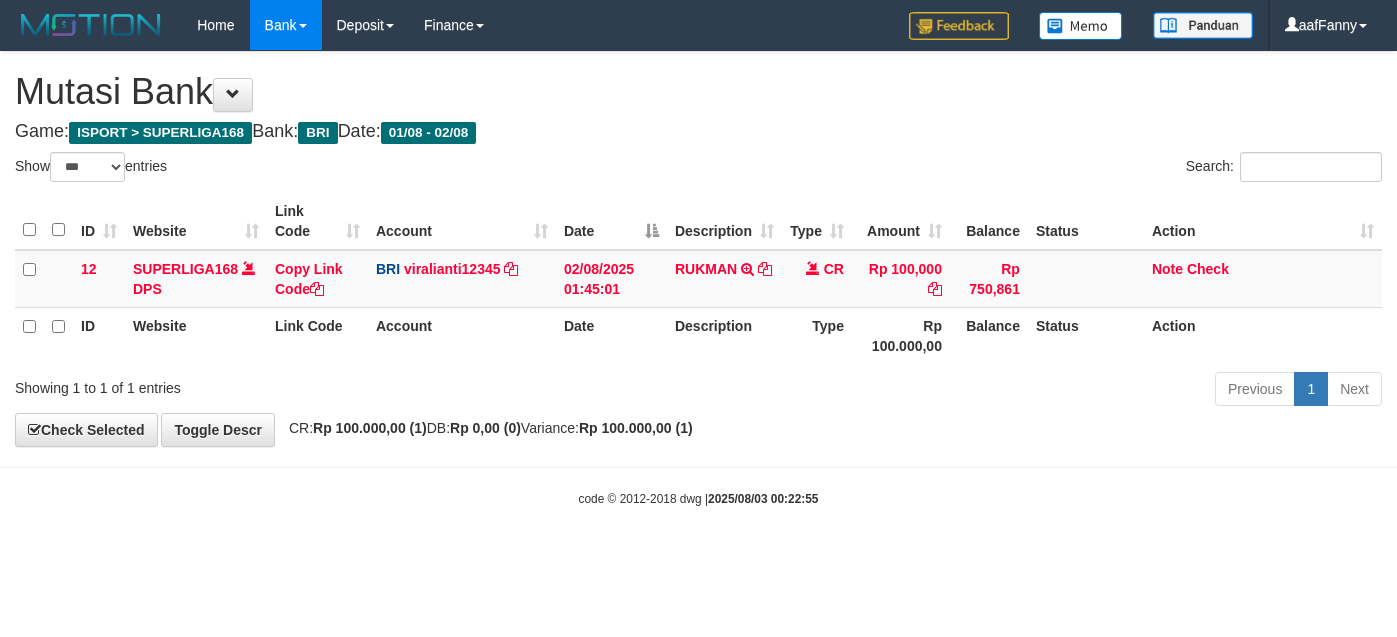 select on "***" 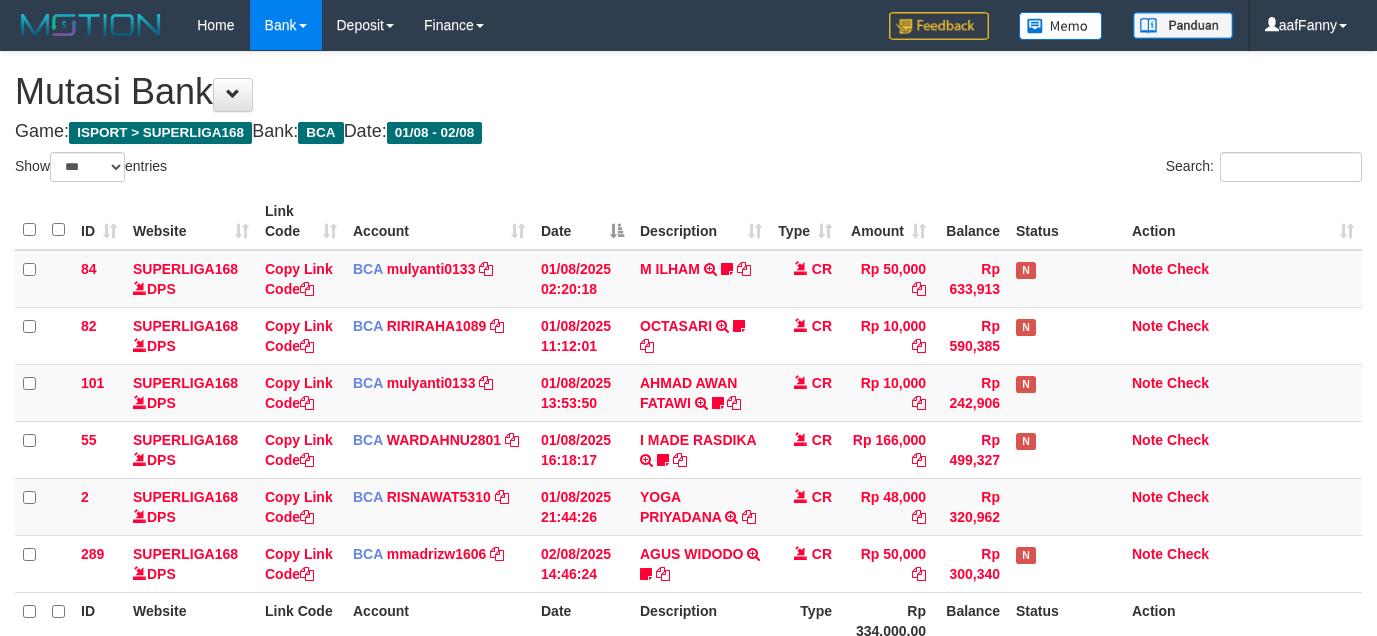 select on "***" 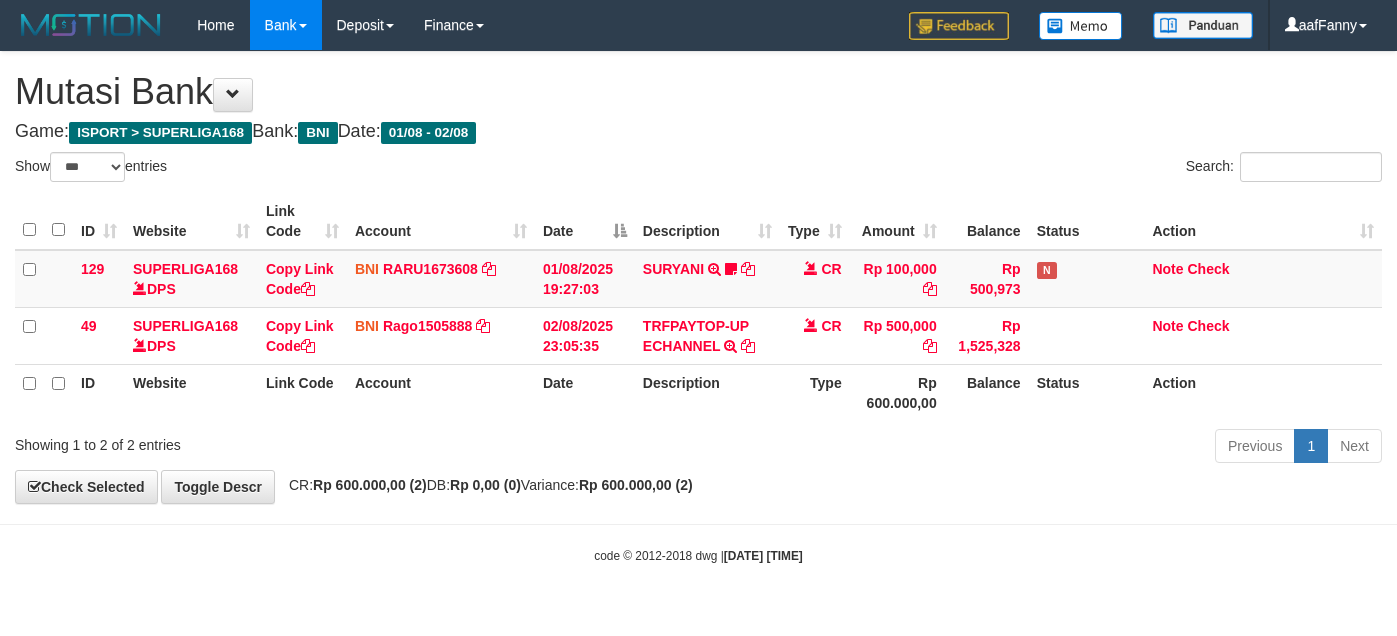 select on "***" 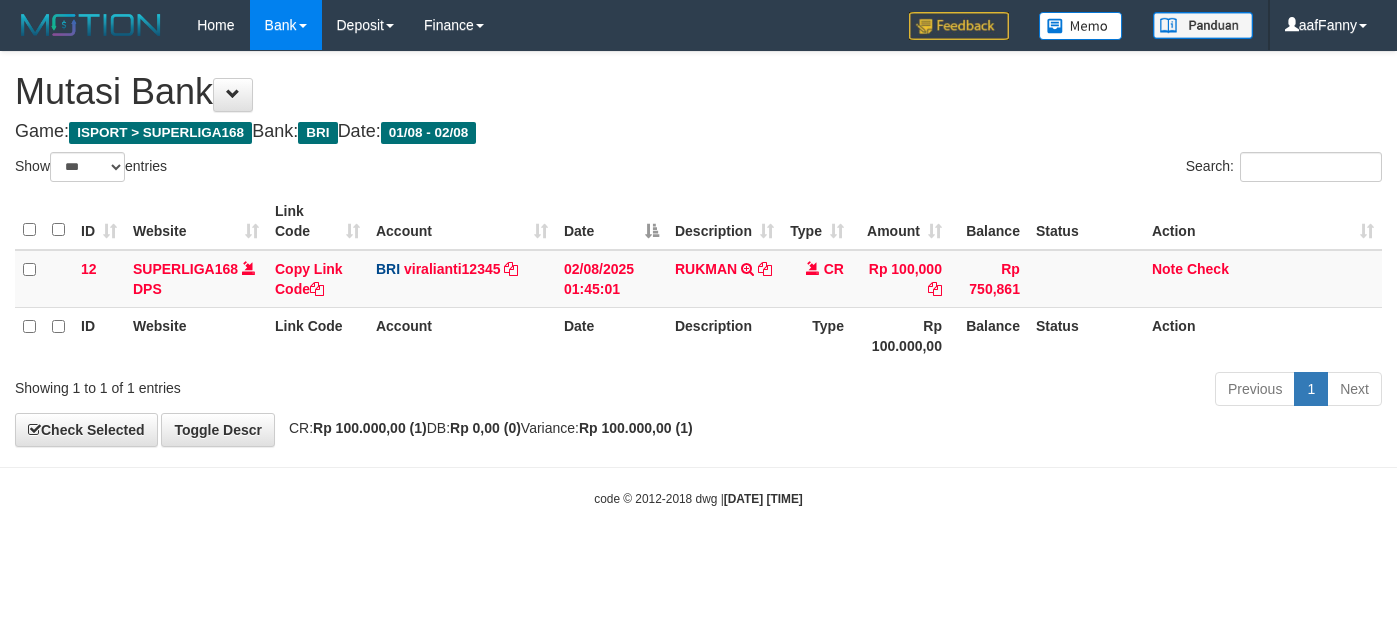 select on "***" 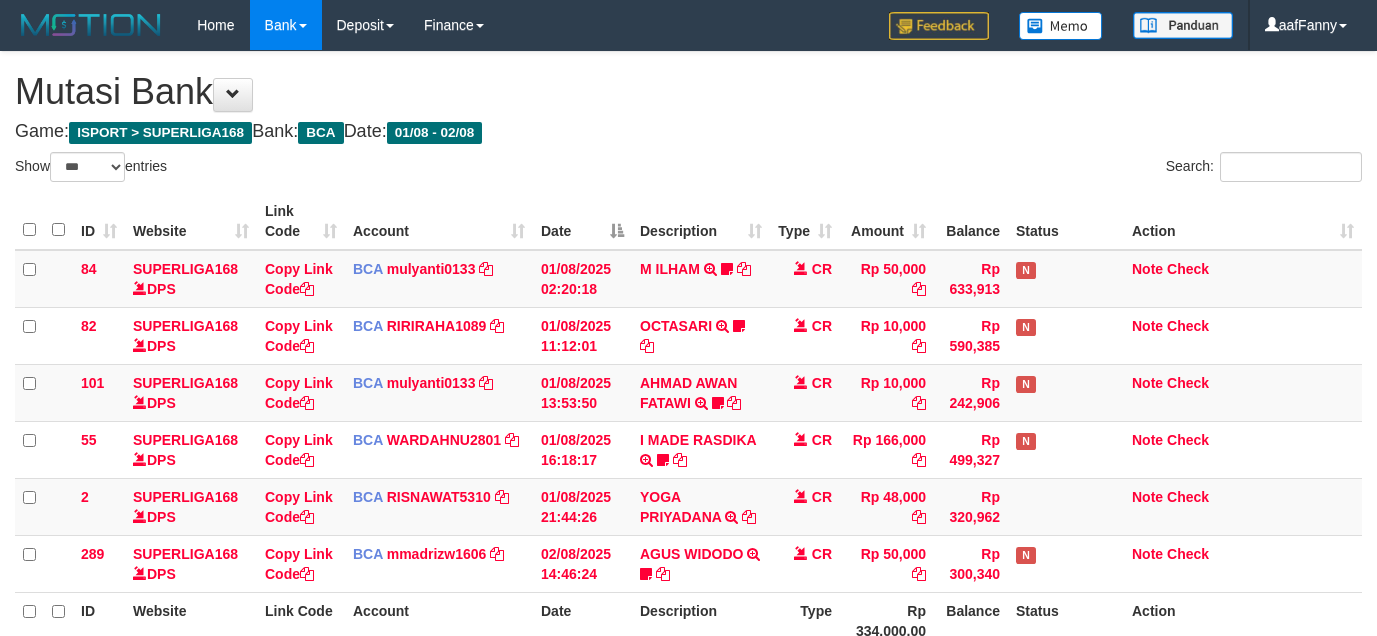 select on "***" 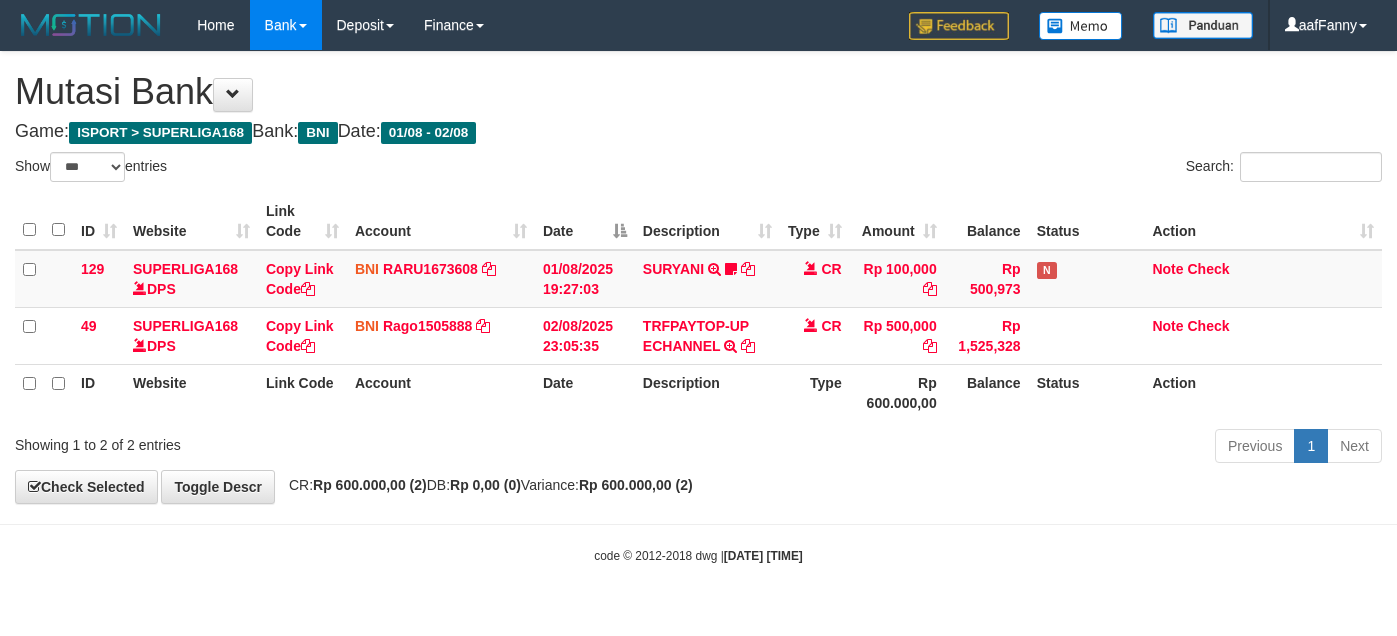 select on "***" 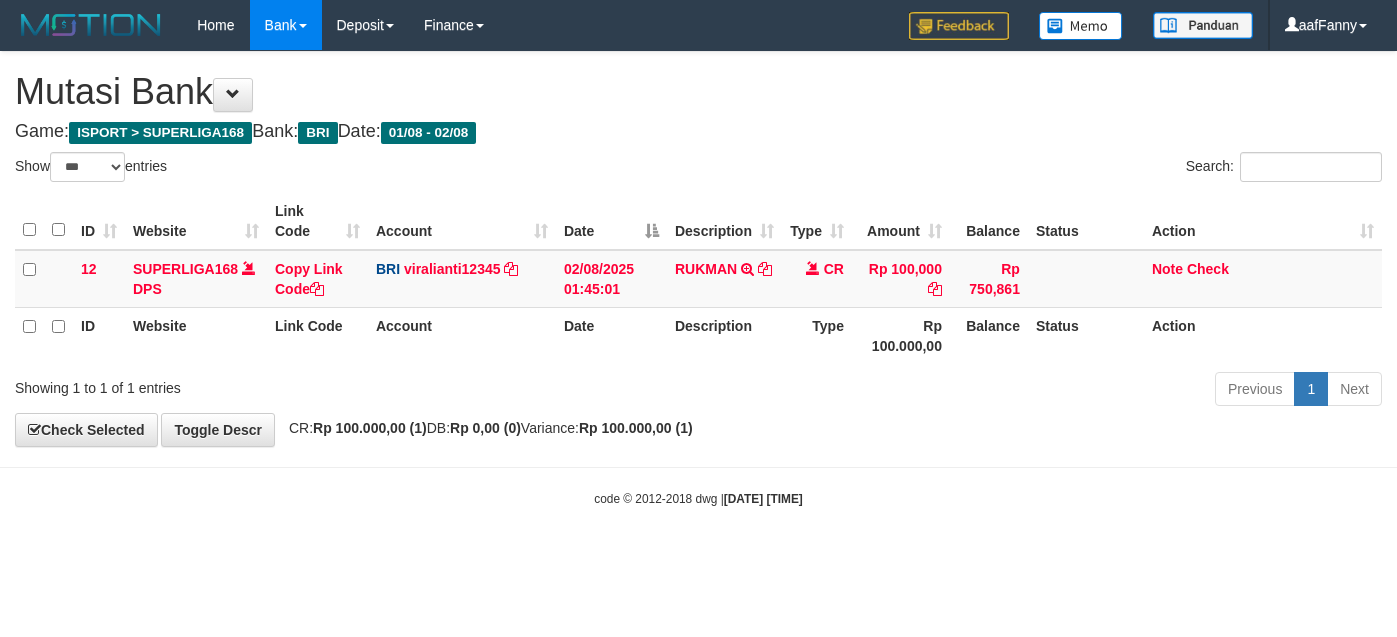 select on "***" 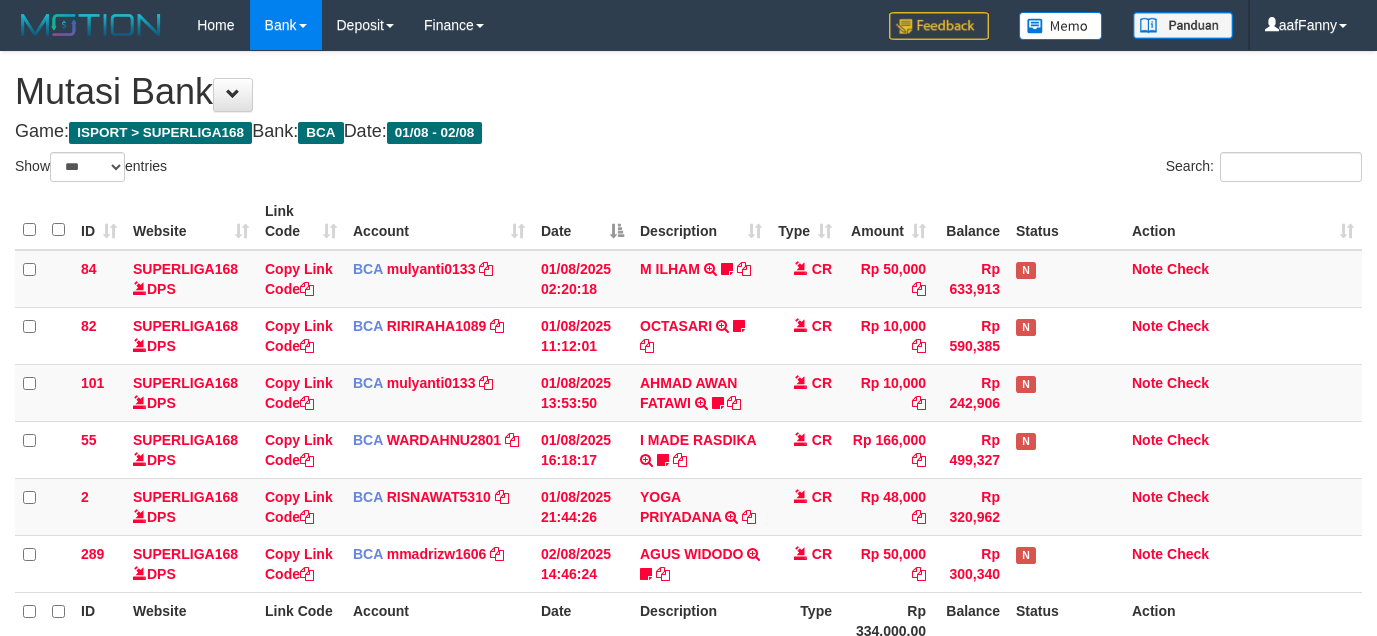 select on "***" 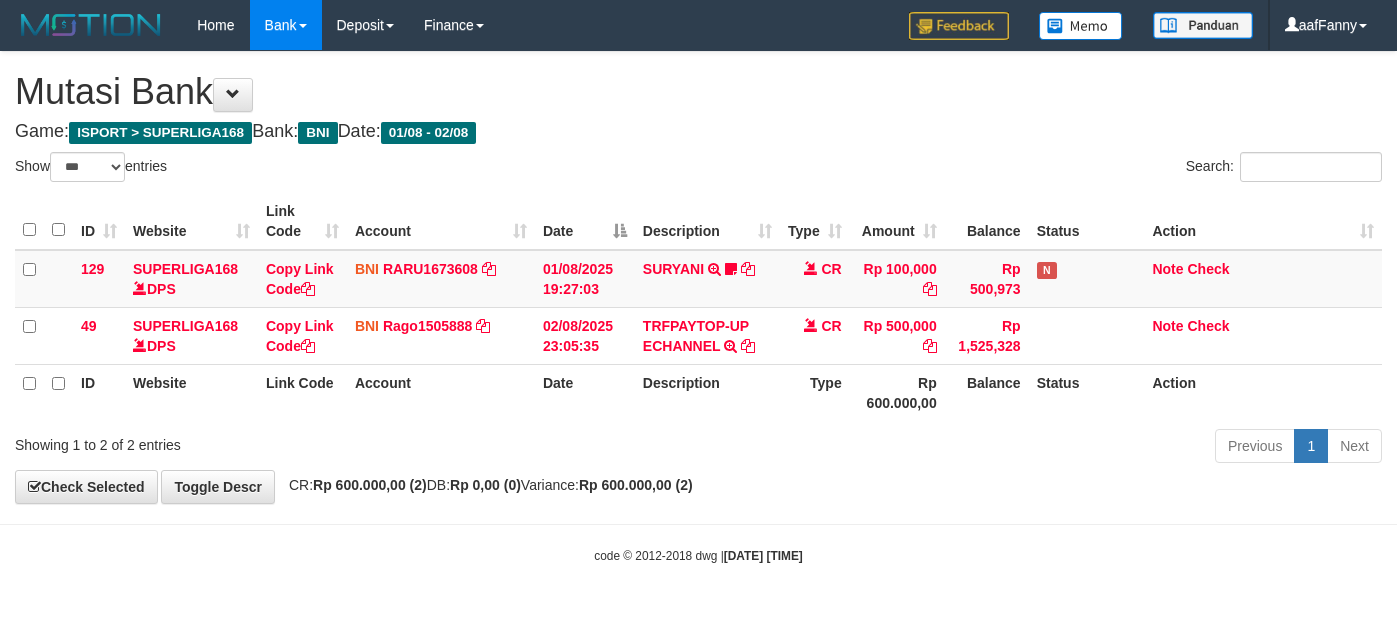 select on "***" 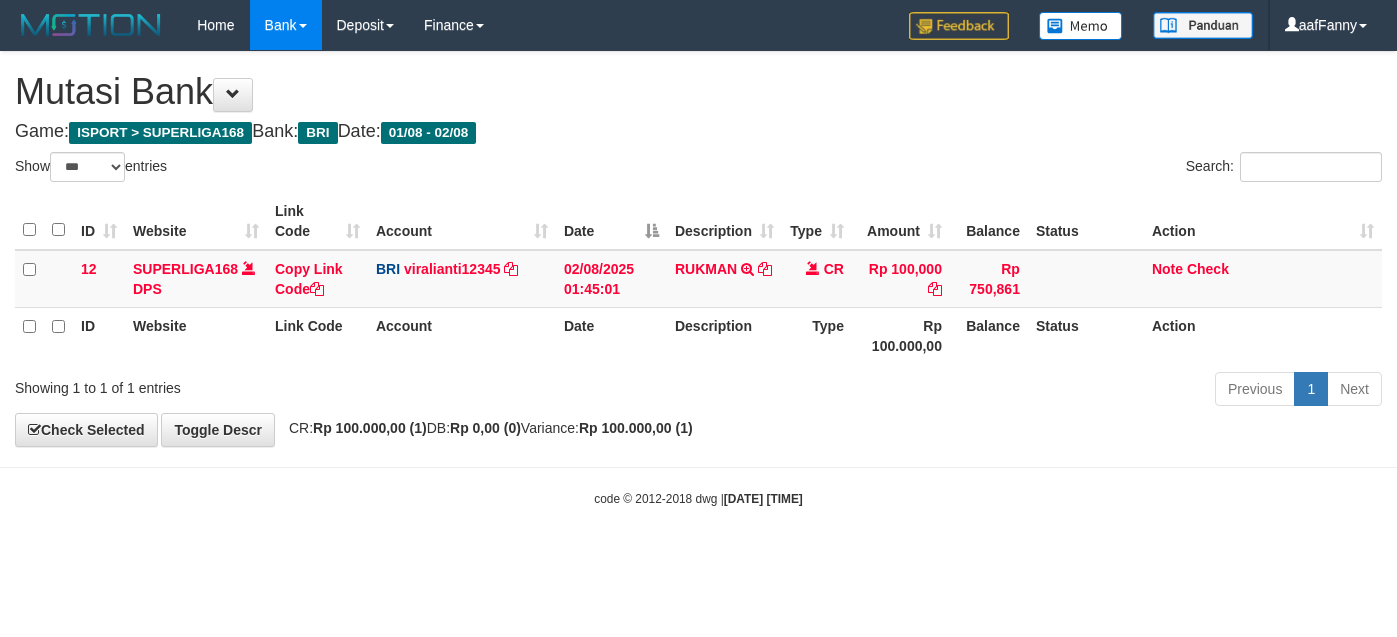 select on "***" 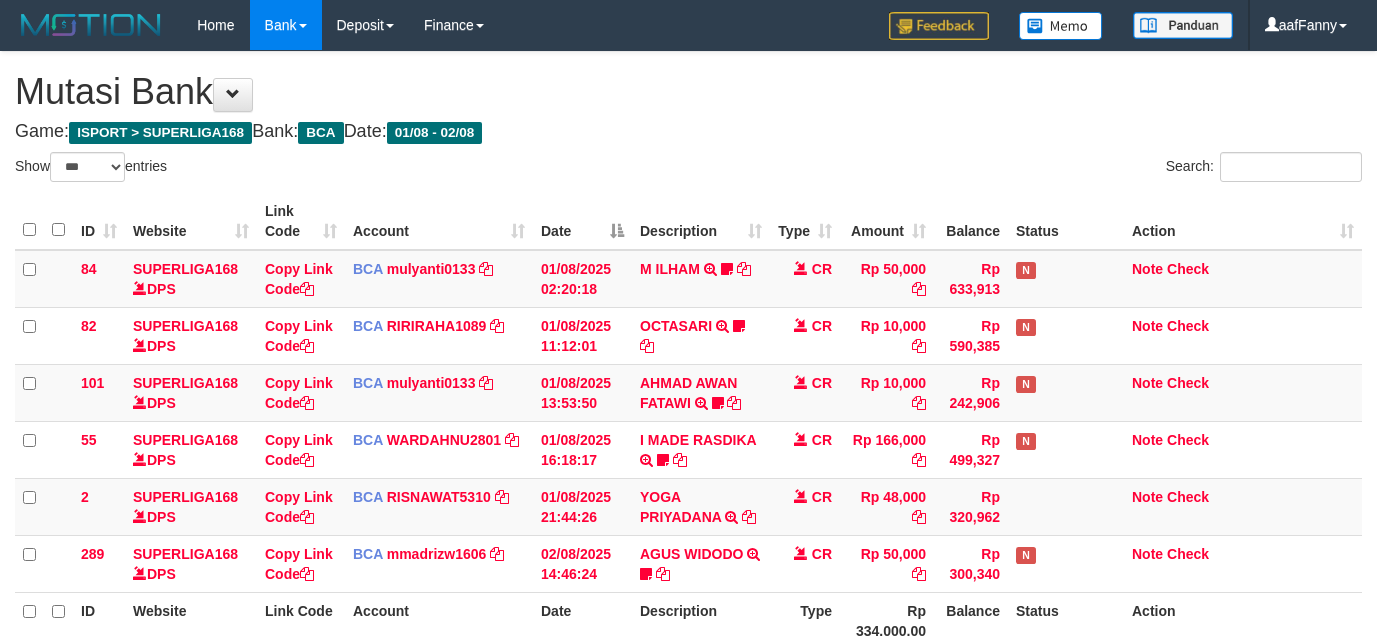 select on "***" 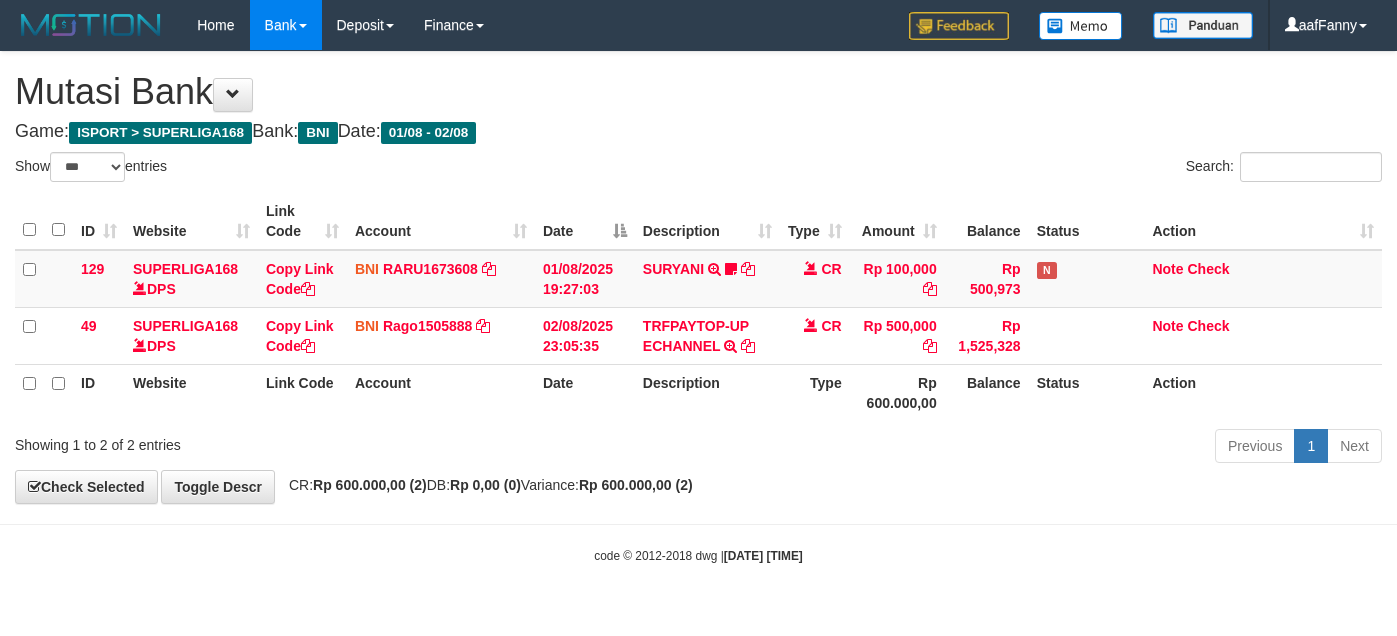 select on "***" 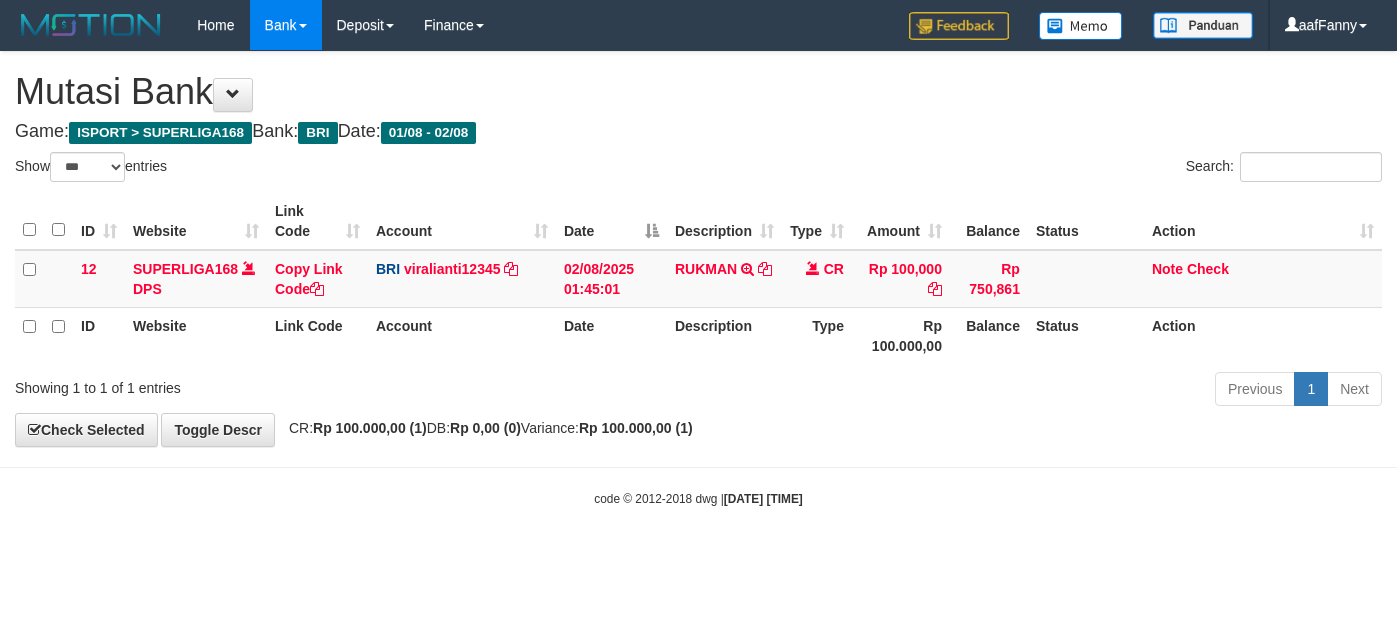 select on "***" 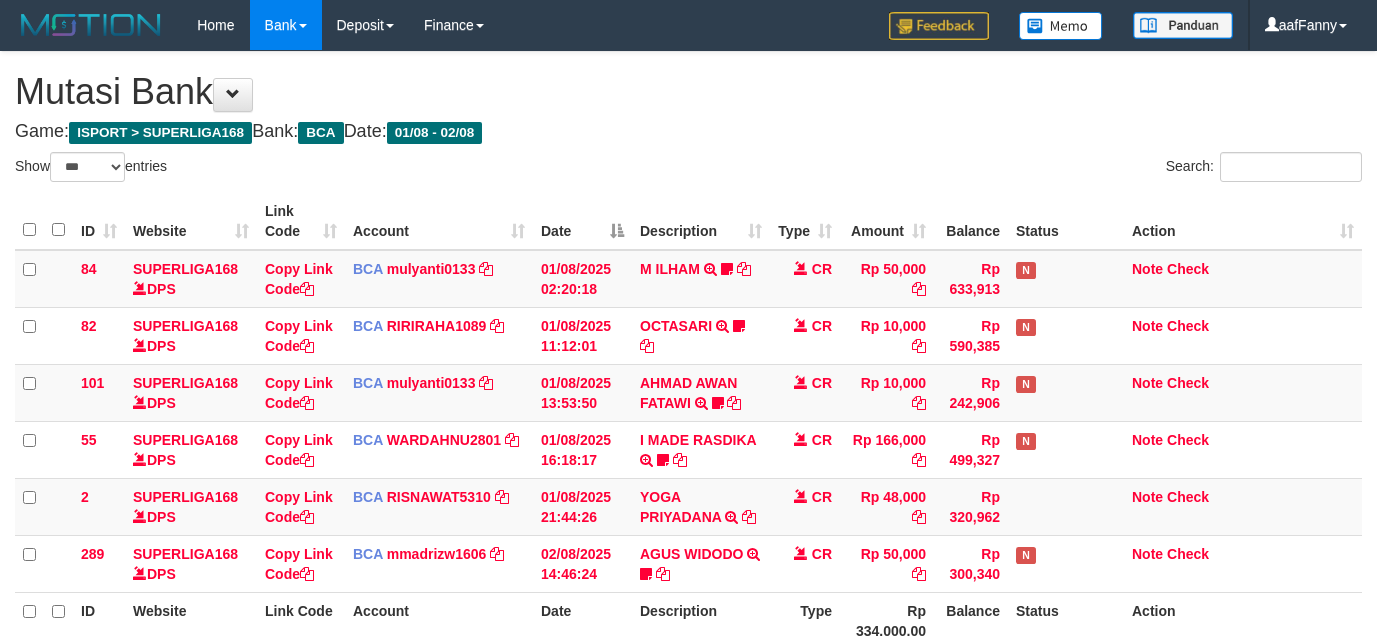 select on "***" 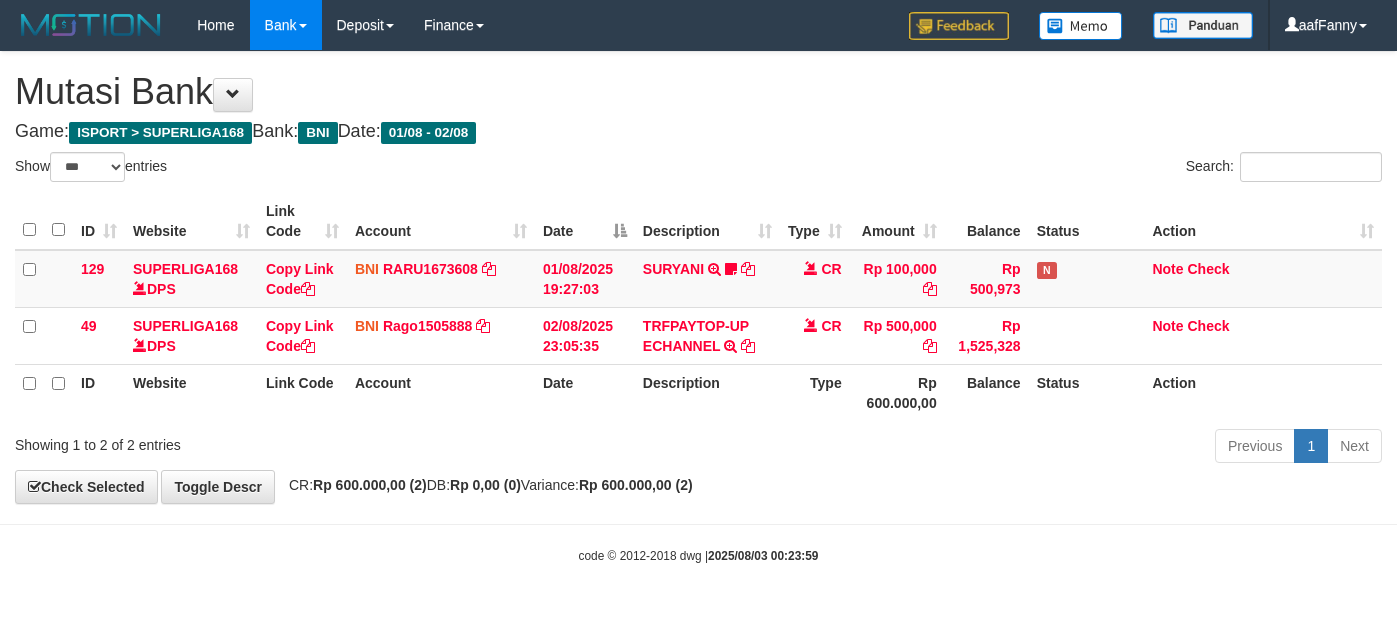 select on "***" 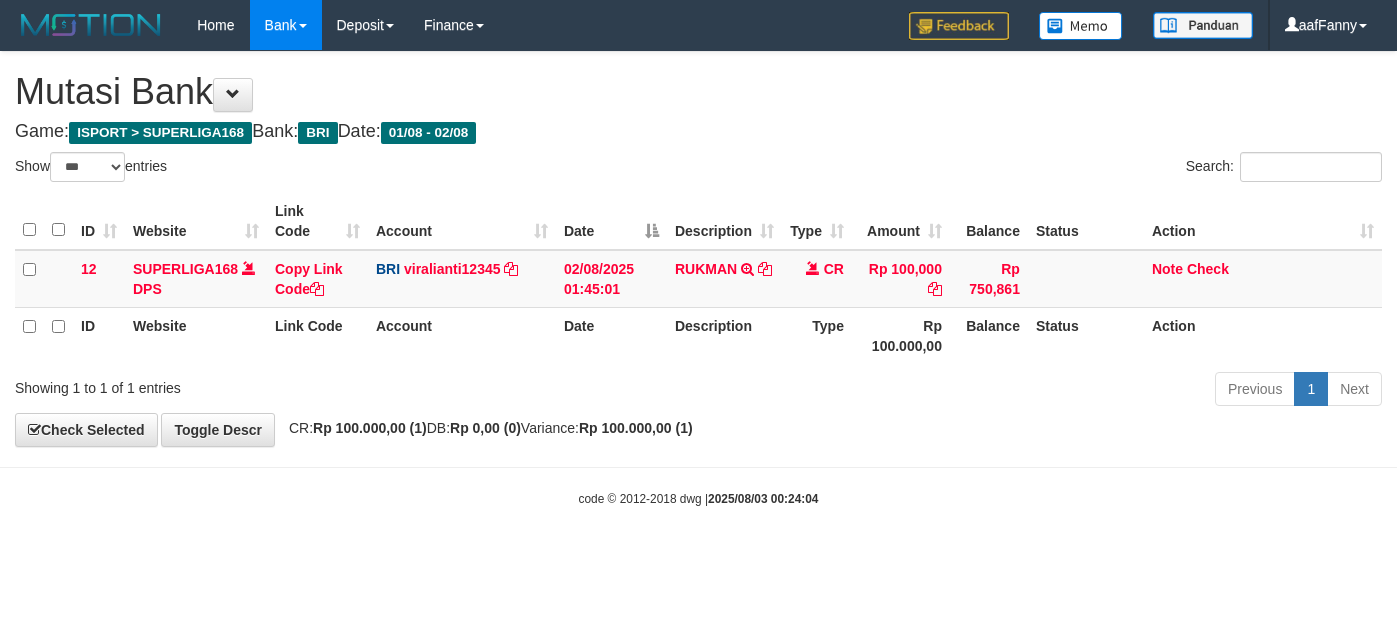 select on "***" 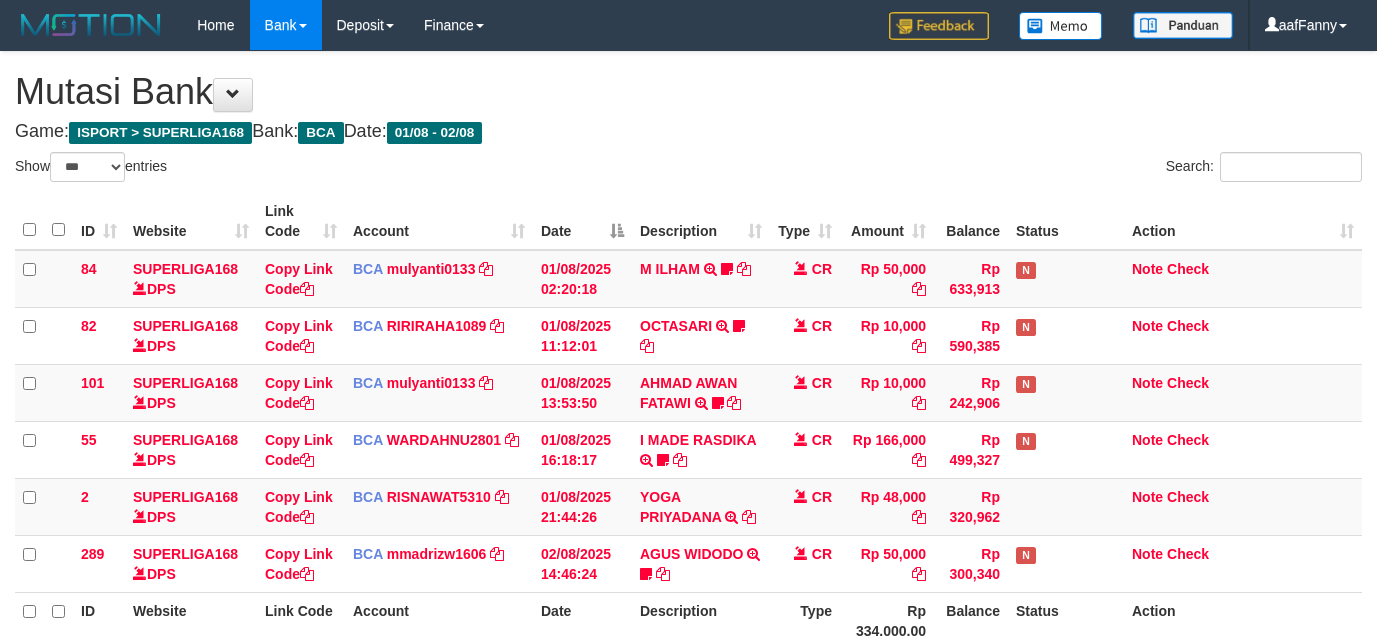 select on "***" 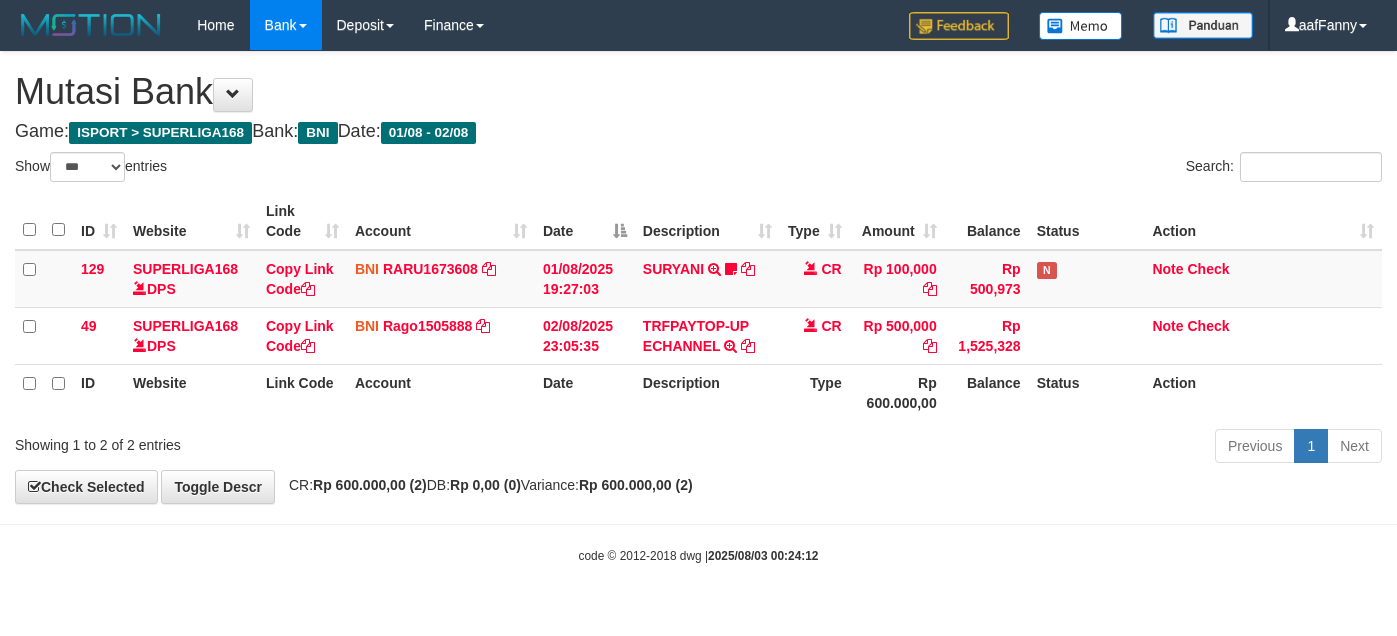 select on "***" 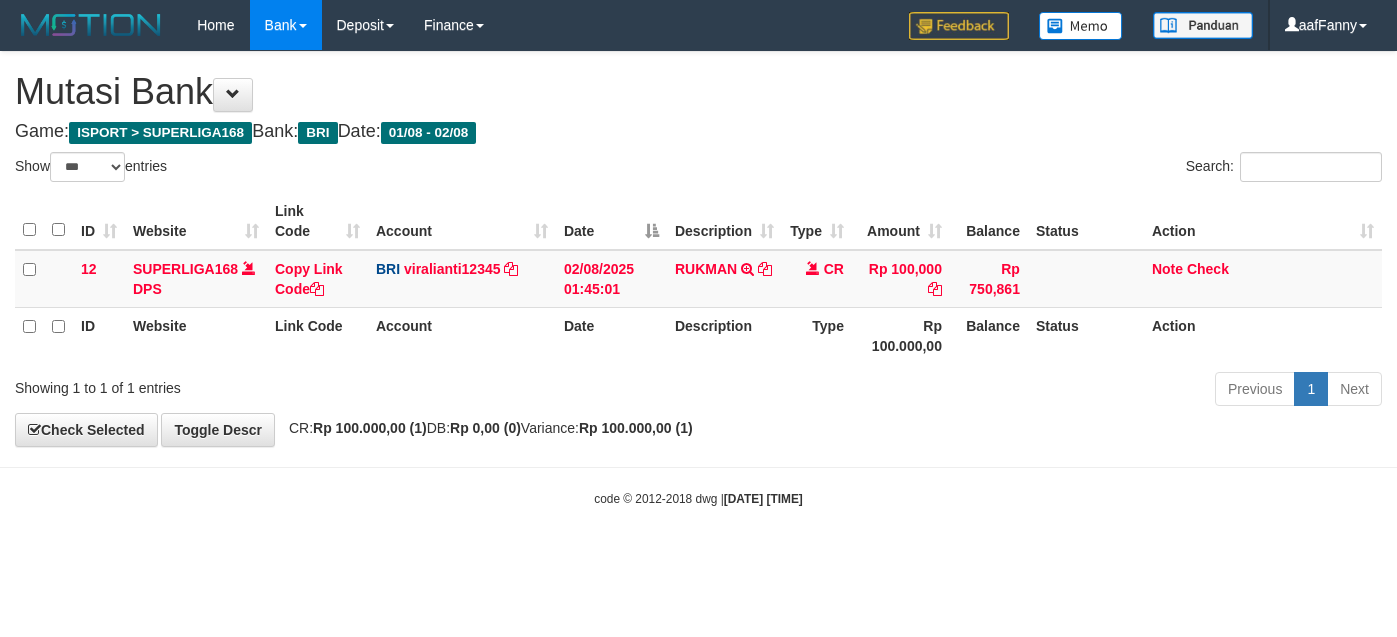 select on "***" 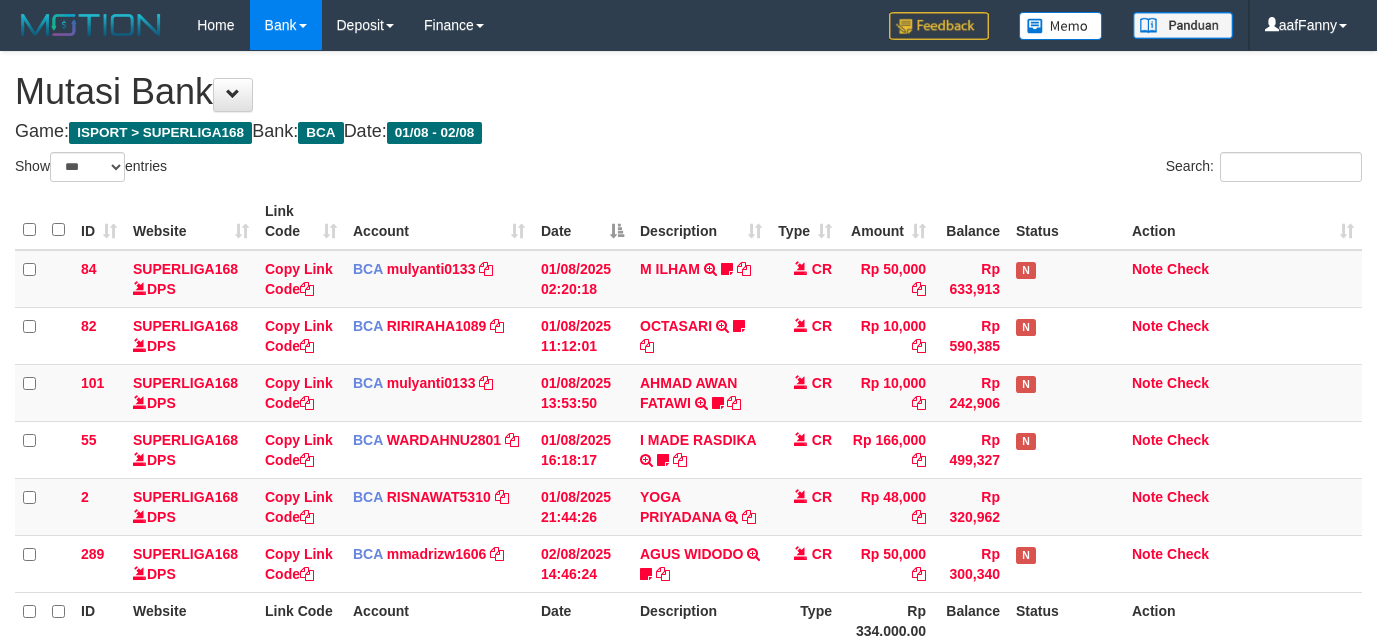 select on "***" 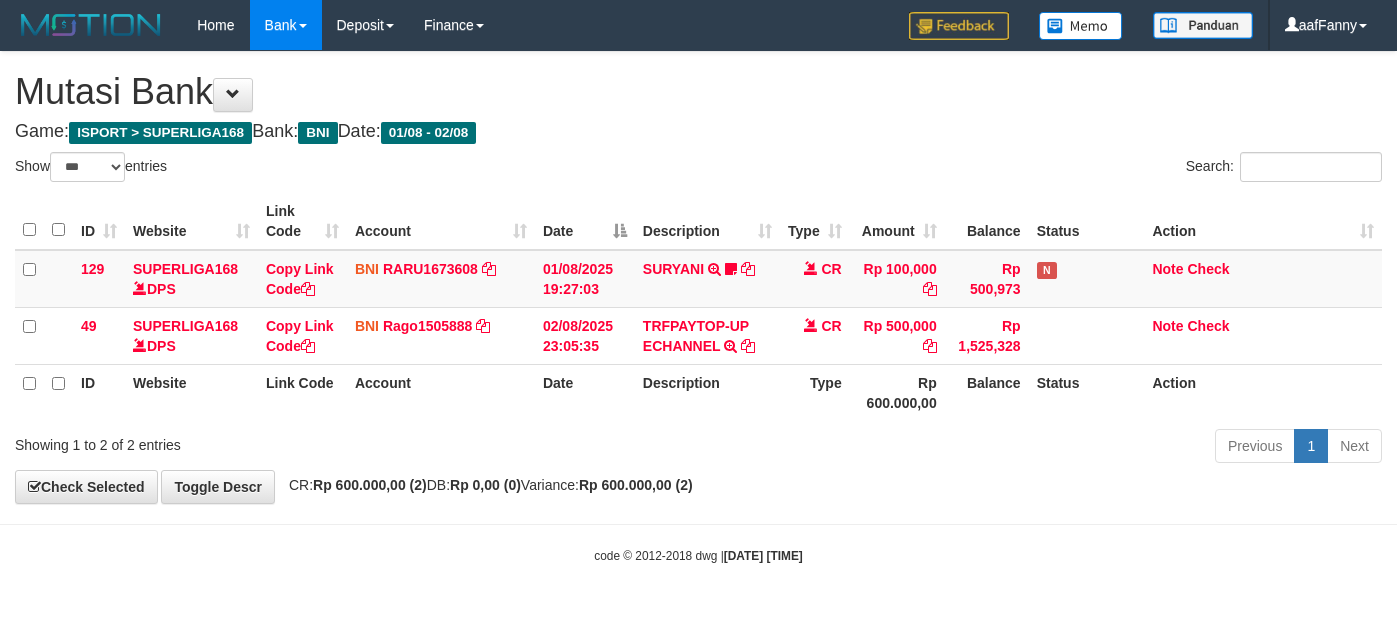 select on "***" 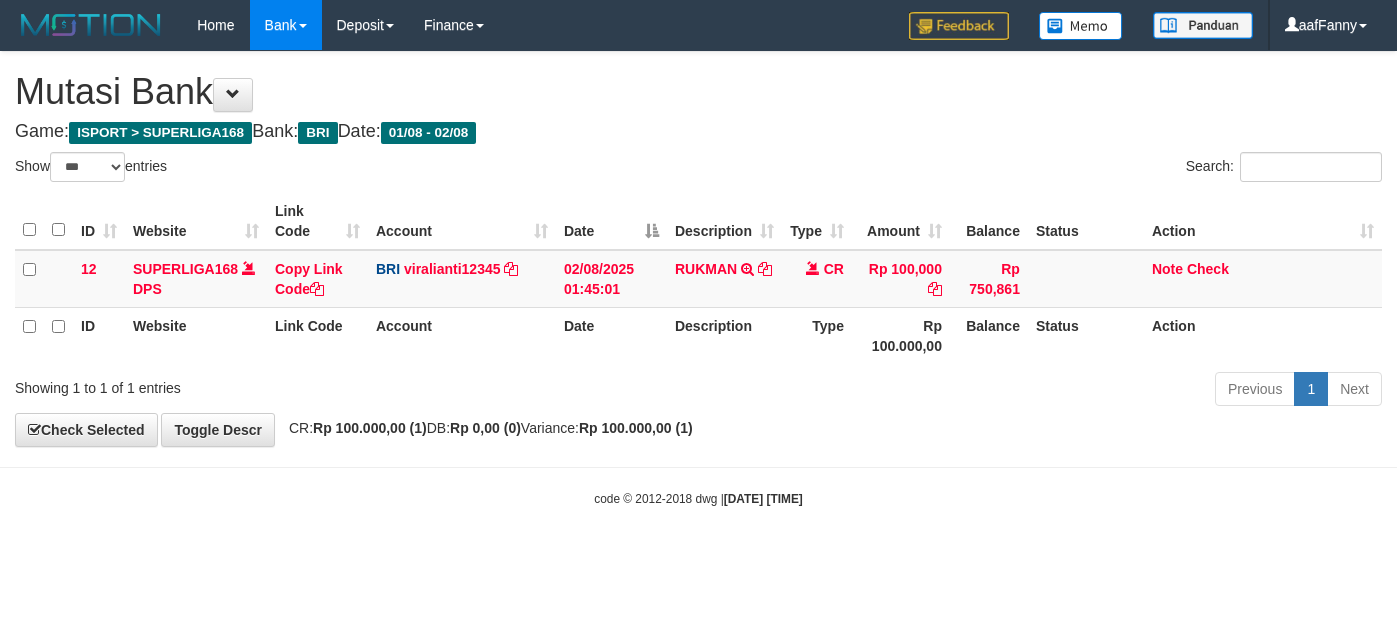 select on "***" 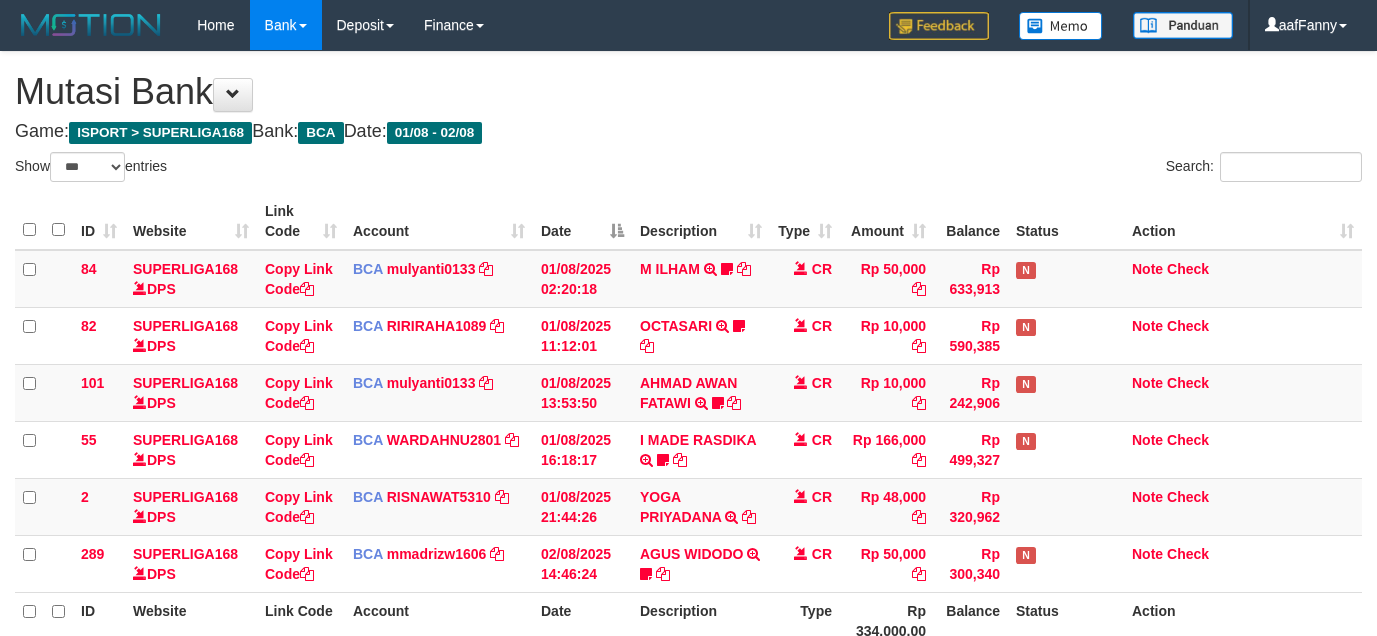 select on "***" 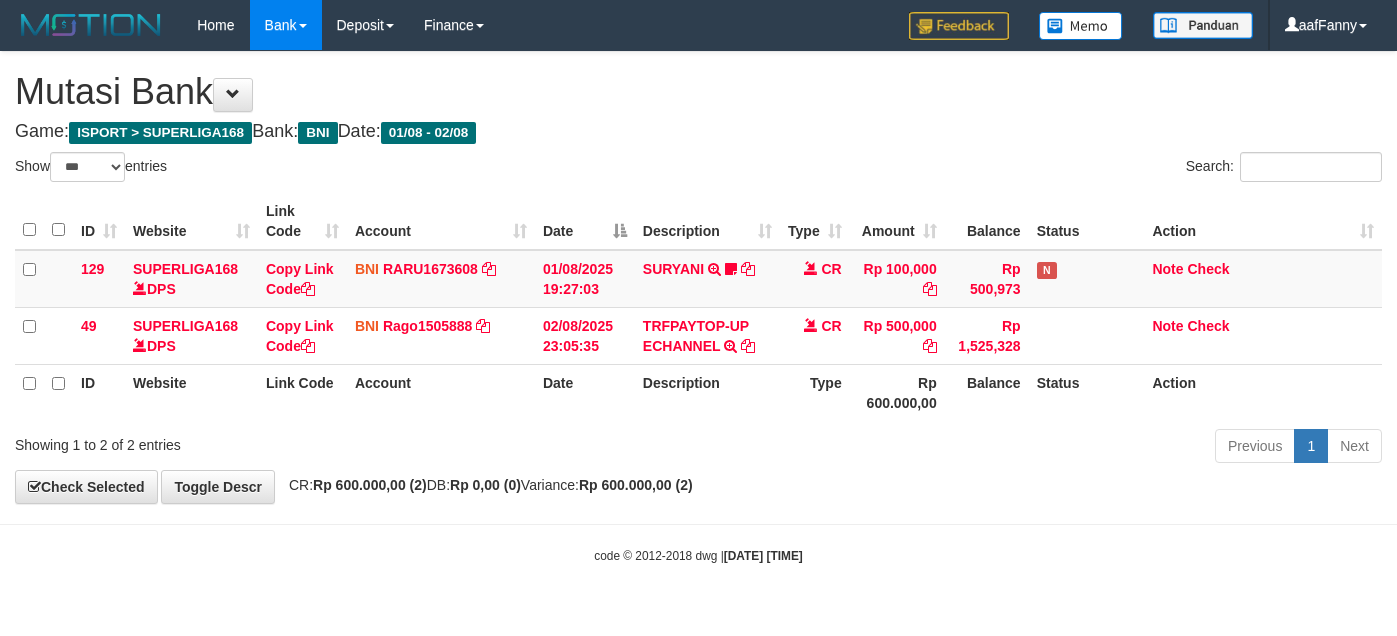 select on "***" 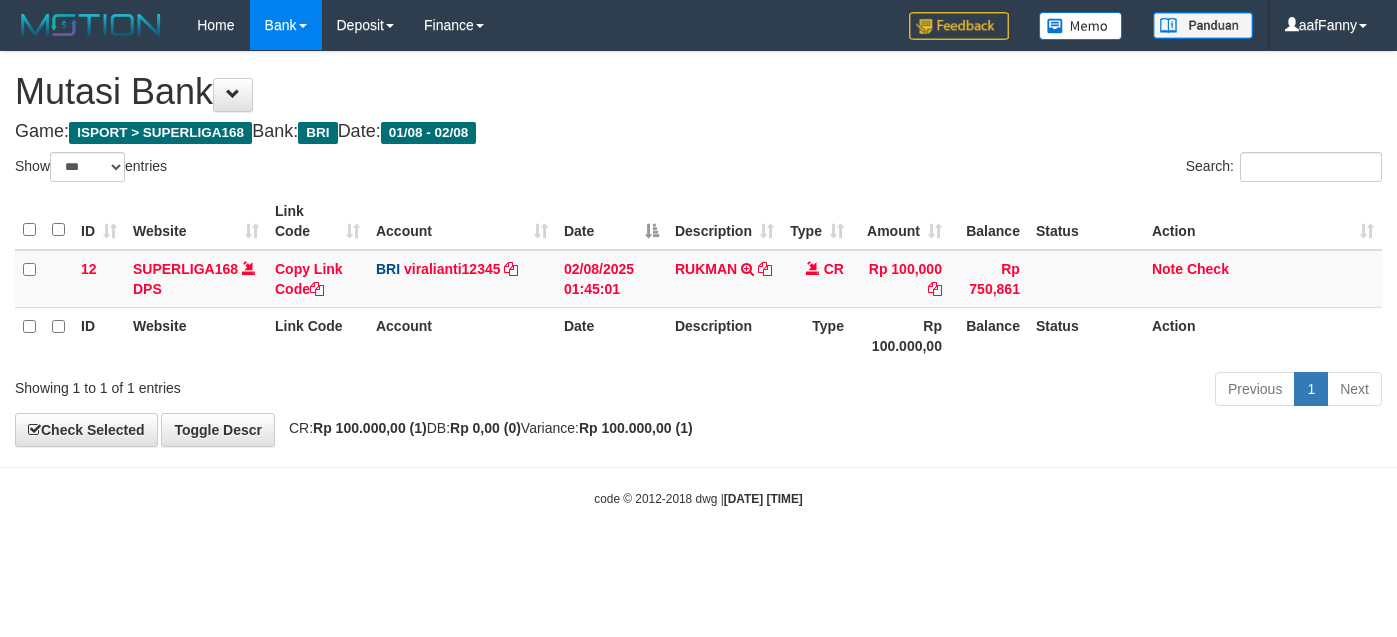select on "***" 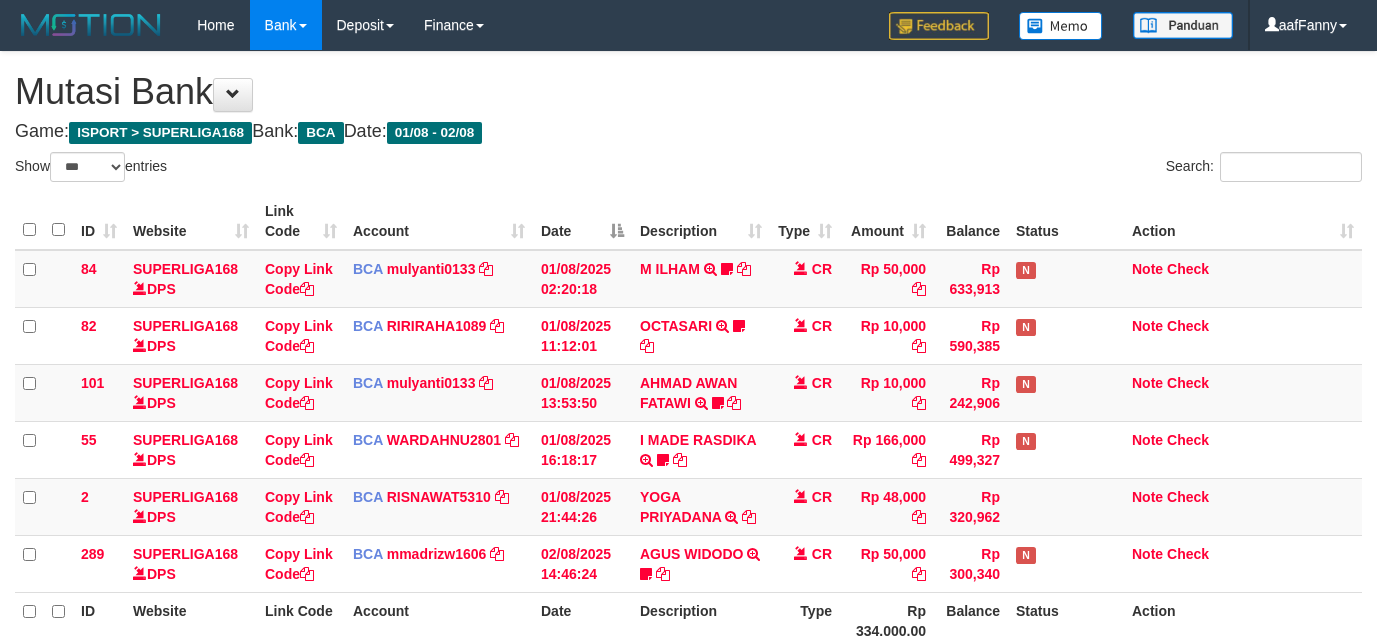select on "***" 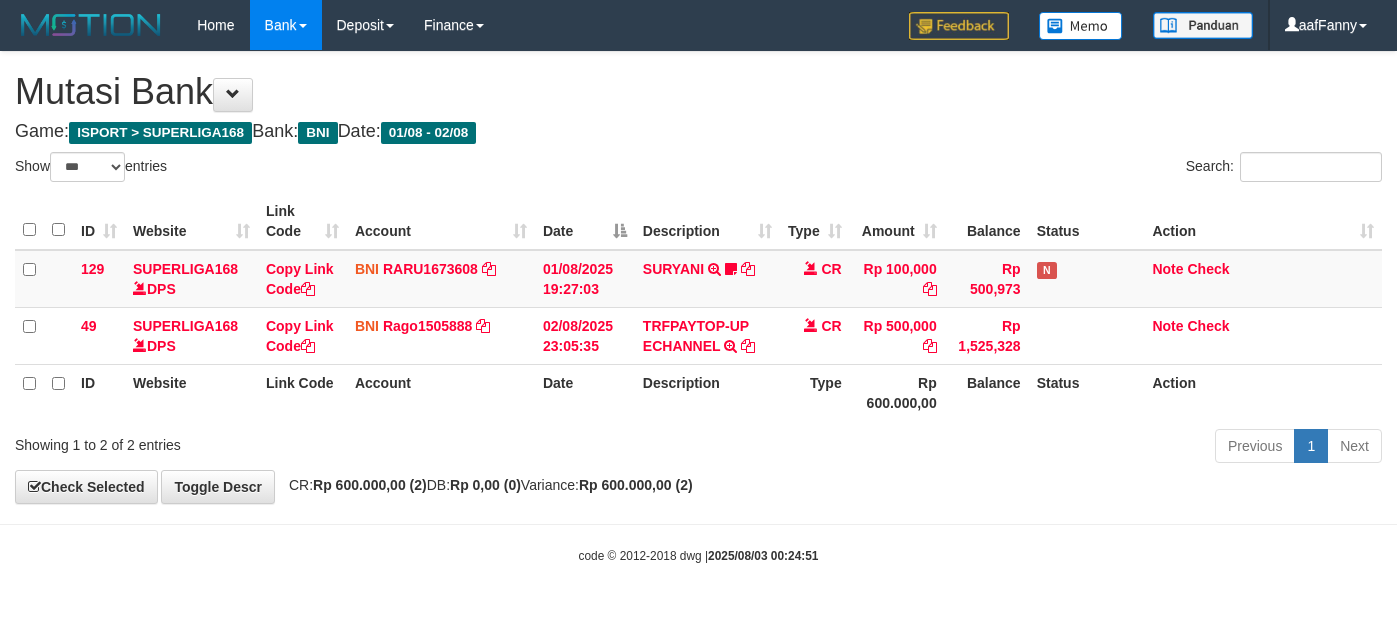 select on "***" 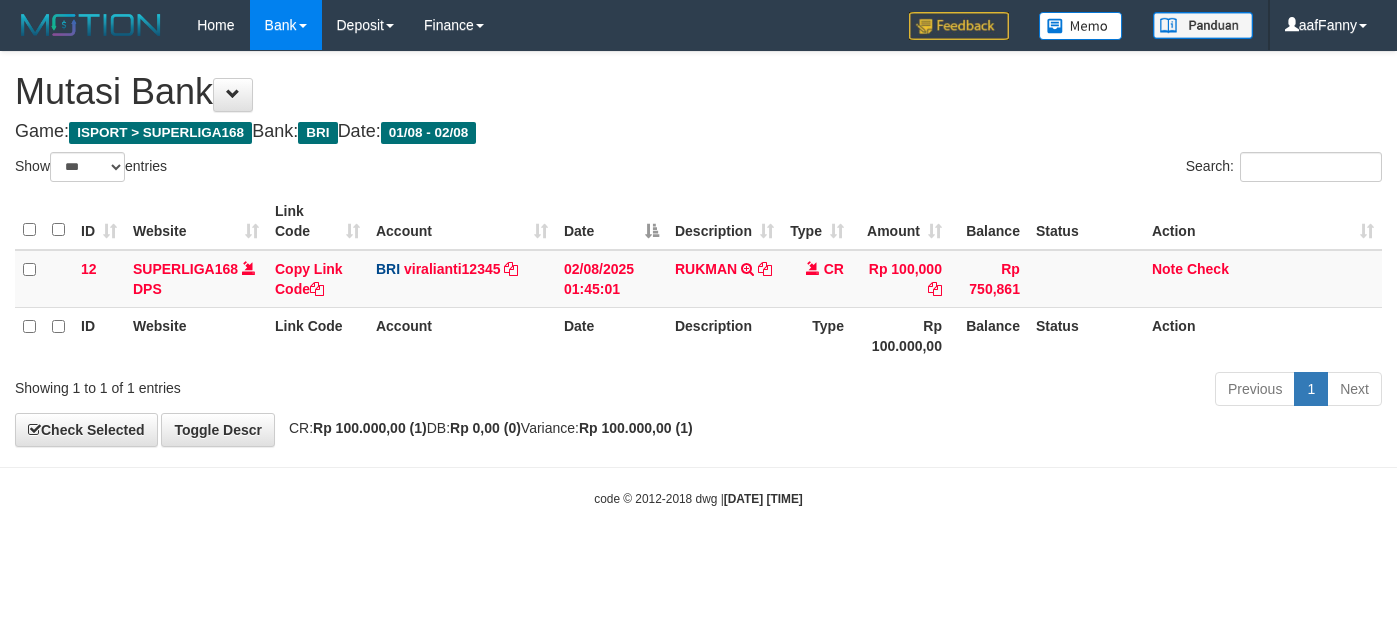 select on "***" 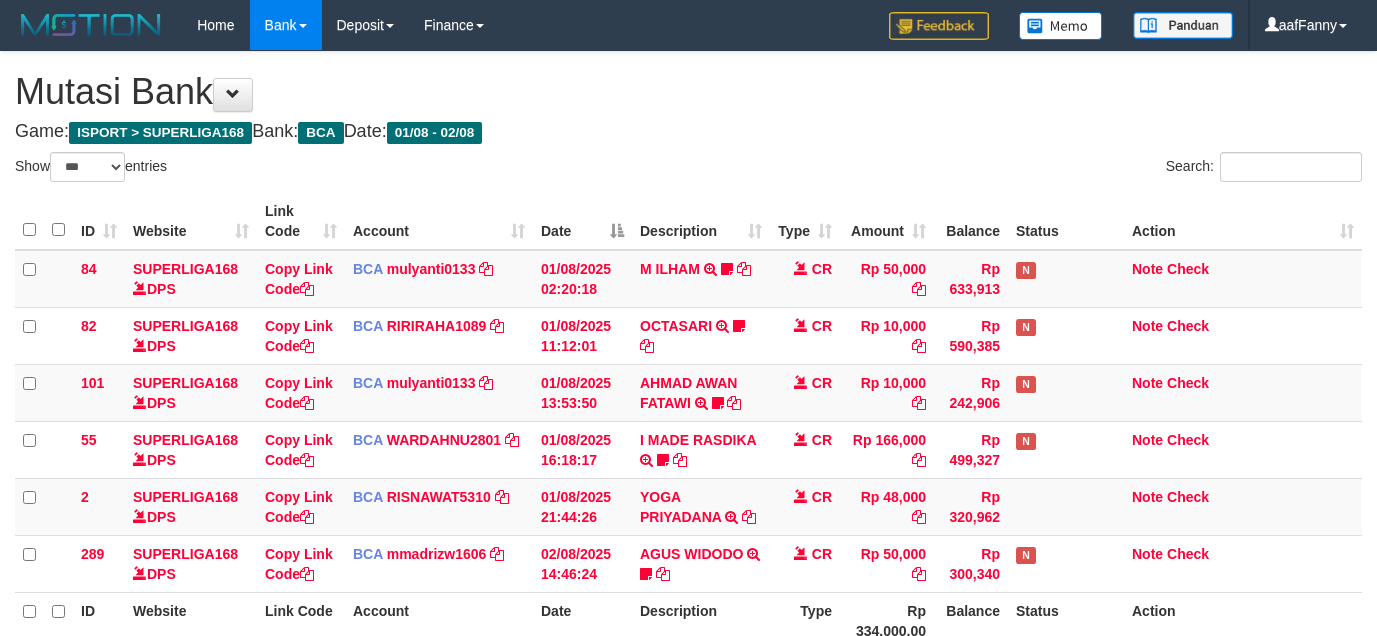 select on "***" 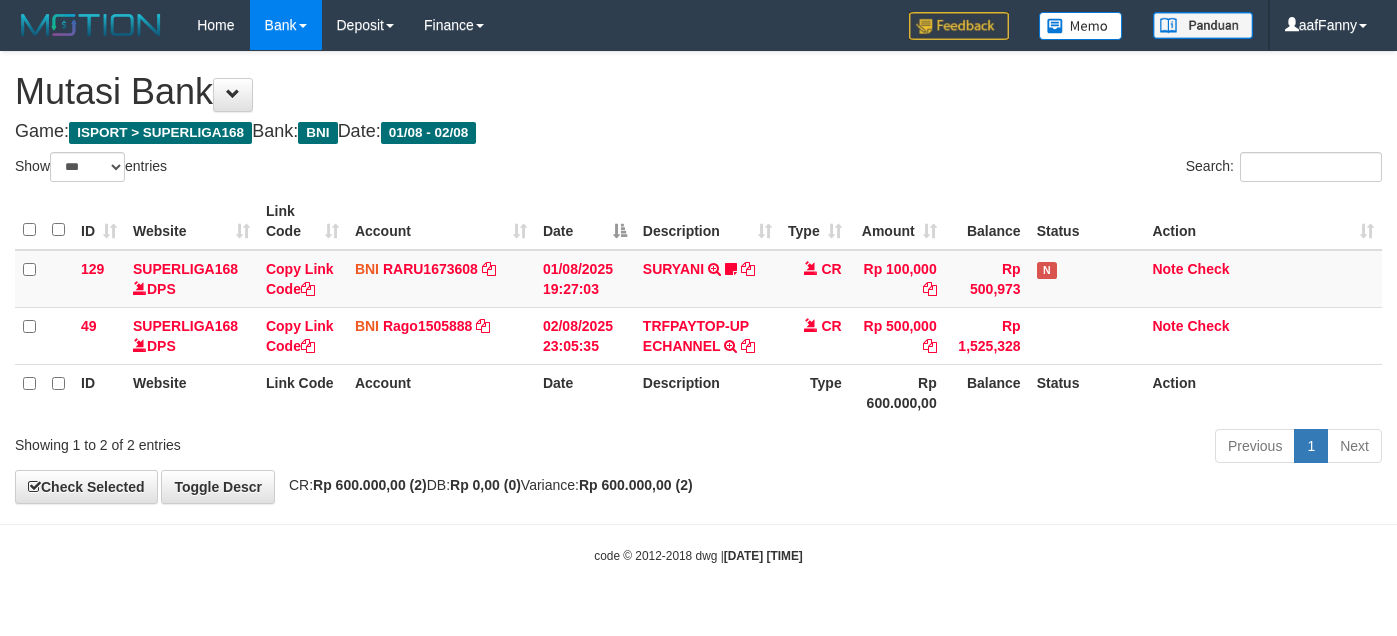 select on "***" 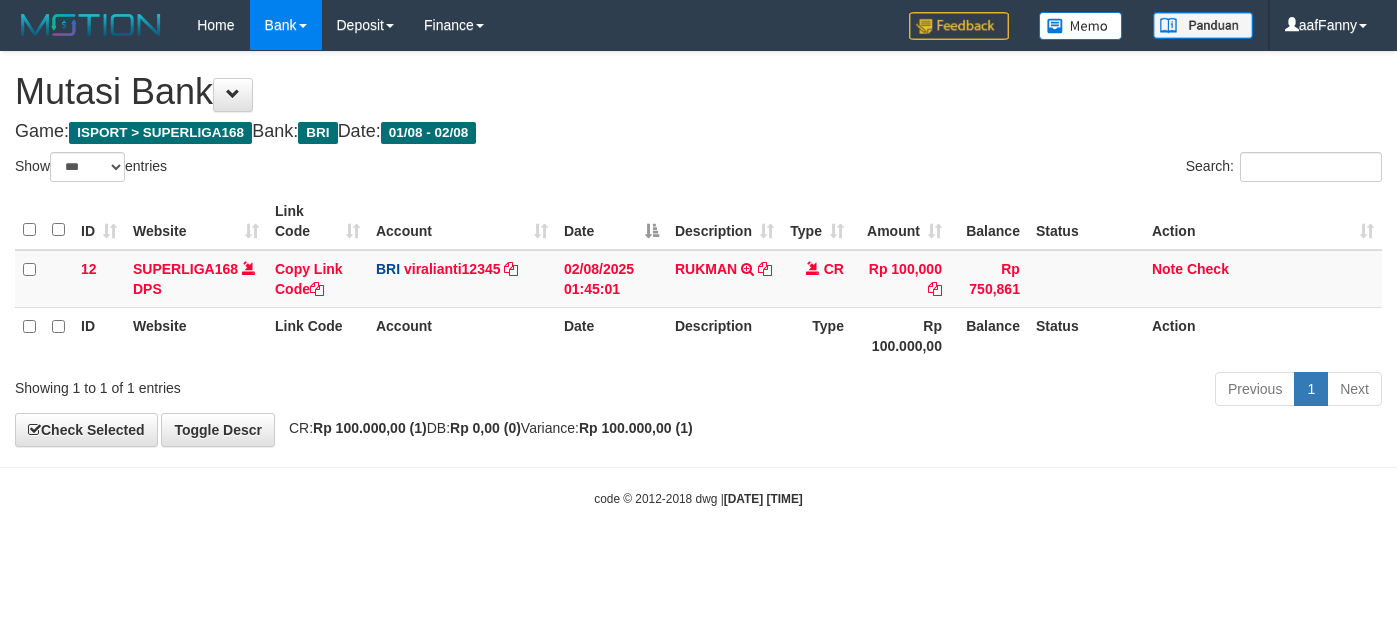 select on "***" 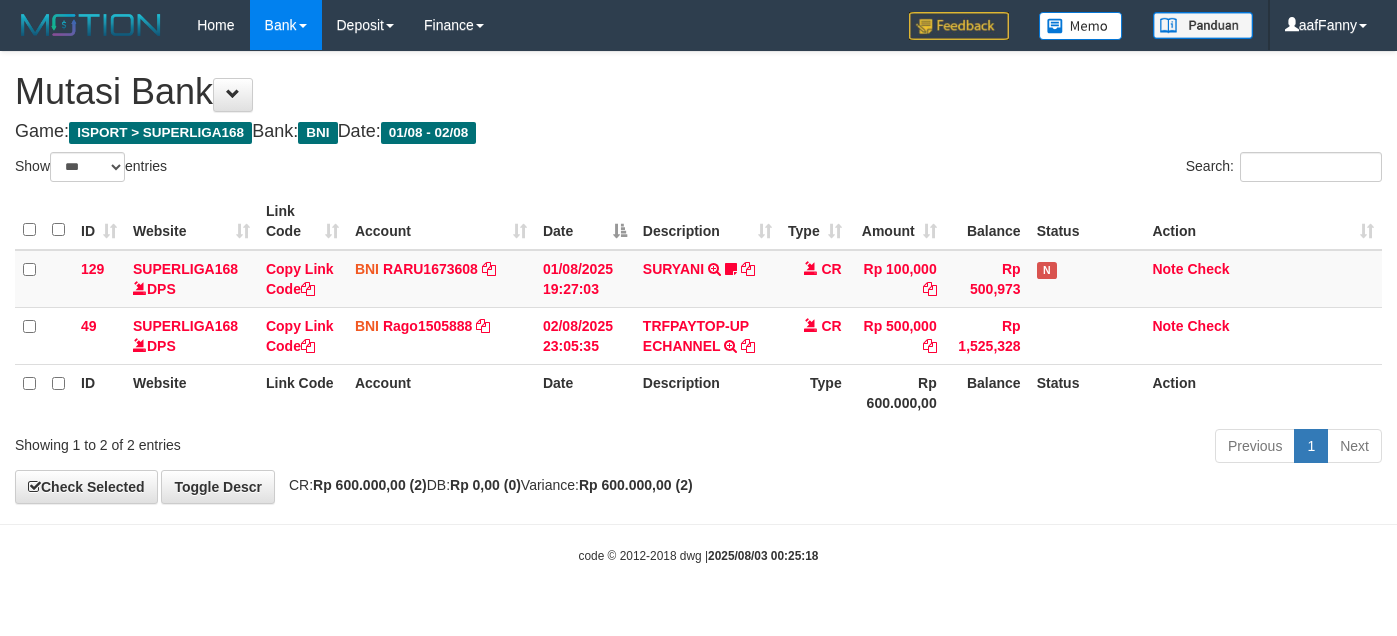 select on "***" 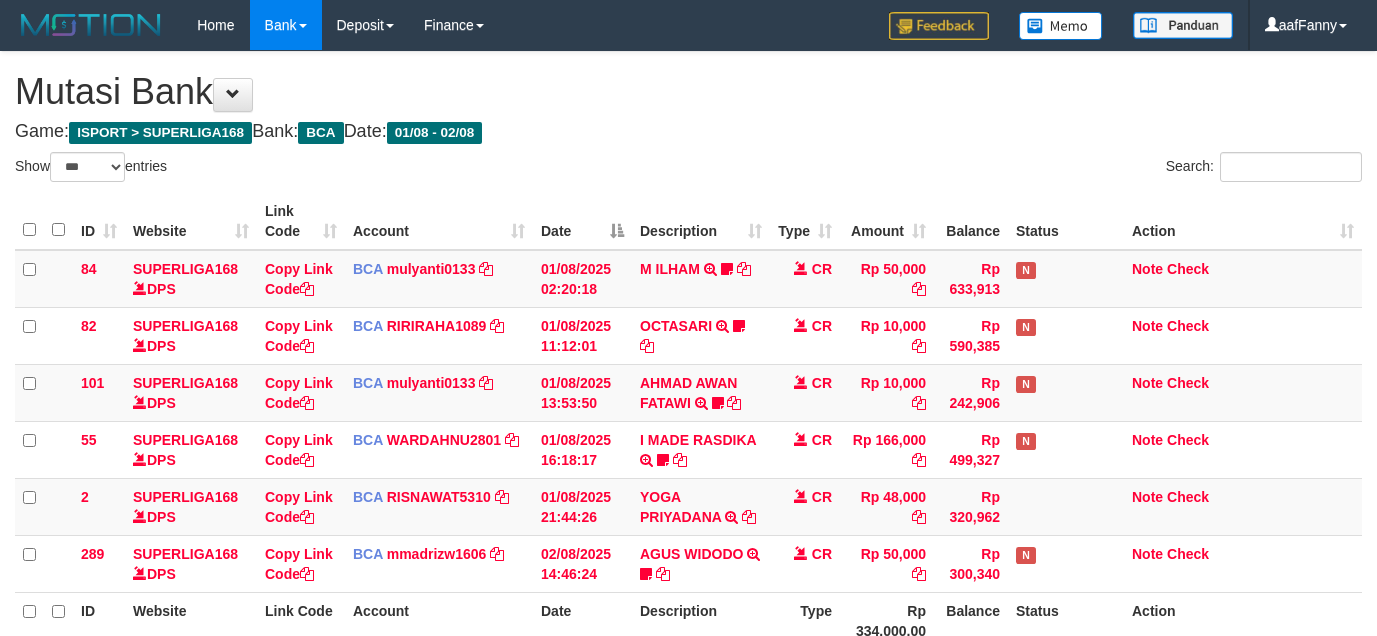 select on "***" 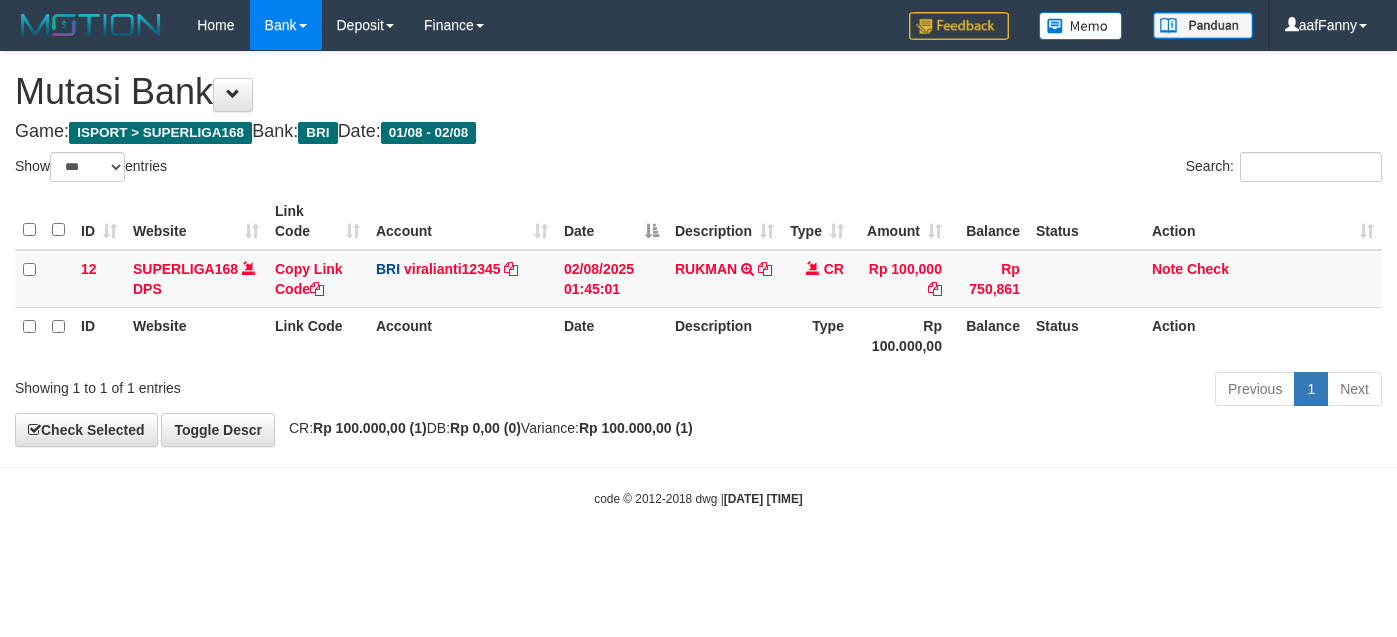 select on "***" 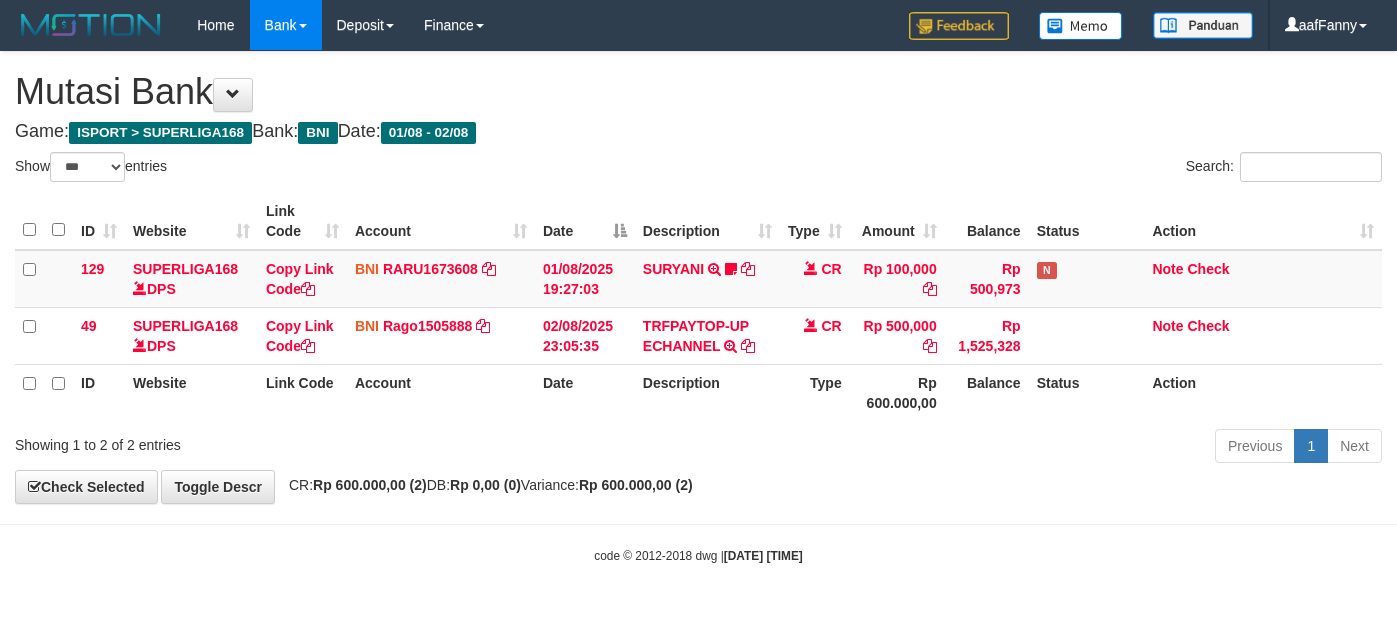select on "***" 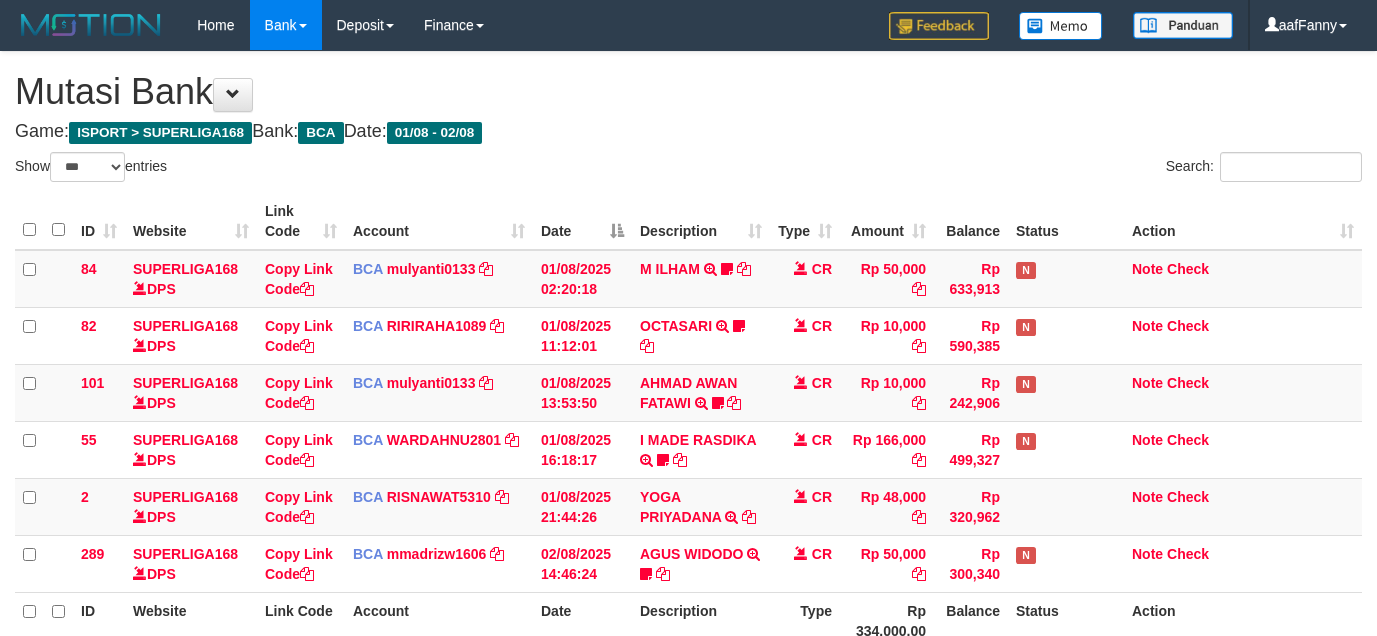 select on "***" 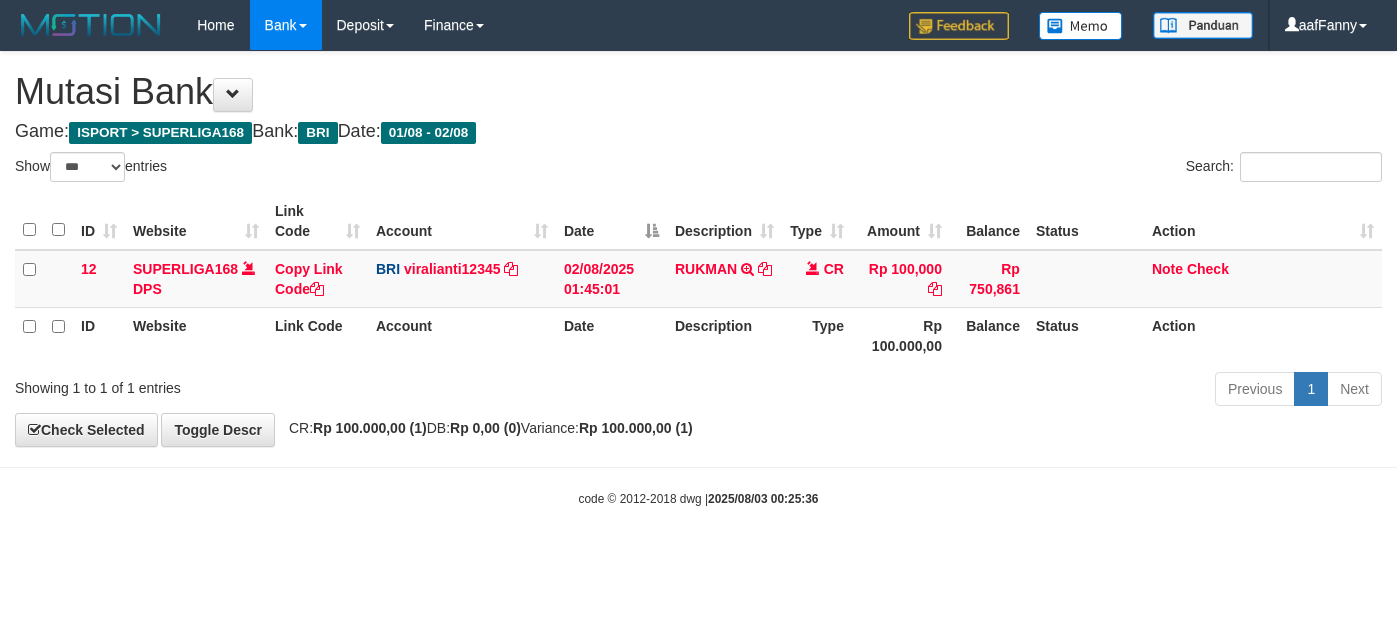 select on "***" 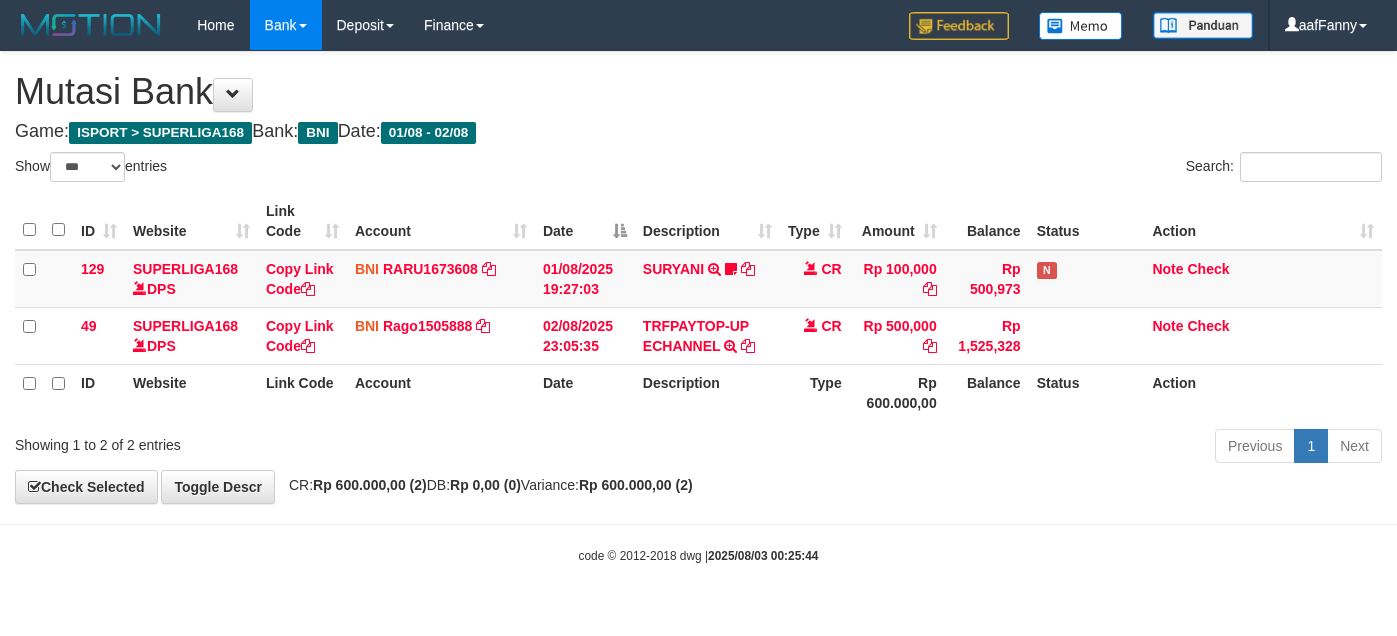 select on "***" 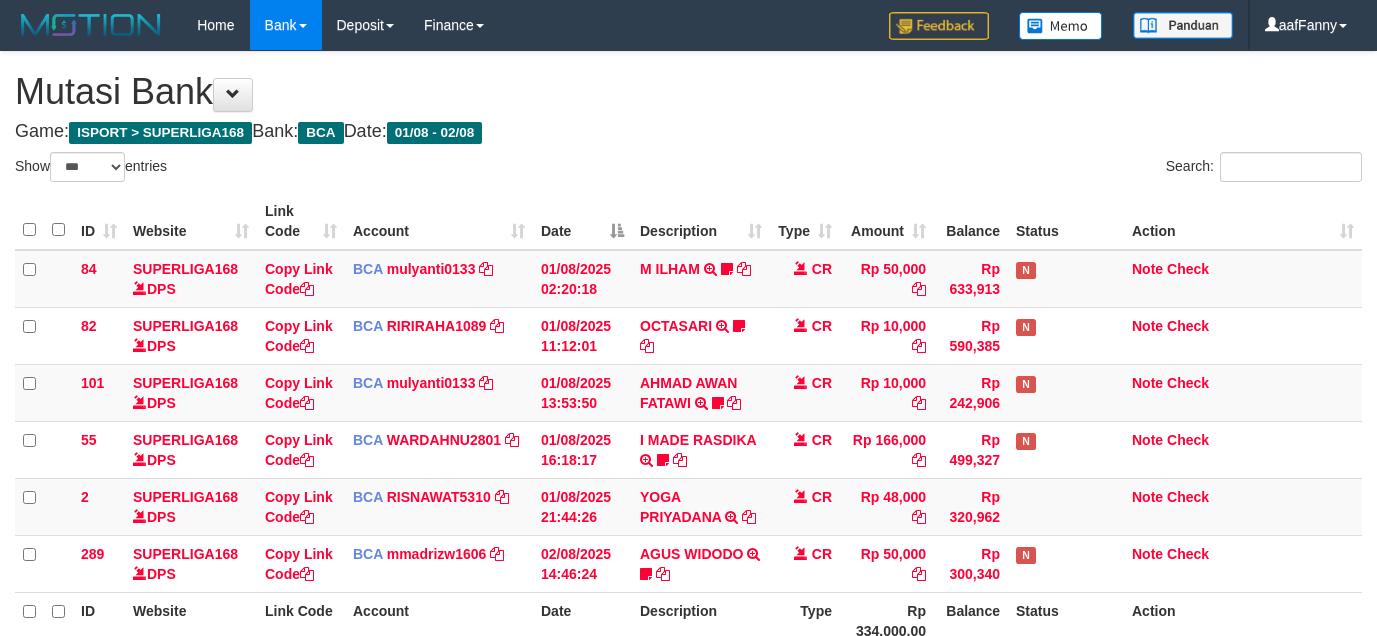 select on "***" 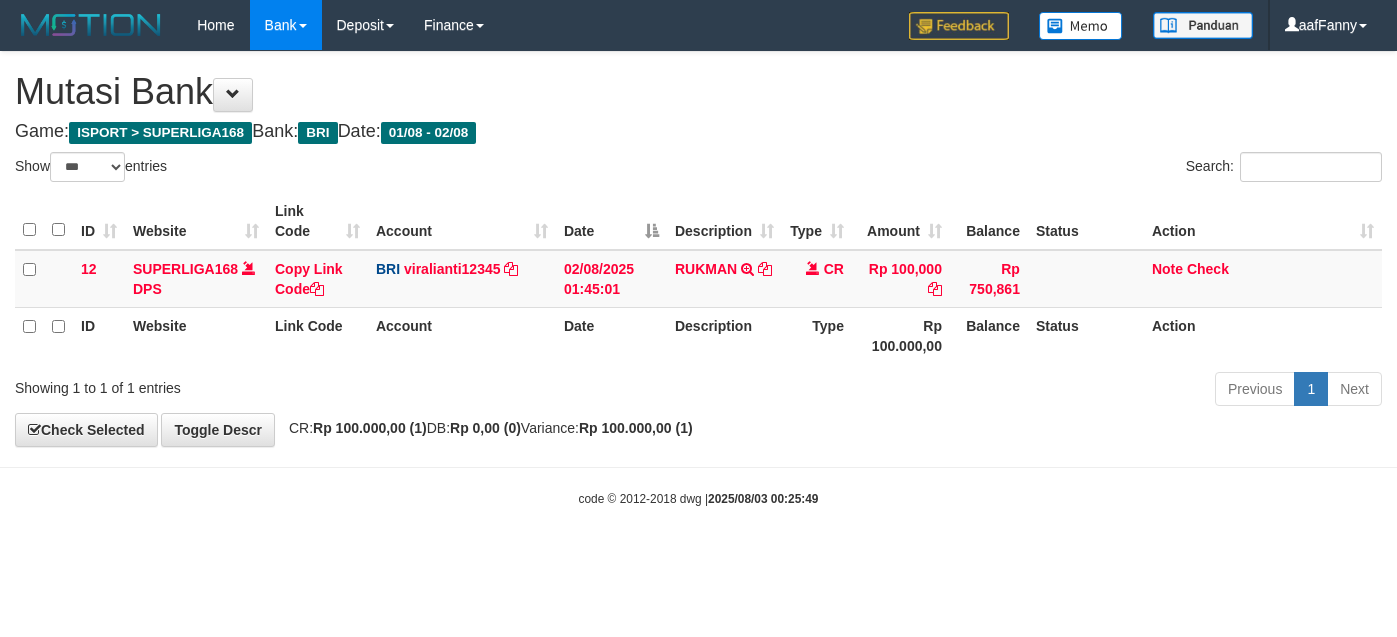 select on "***" 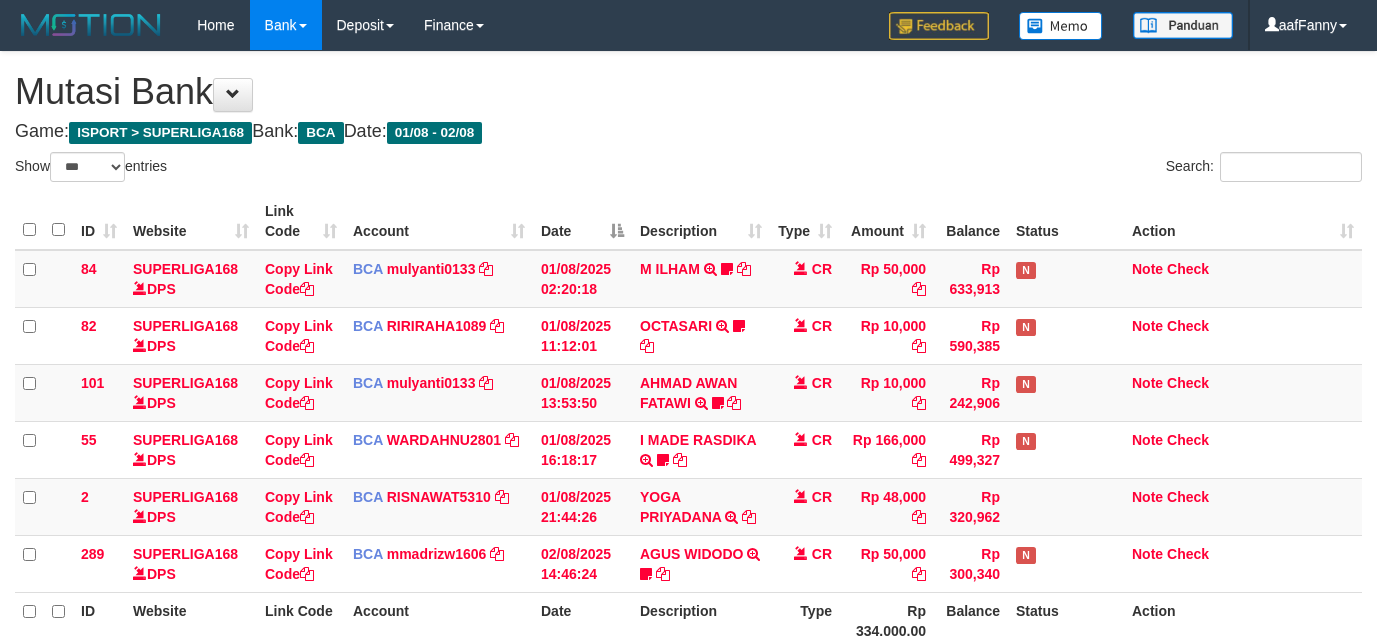 select on "***" 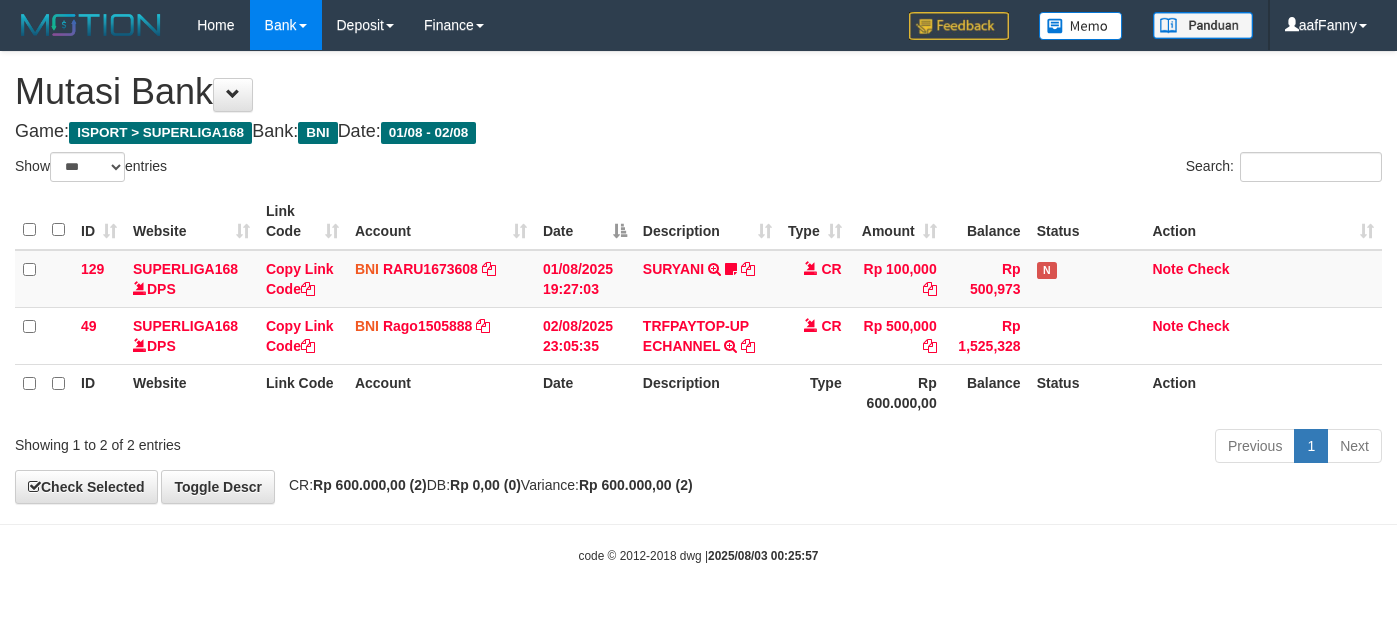 select on "***" 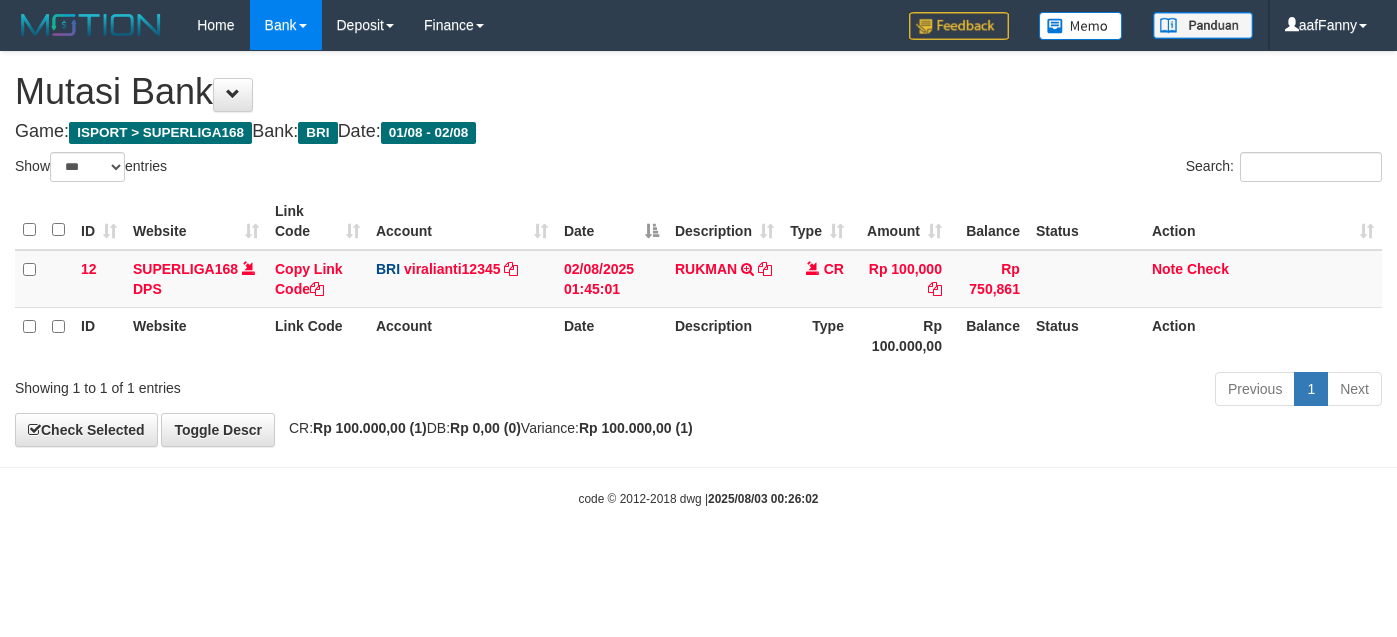 select on "***" 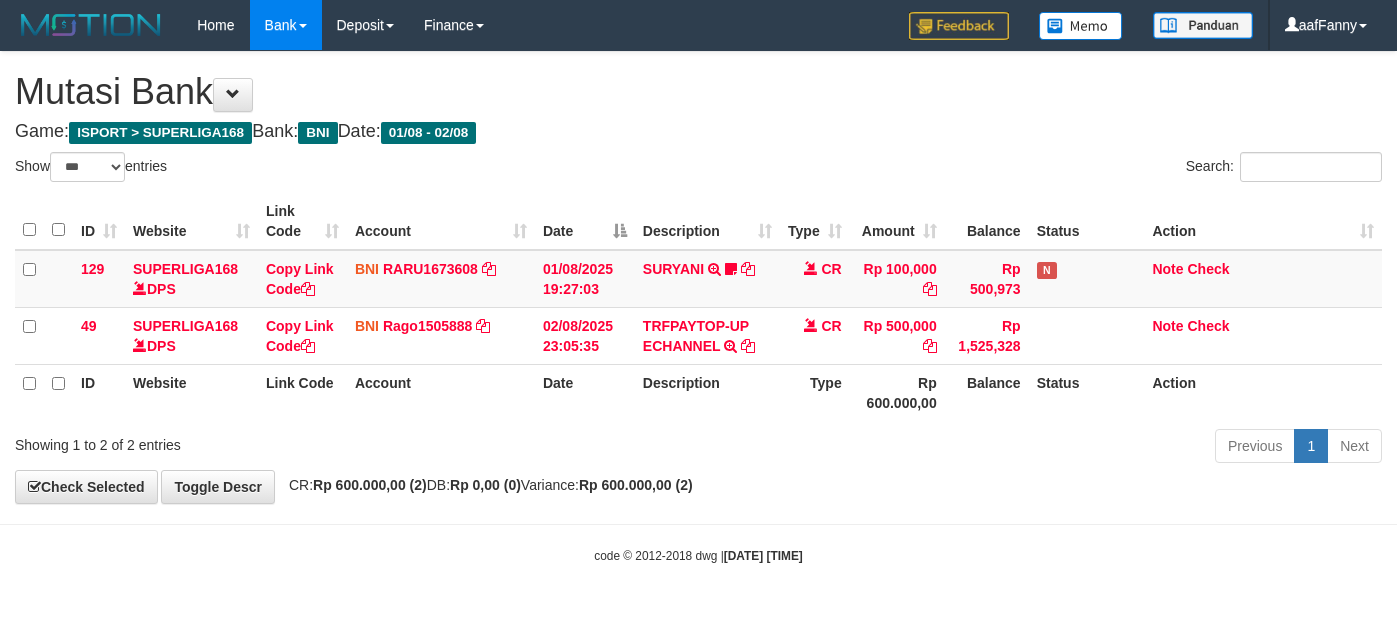 select on "***" 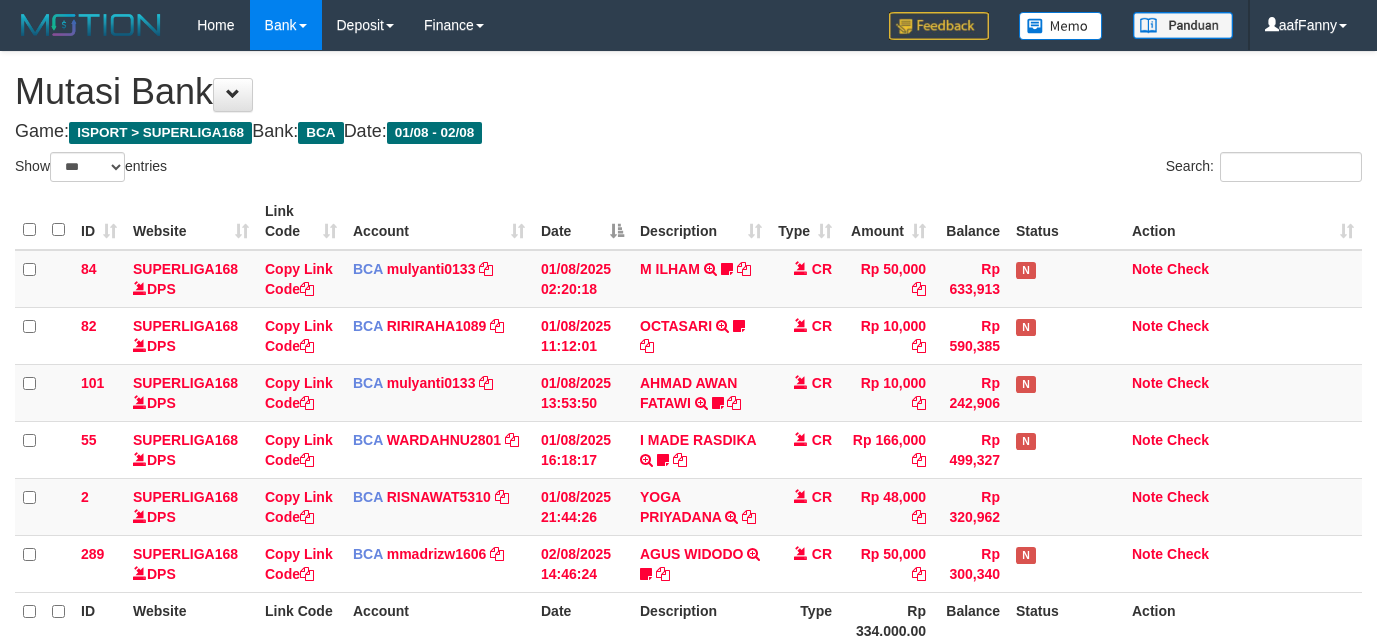 select on "***" 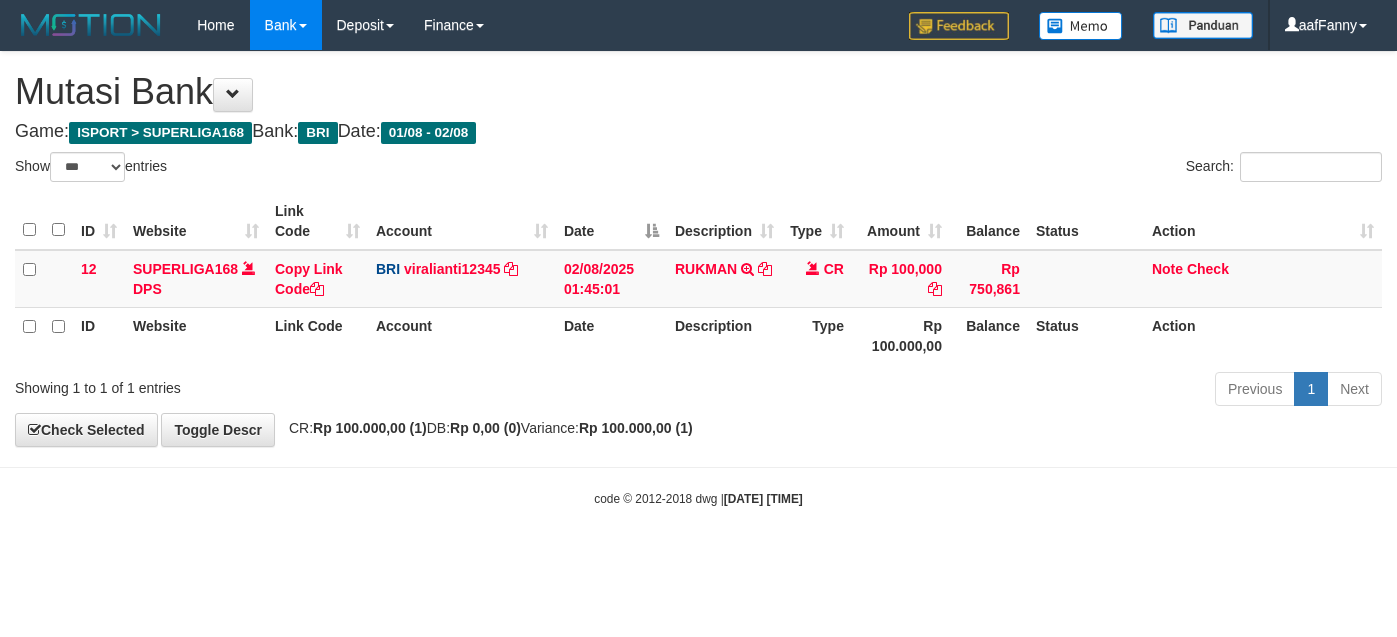 select on "***" 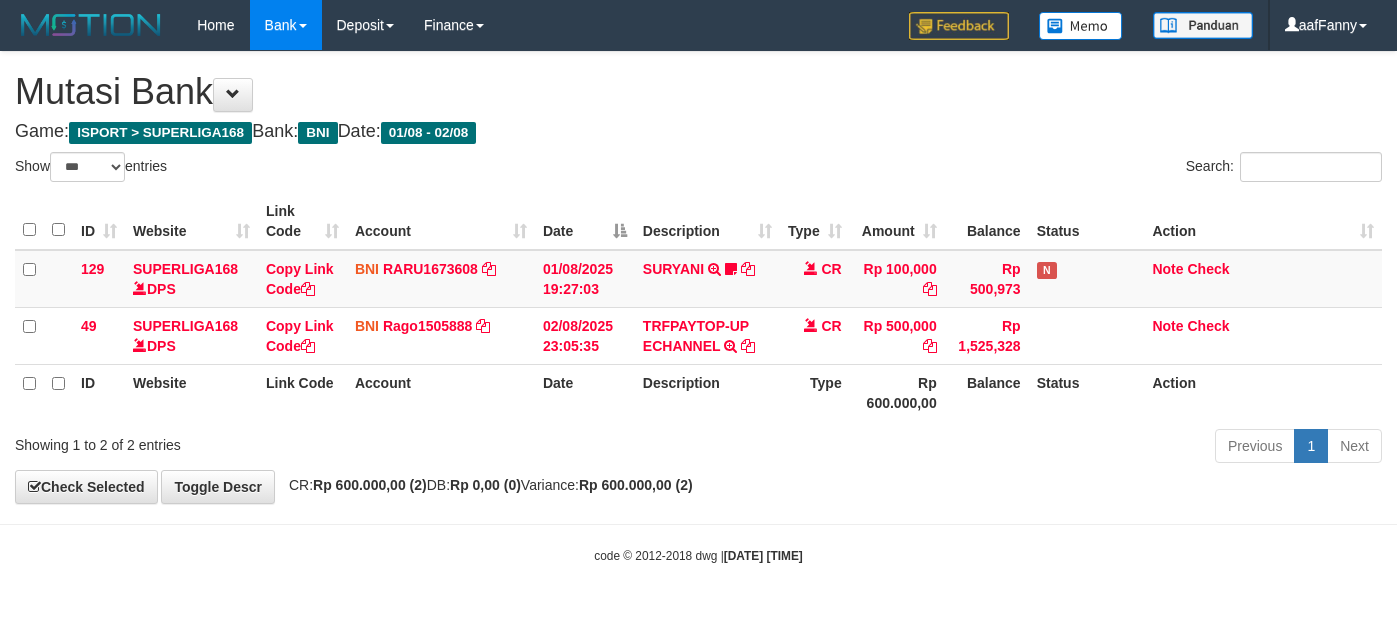 select on "***" 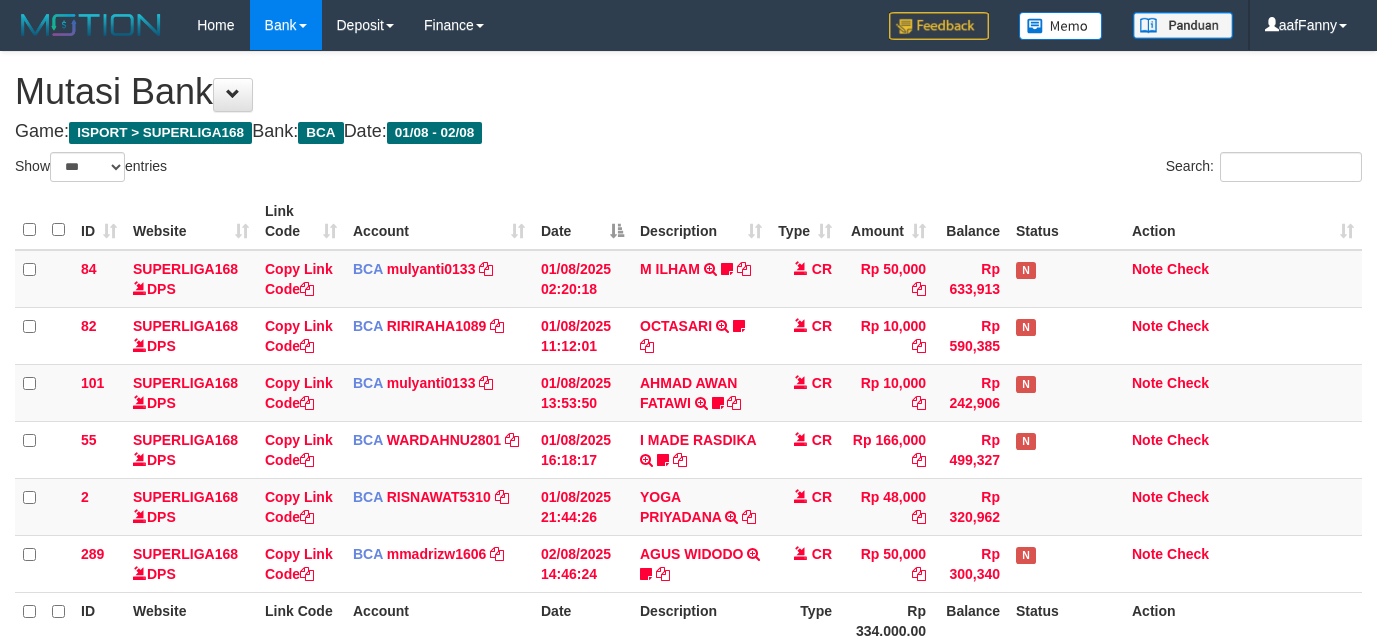 select on "***" 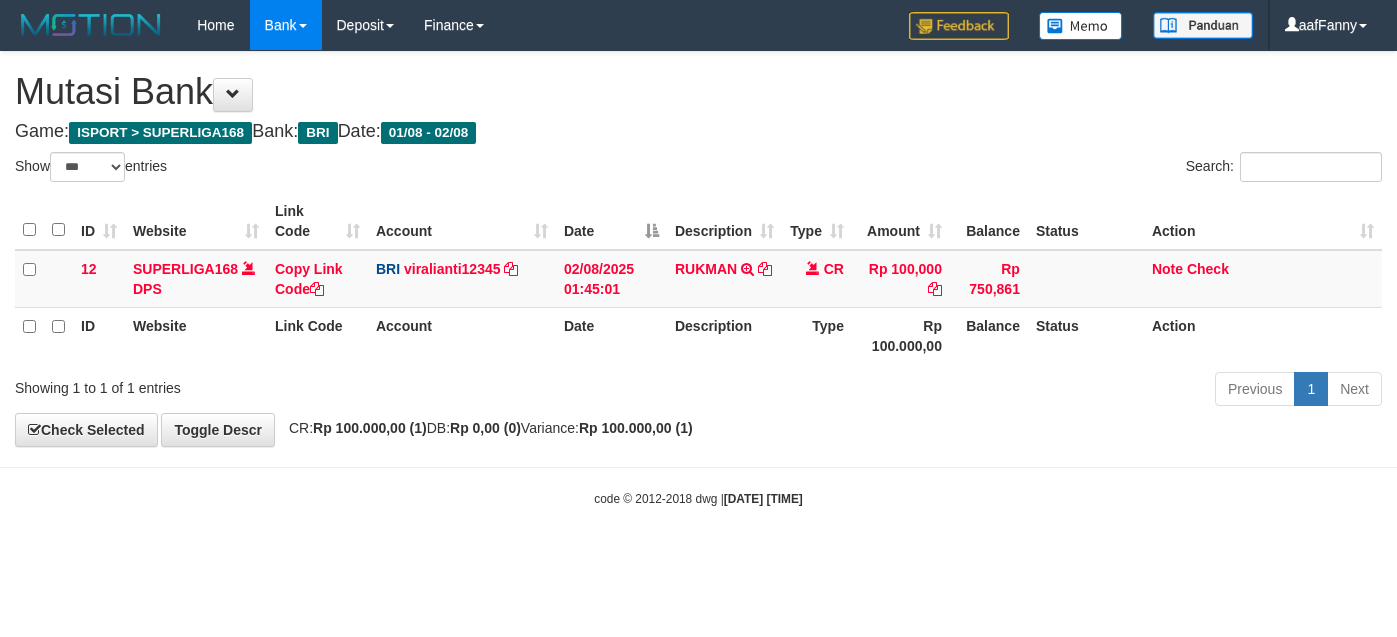 select on "***" 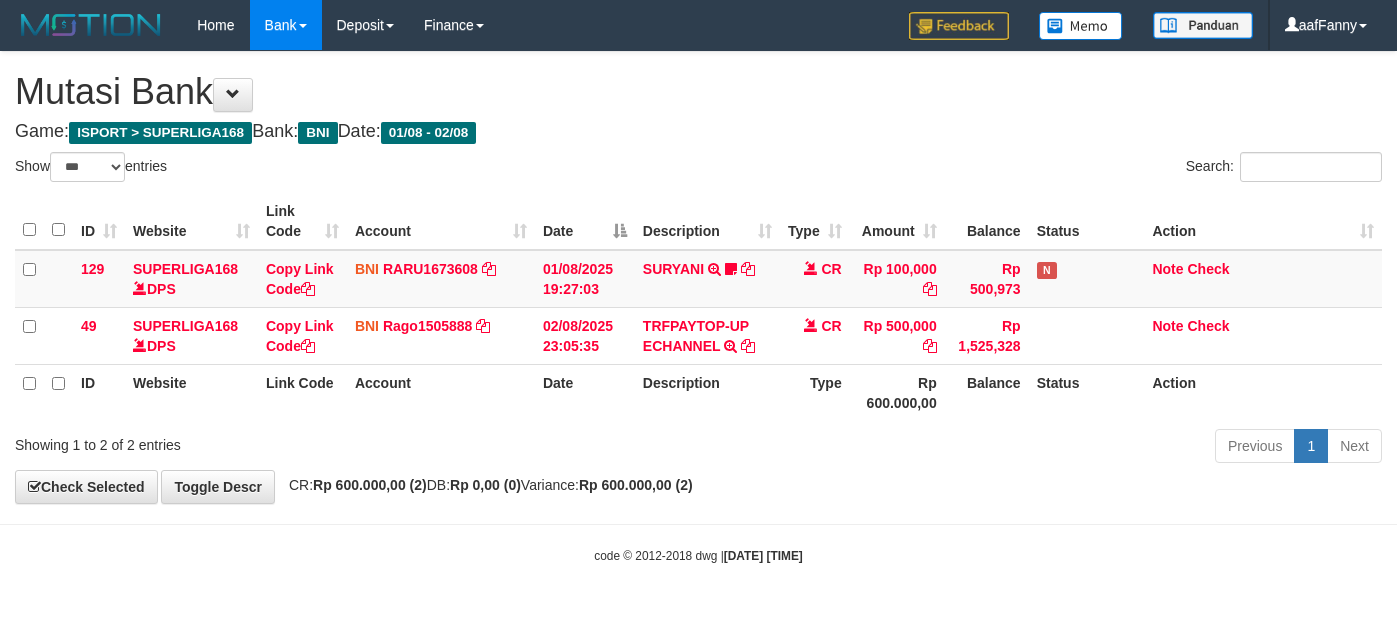 select on "***" 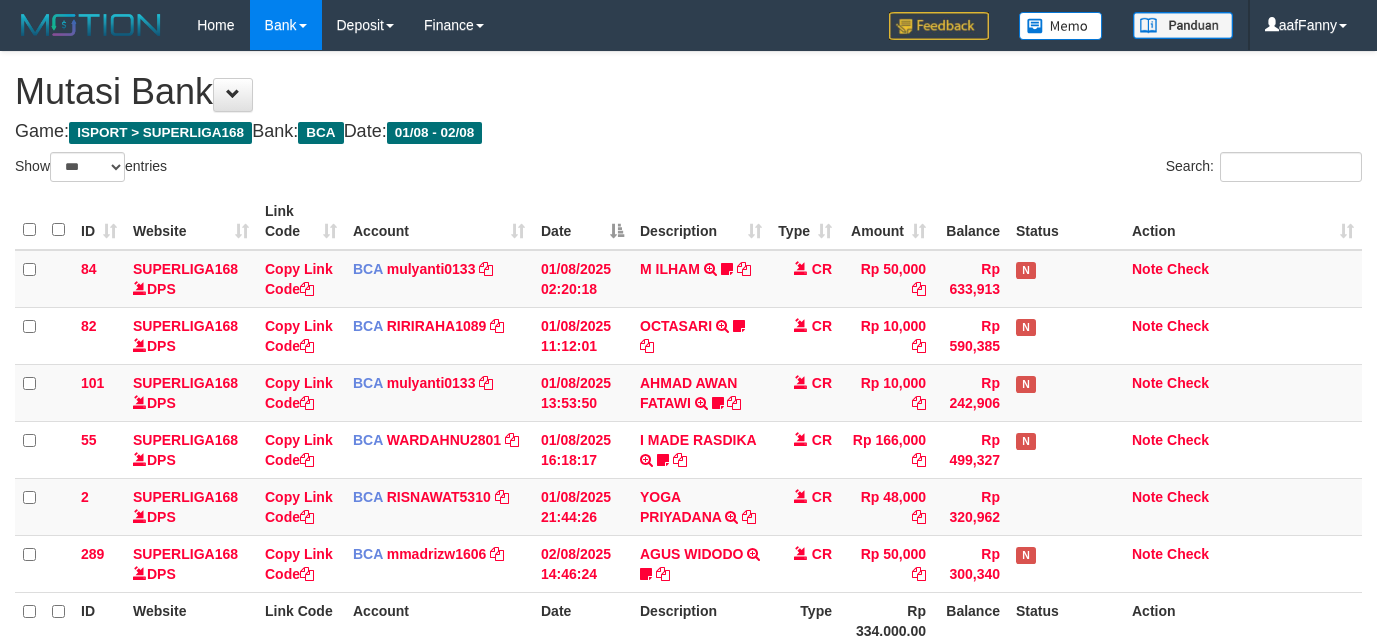 select on "***" 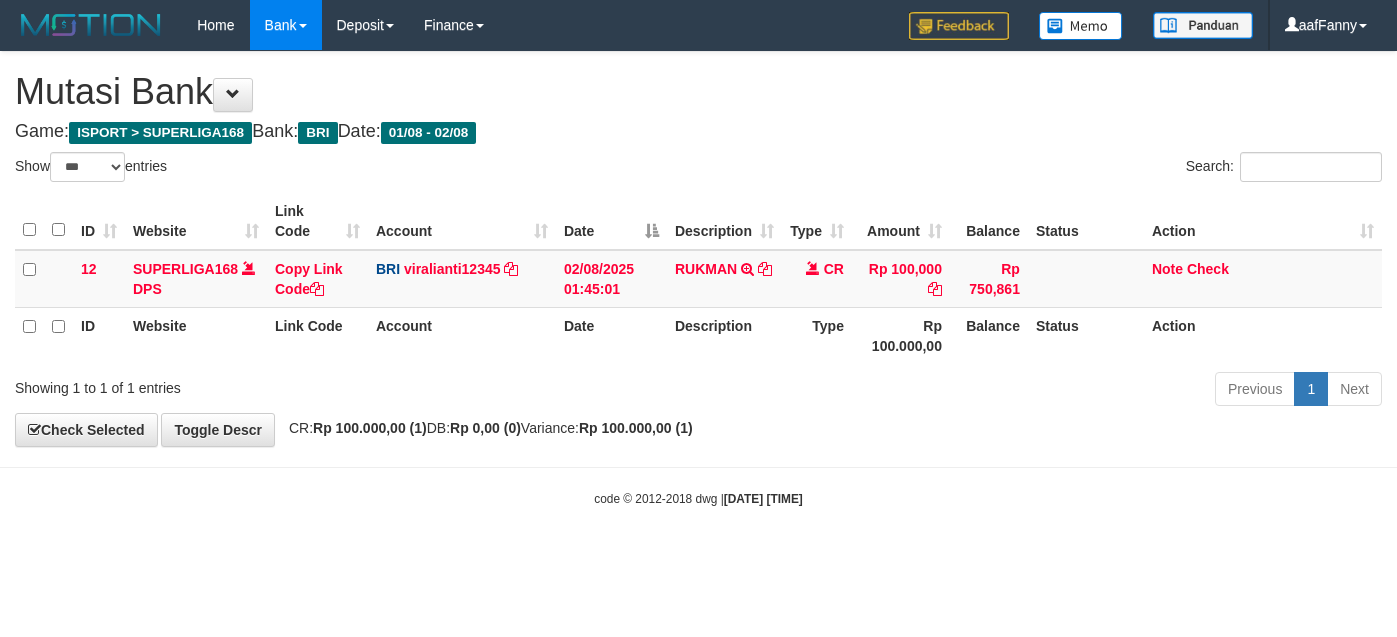 select on "***" 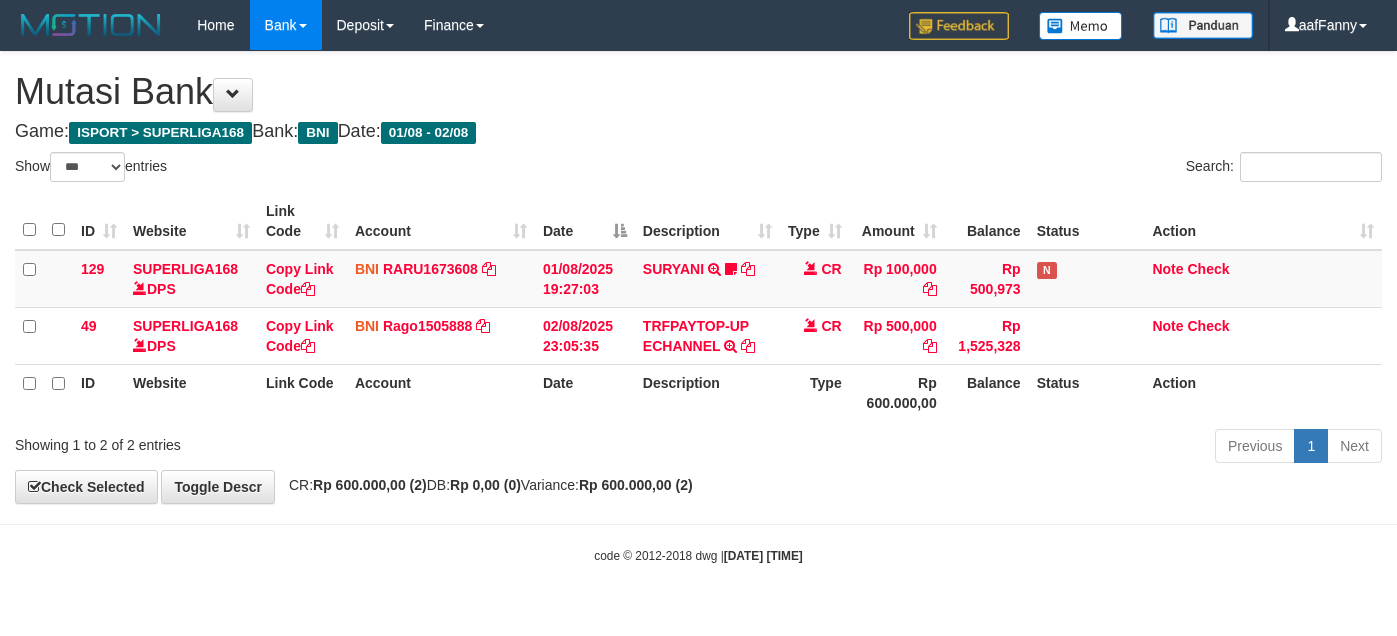 select on "***" 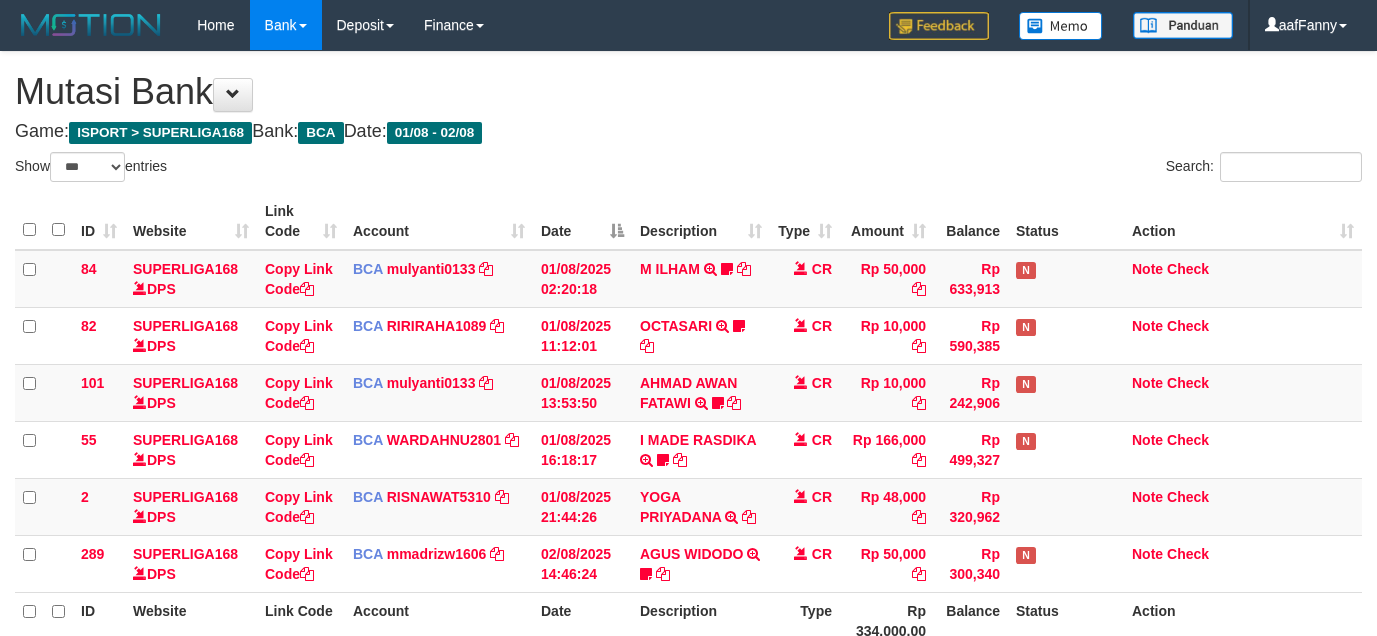 select on "***" 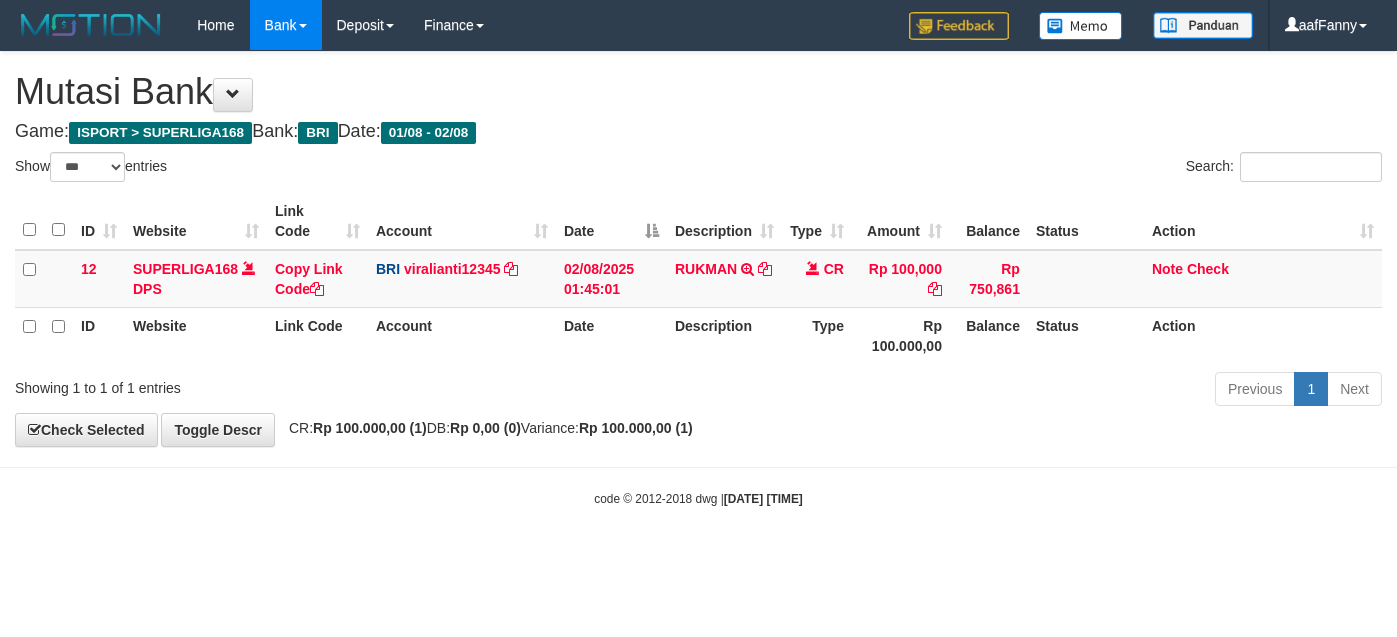 select on "***" 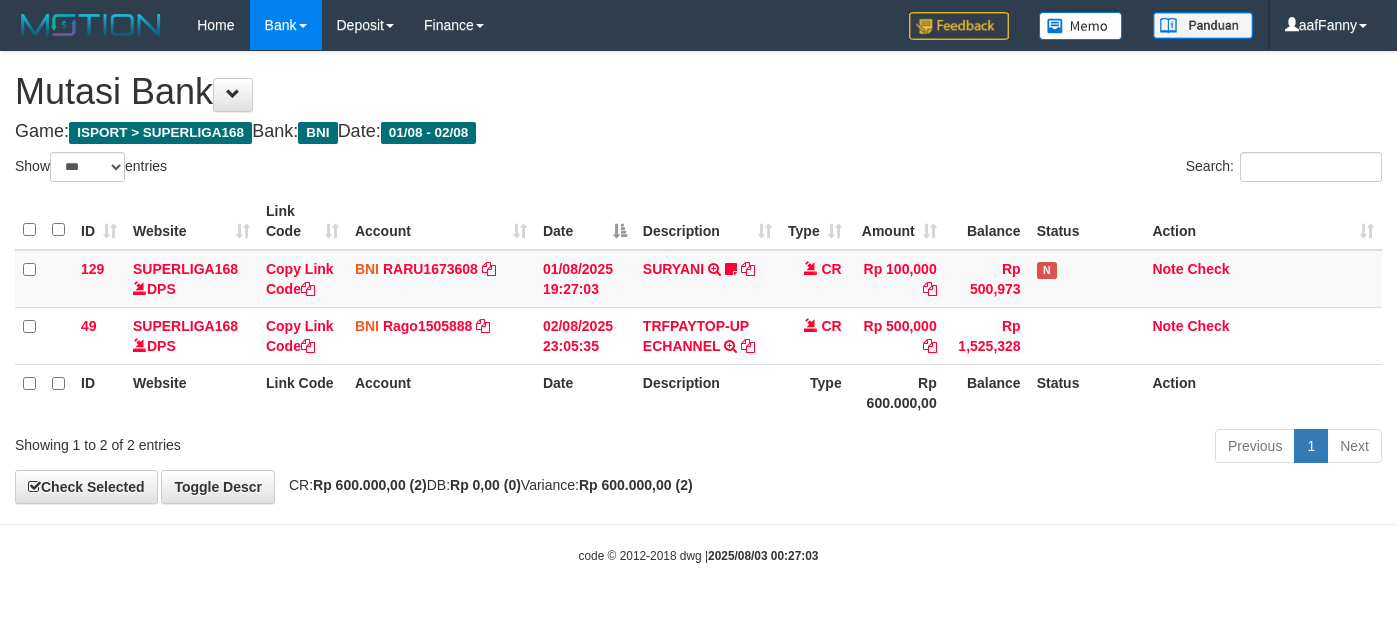 select on "***" 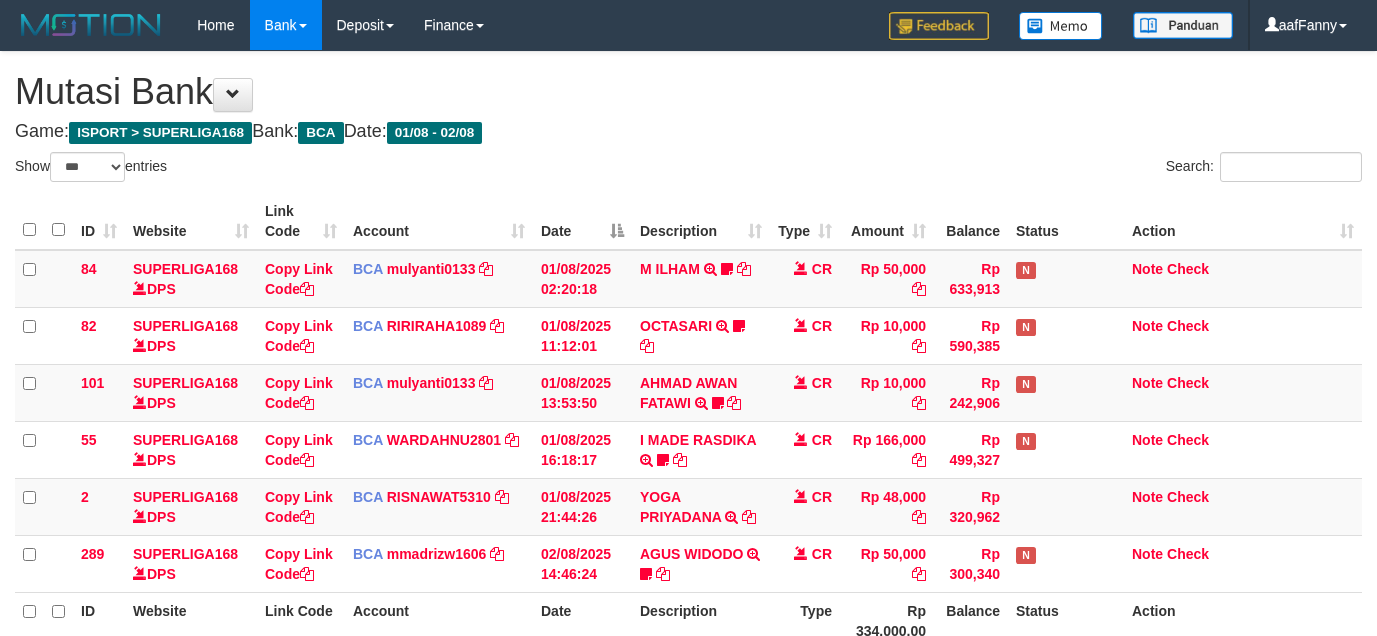 select on "***" 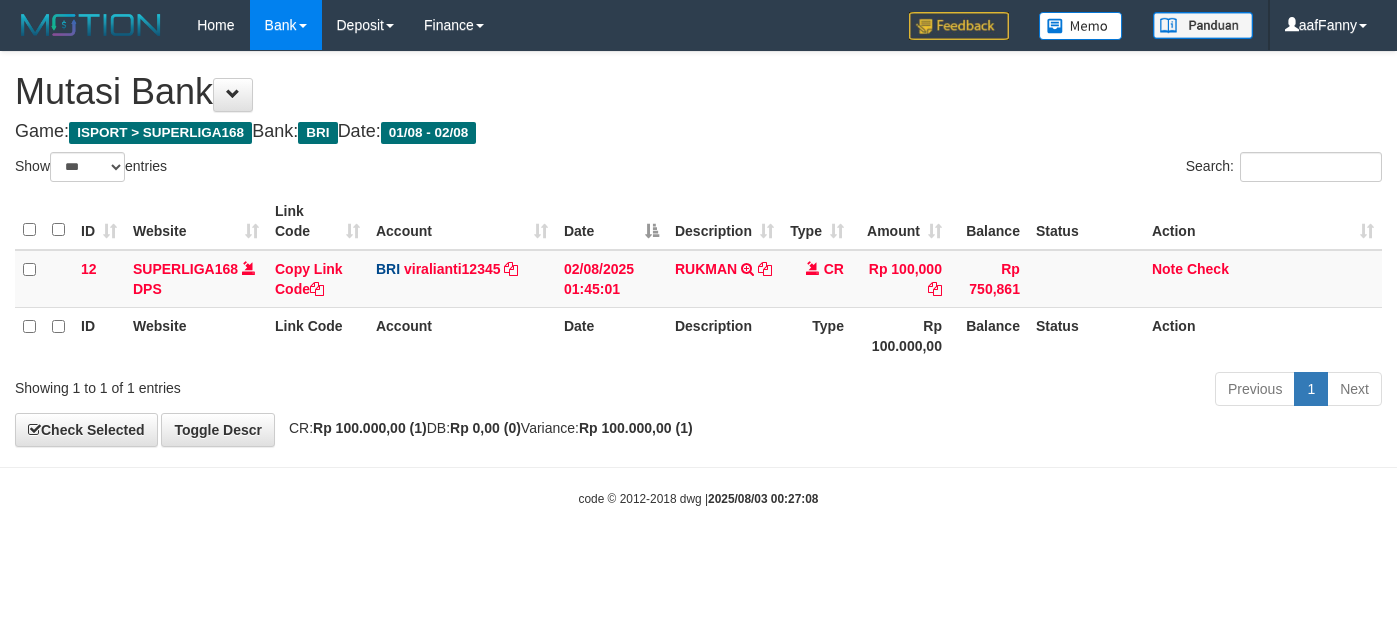 select on "***" 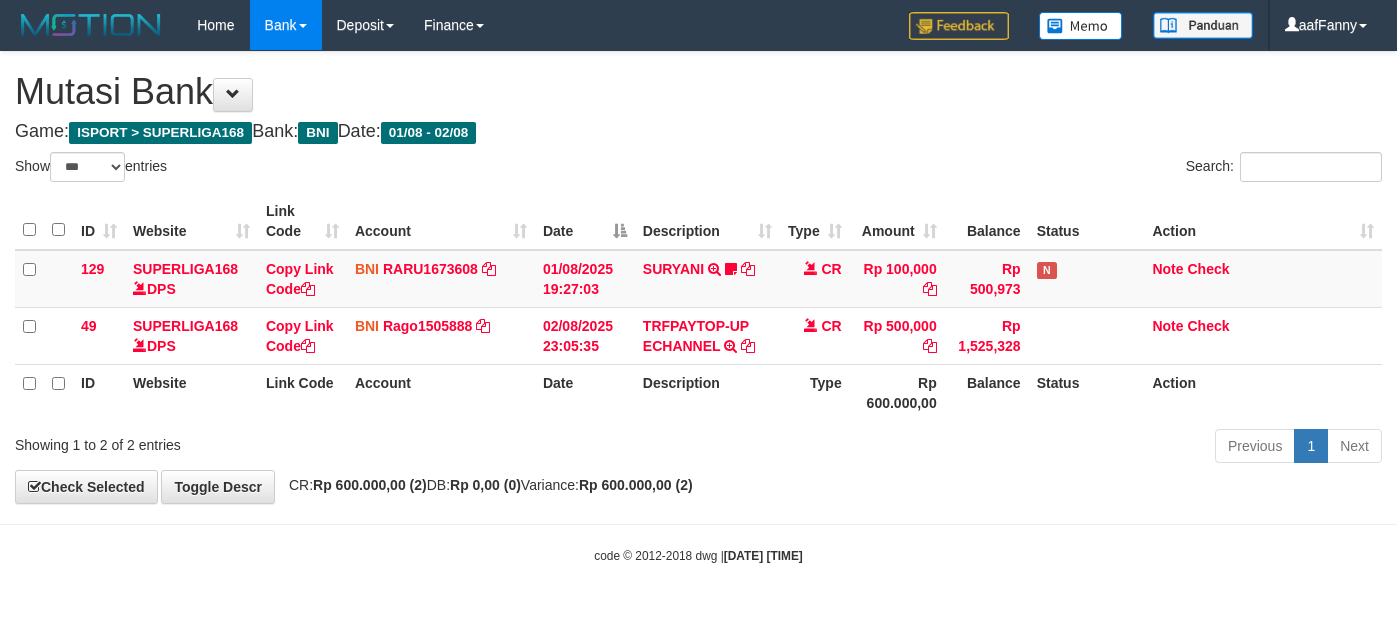 select on "***" 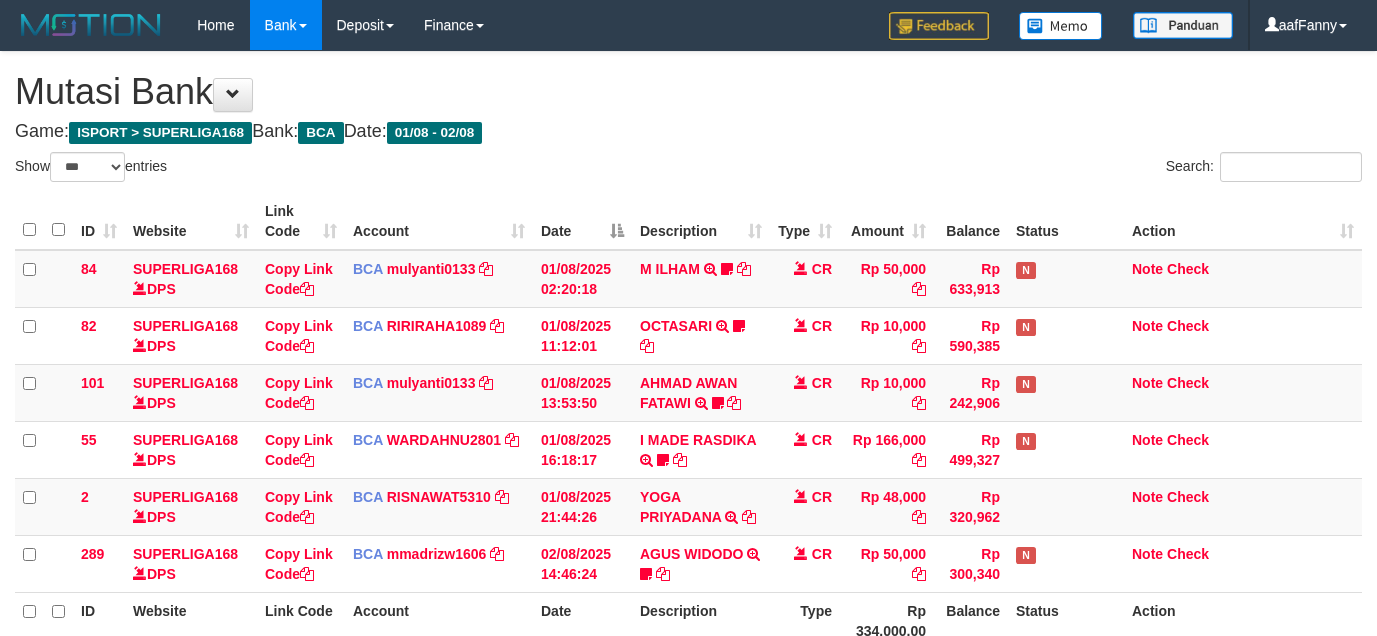 select on "***" 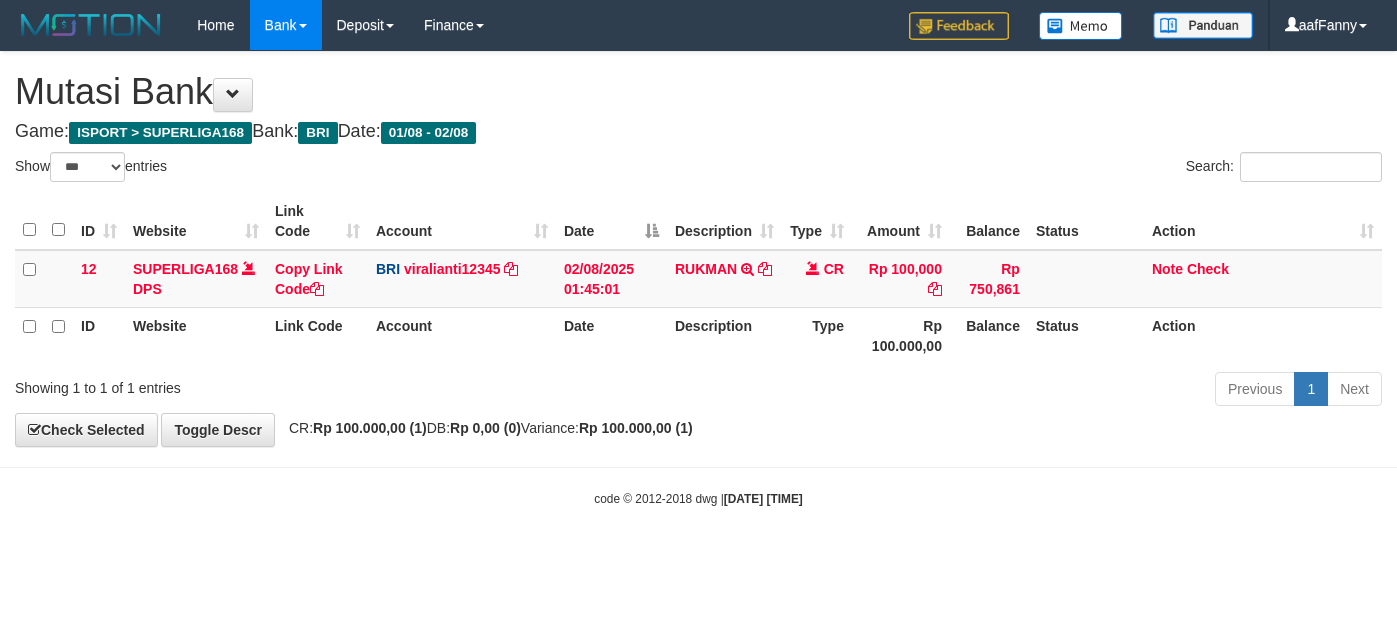 select on "***" 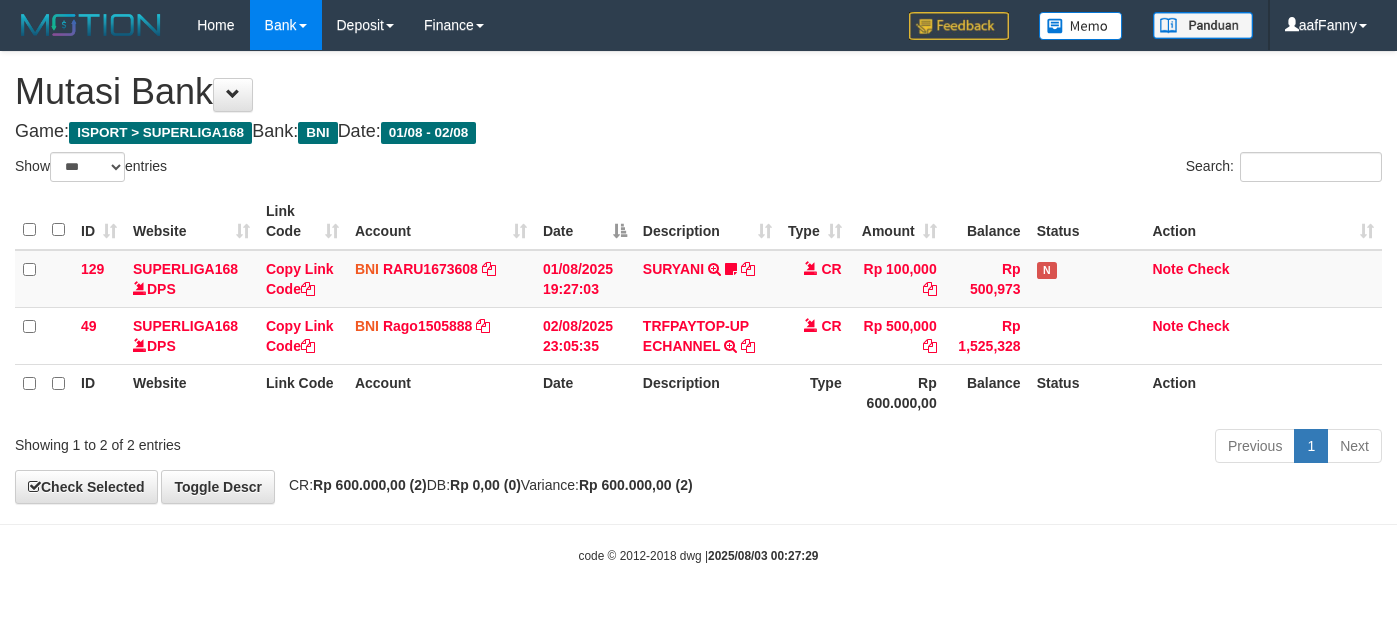 select on "***" 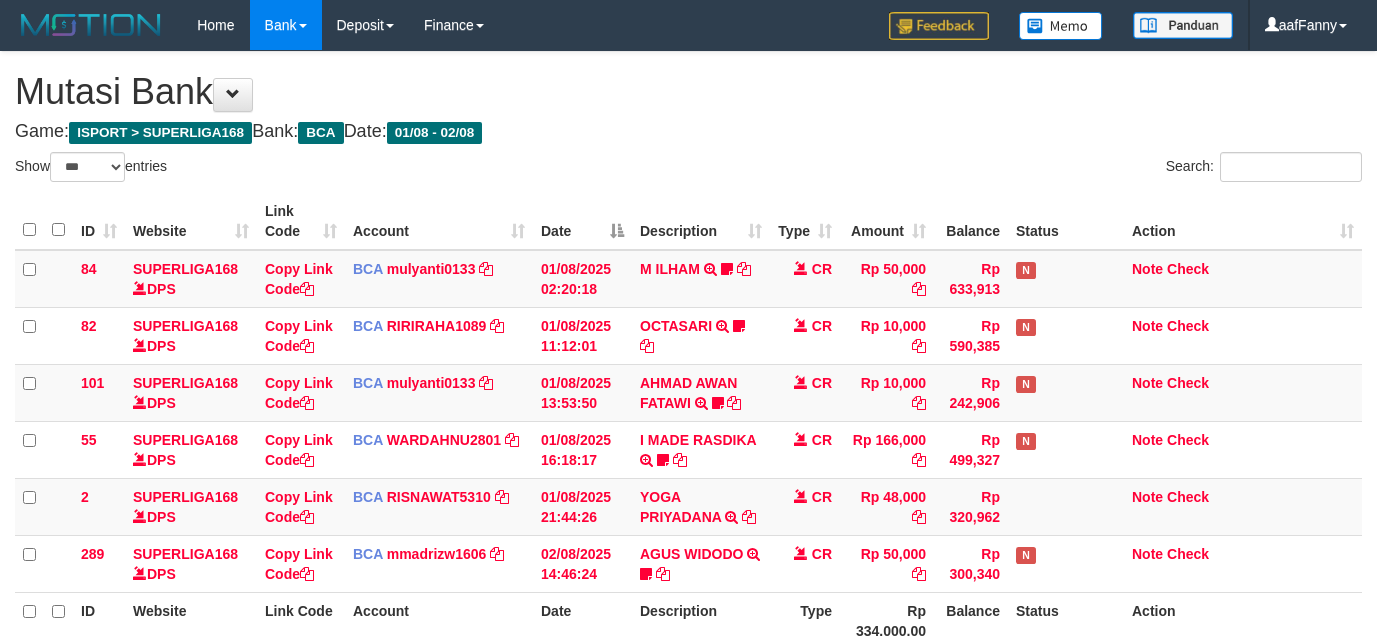 select on "***" 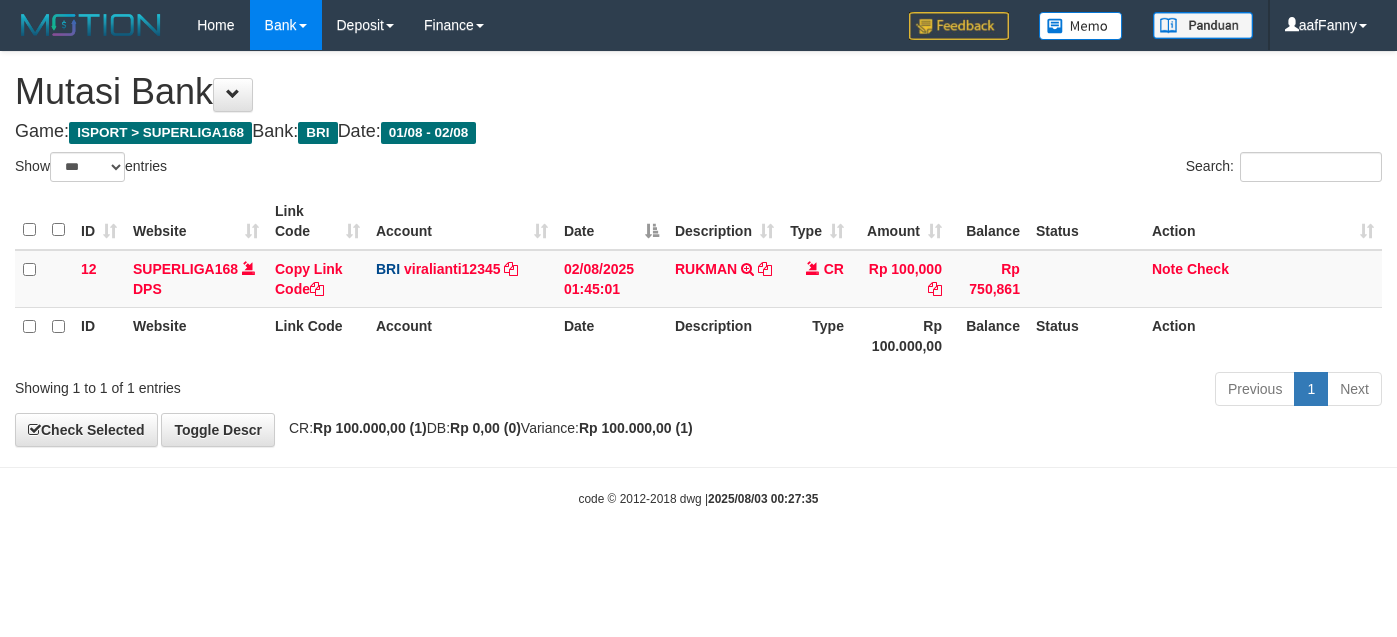 select on "***" 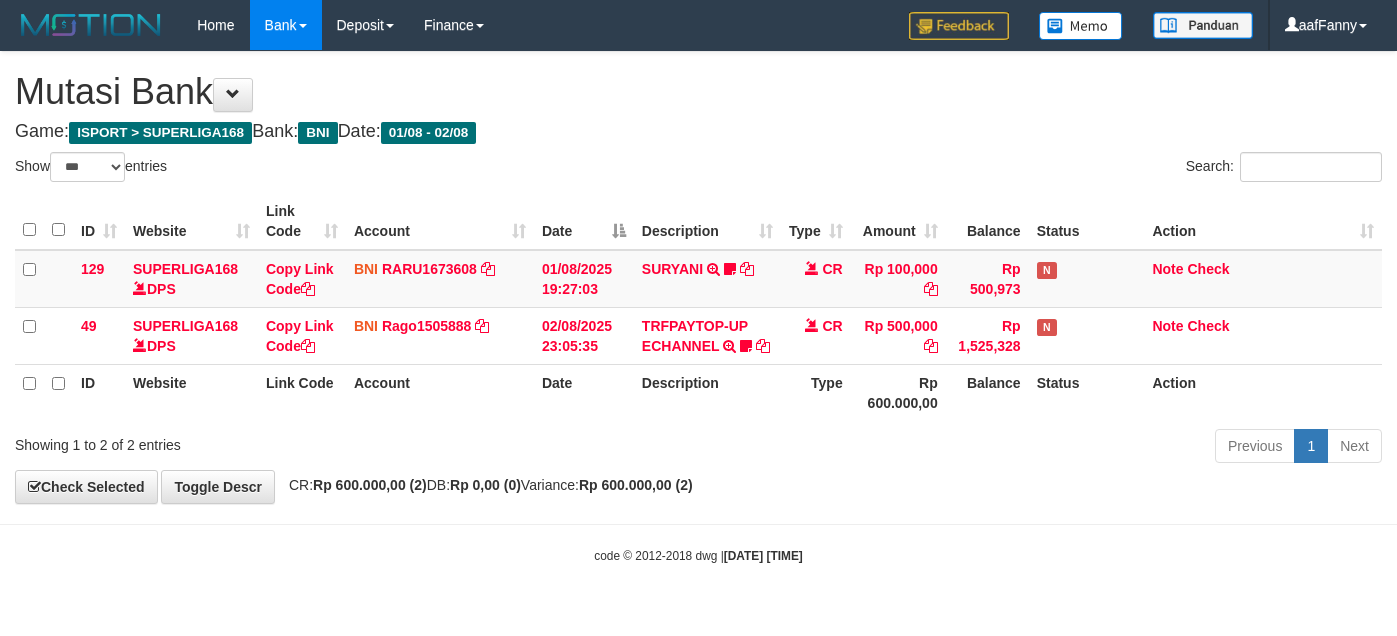 select on "***" 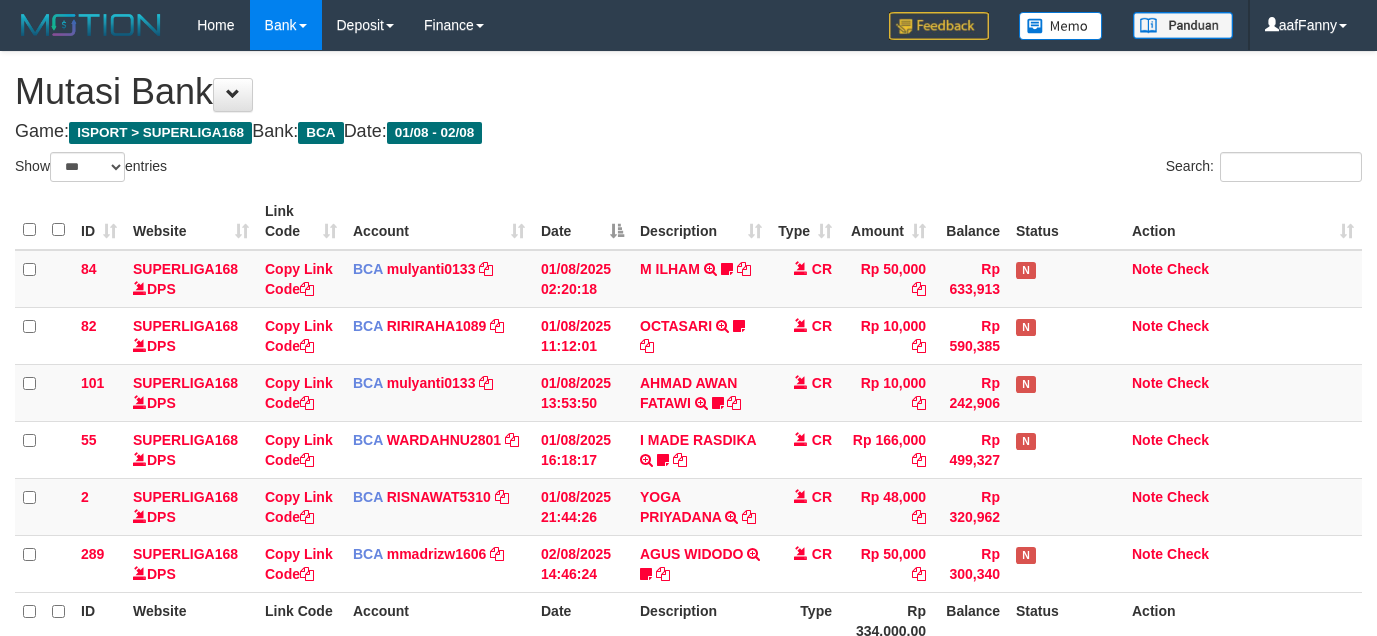 select on "***" 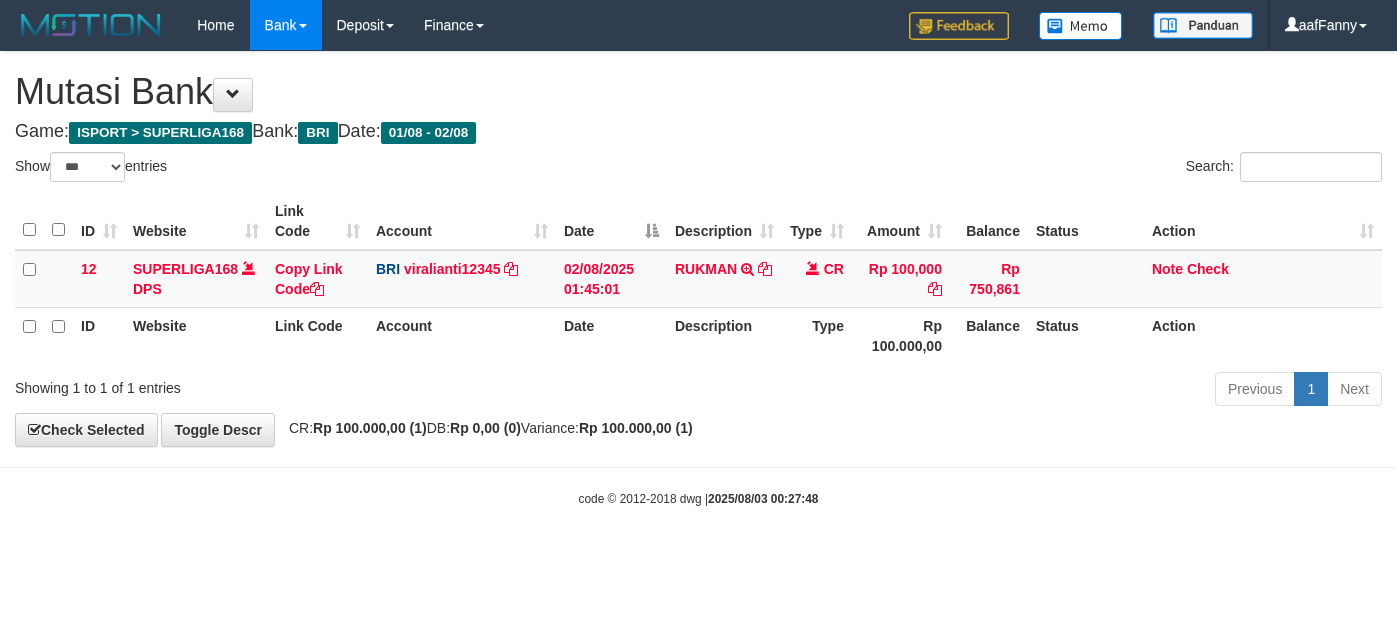select on "***" 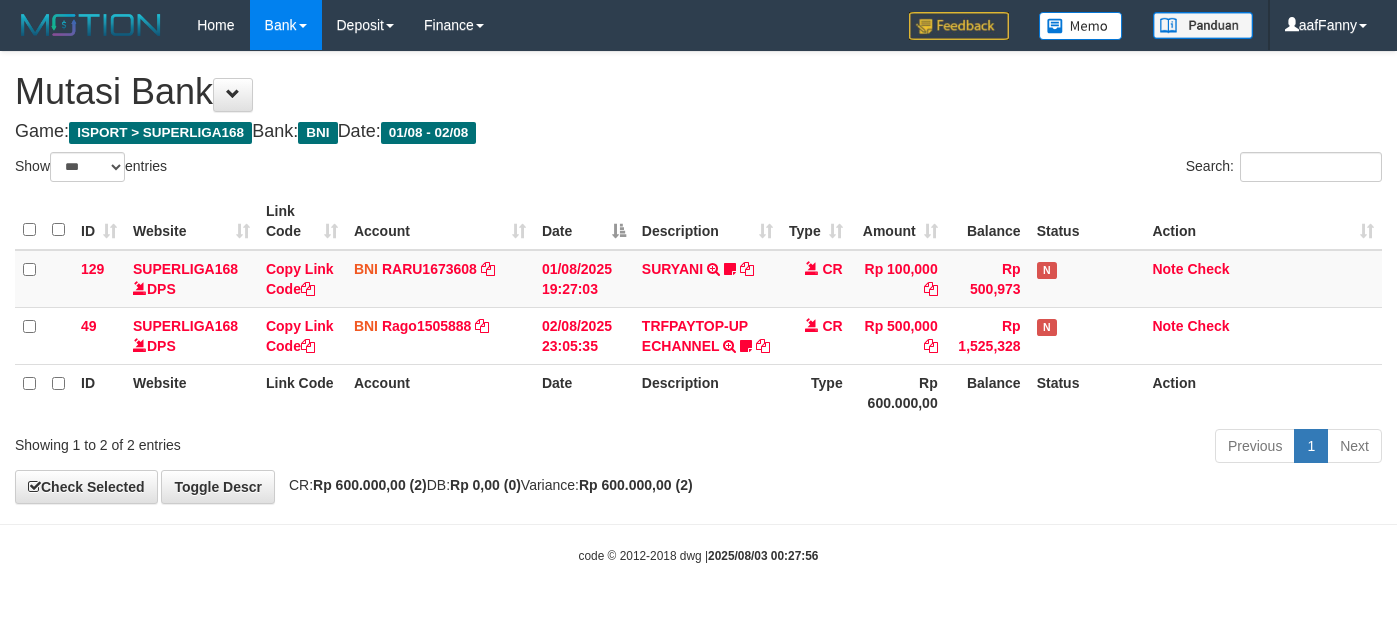 select on "***" 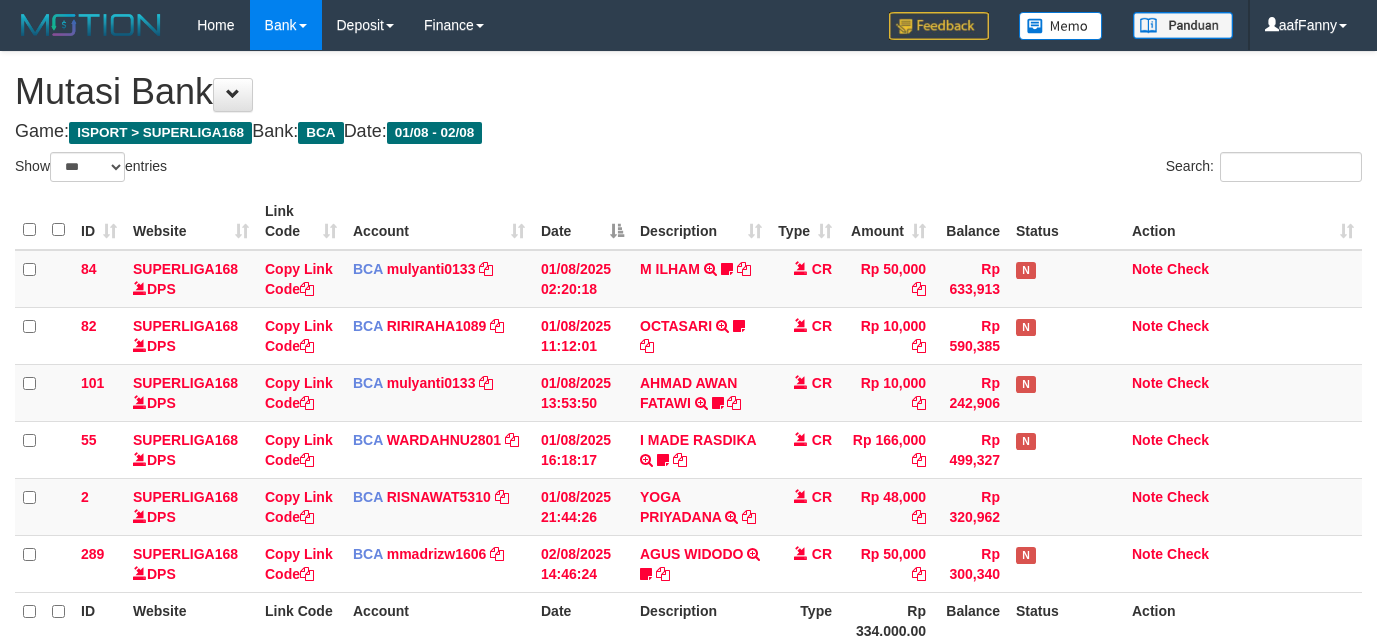 select on "***" 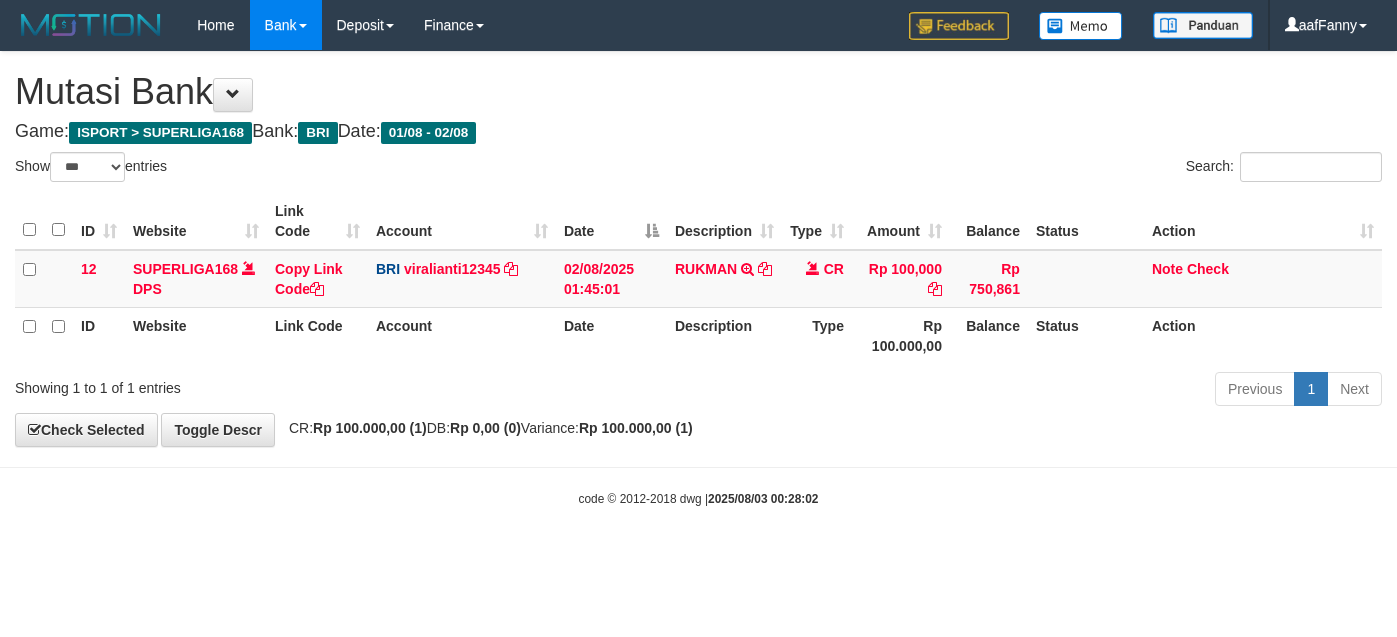 select on "***" 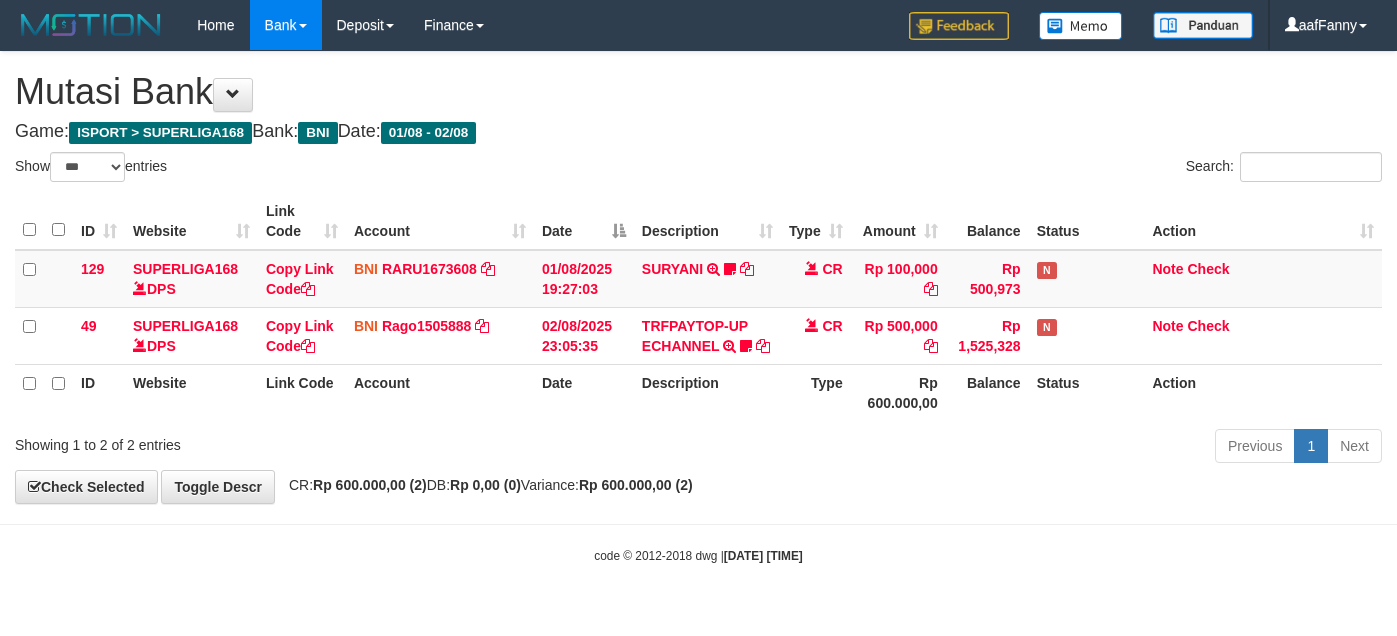 select on "***" 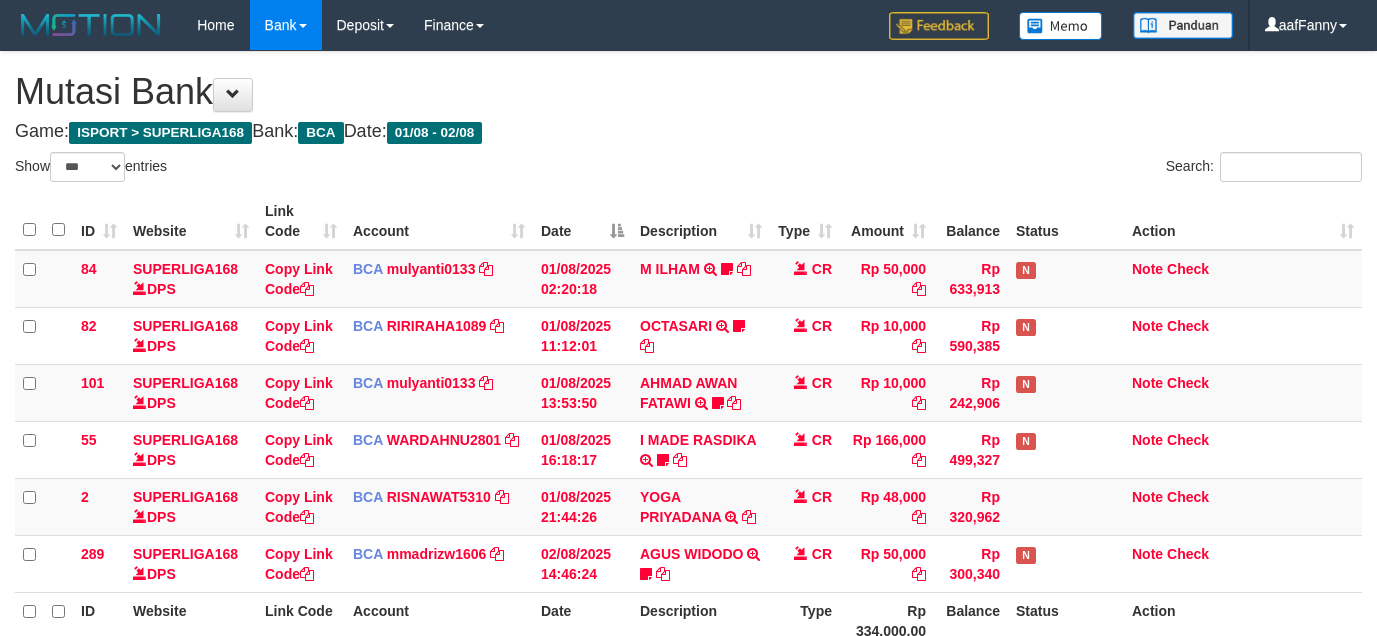 select on "***" 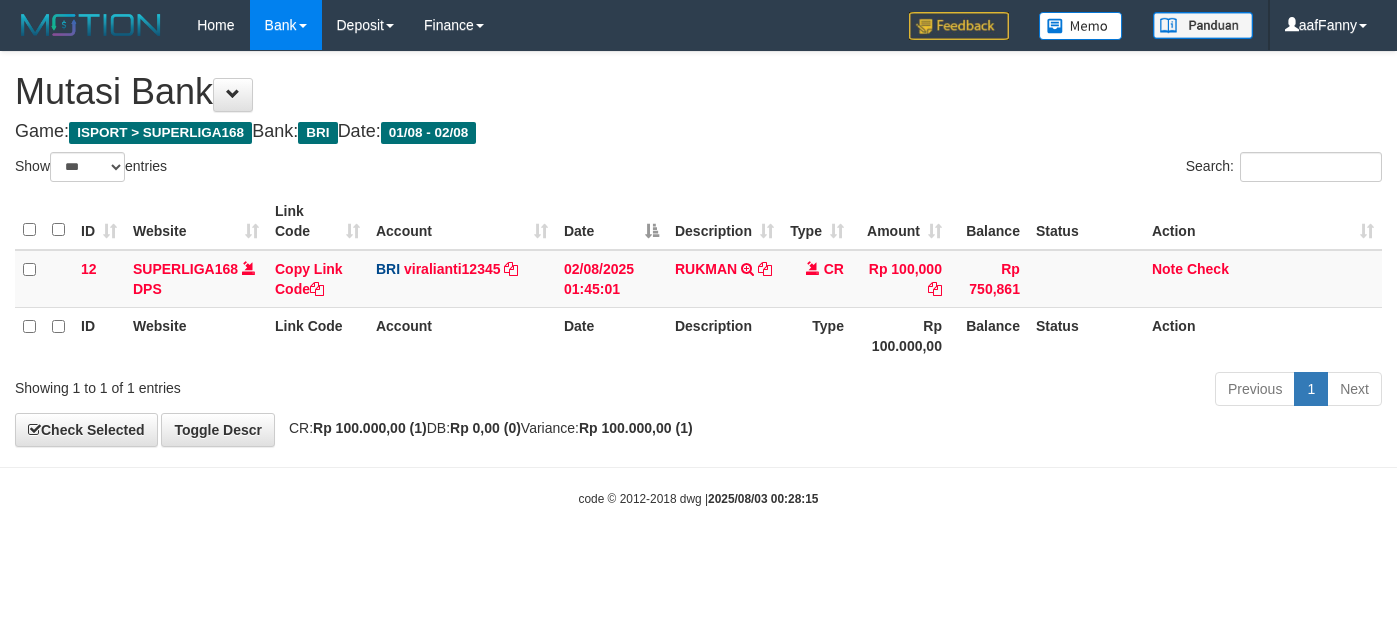 select on "***" 